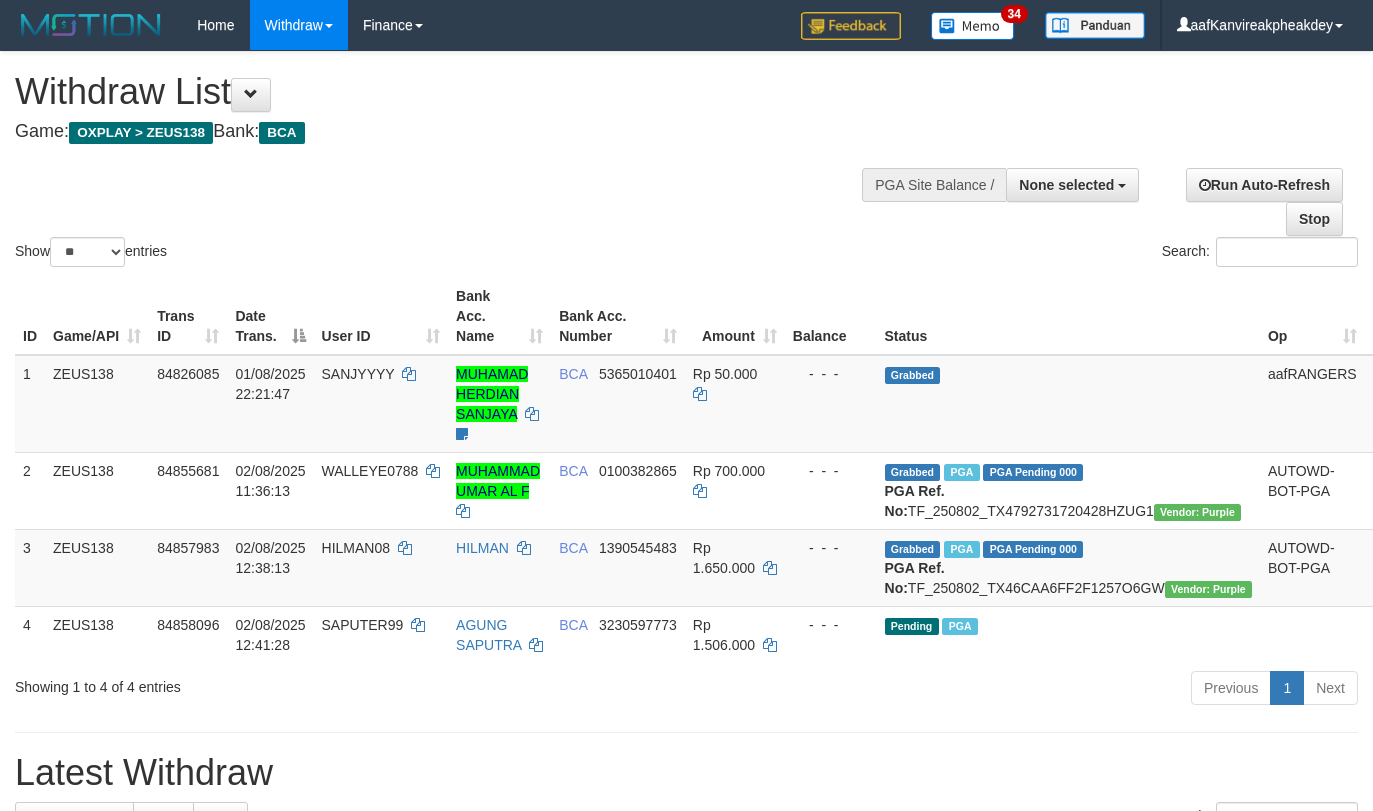 select 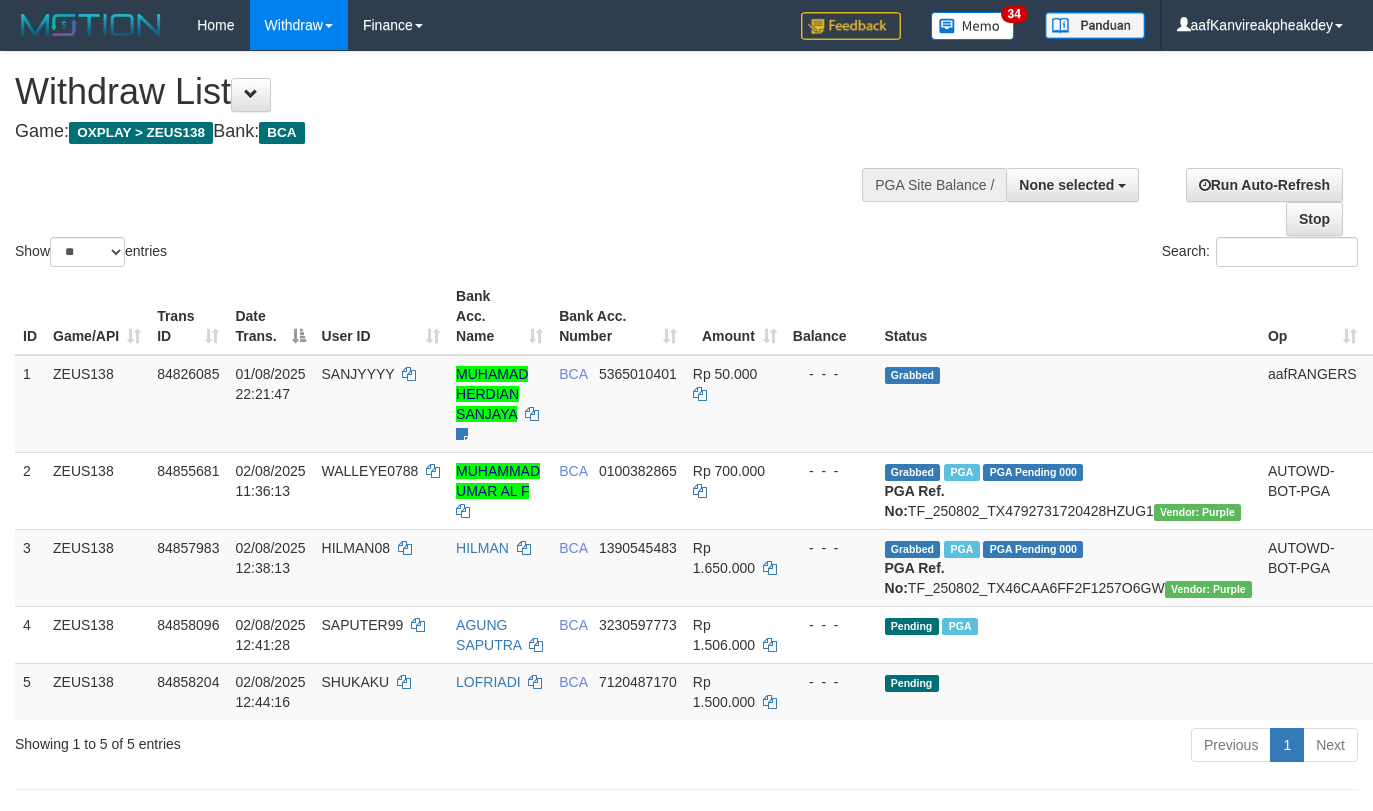 select 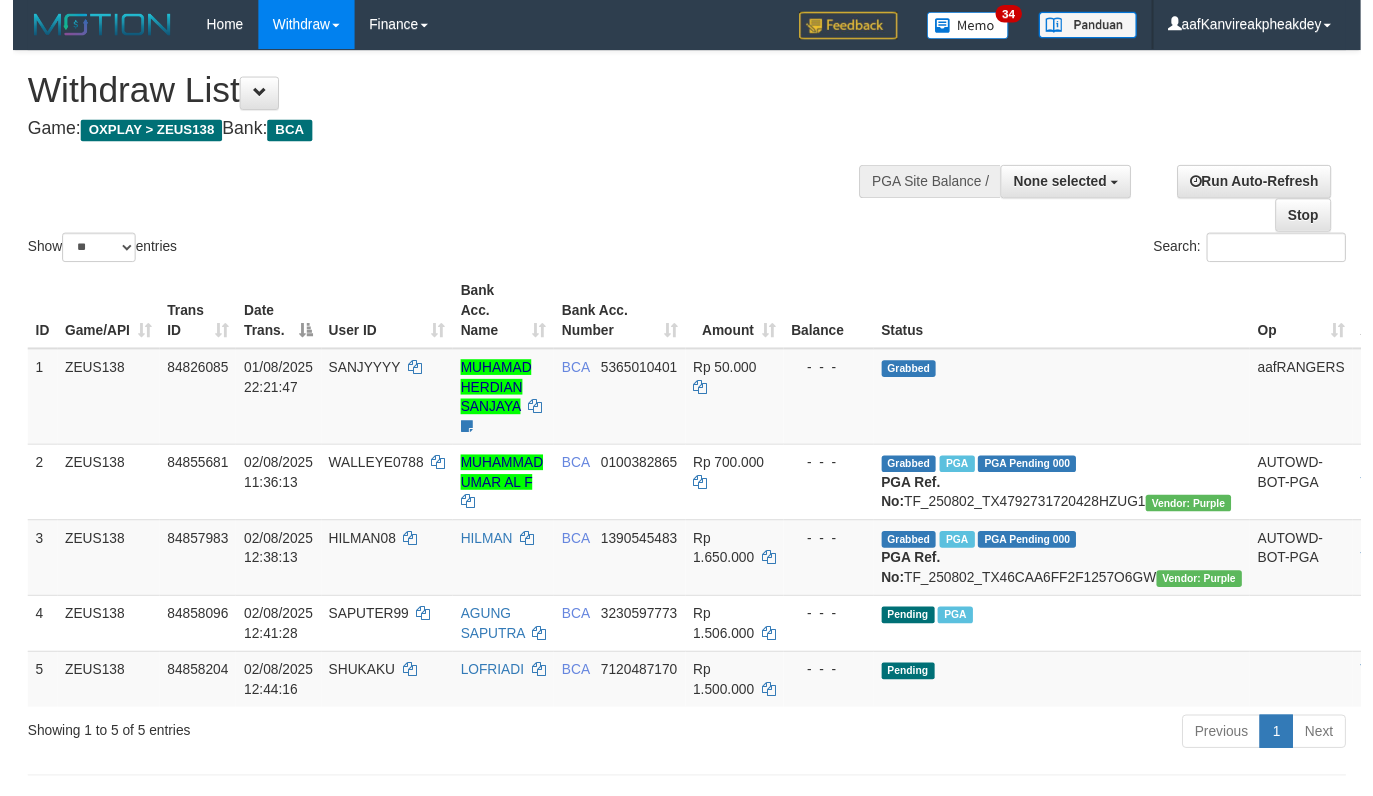 scroll, scrollTop: 0, scrollLeft: 0, axis: both 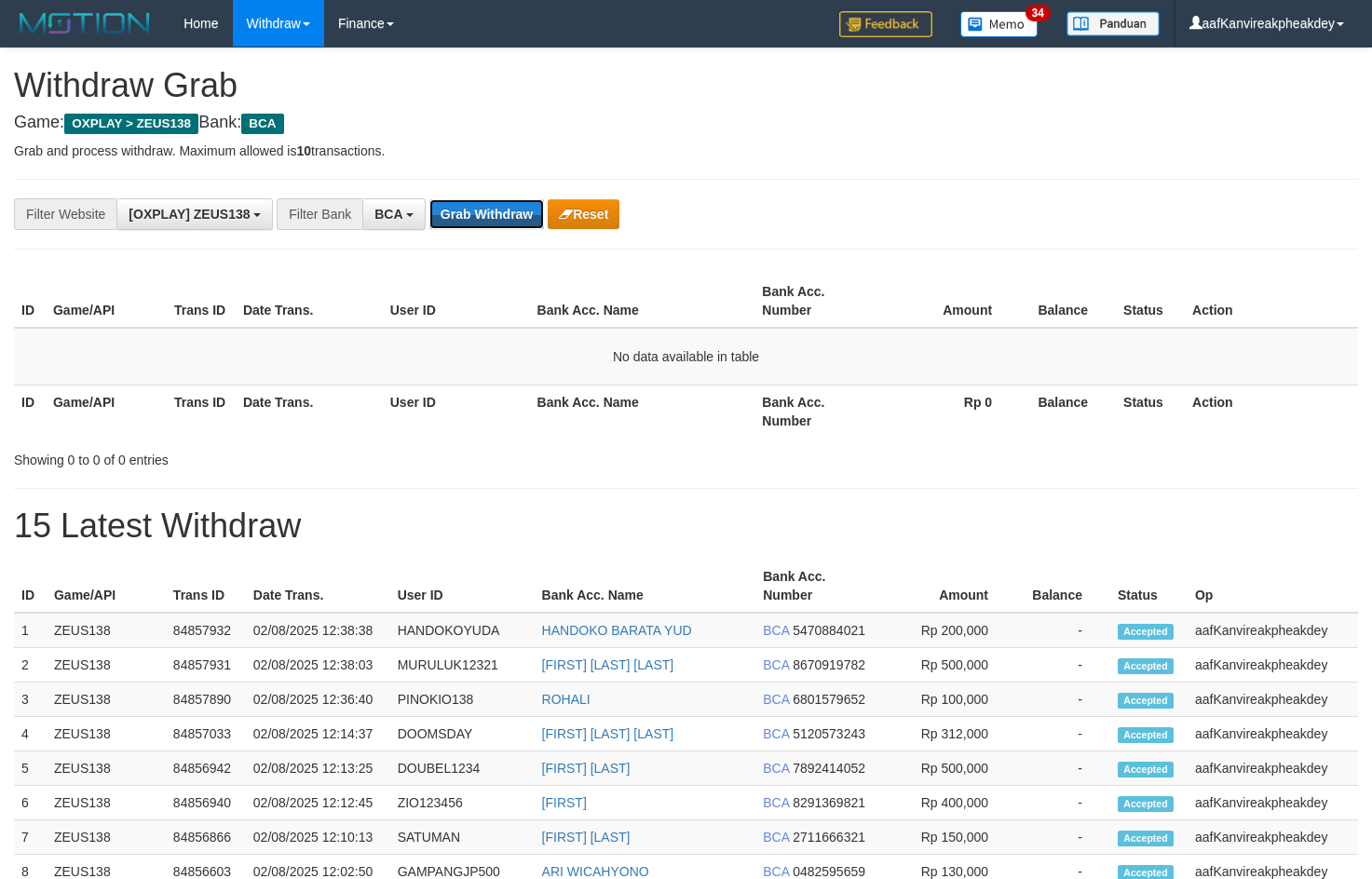 click on "Grab Withdraw" at bounding box center [486, 214] 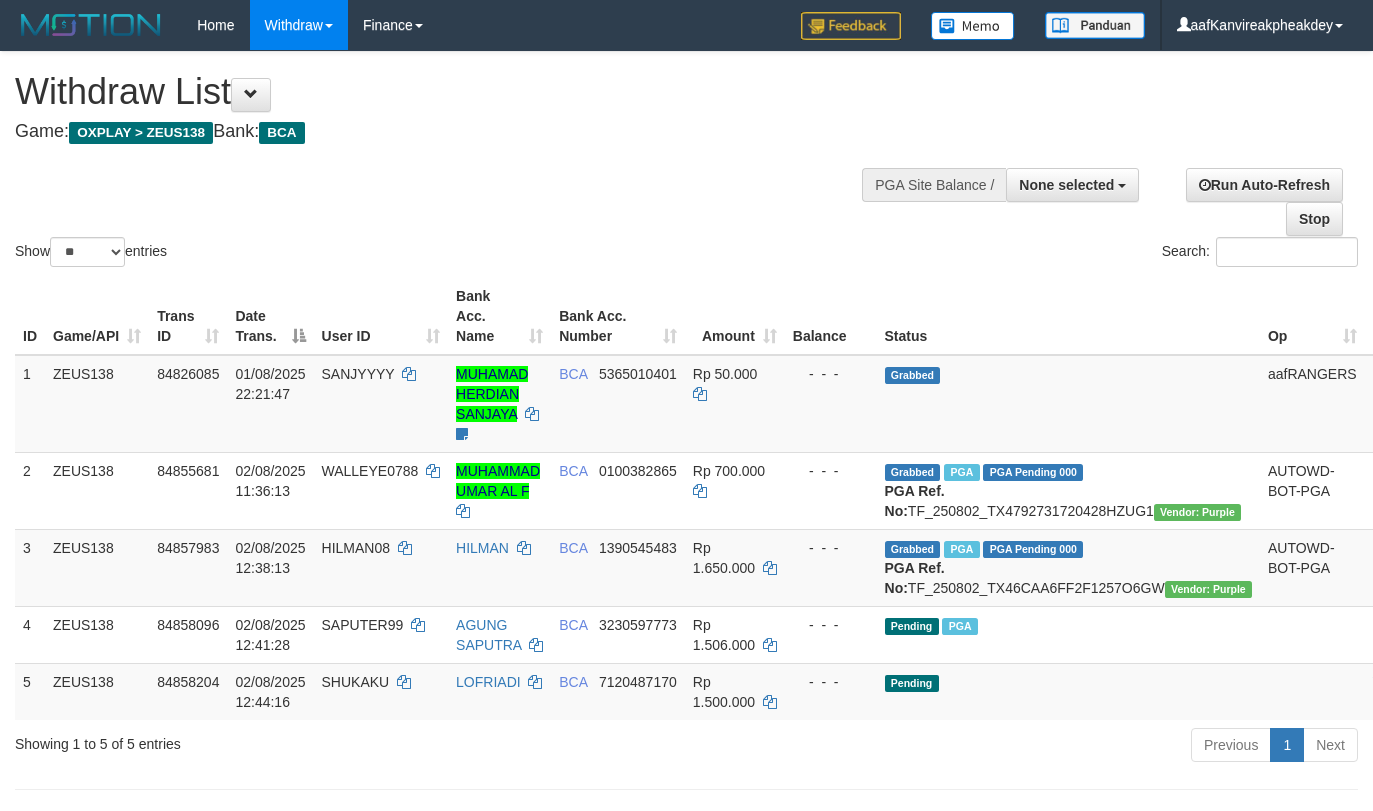 select 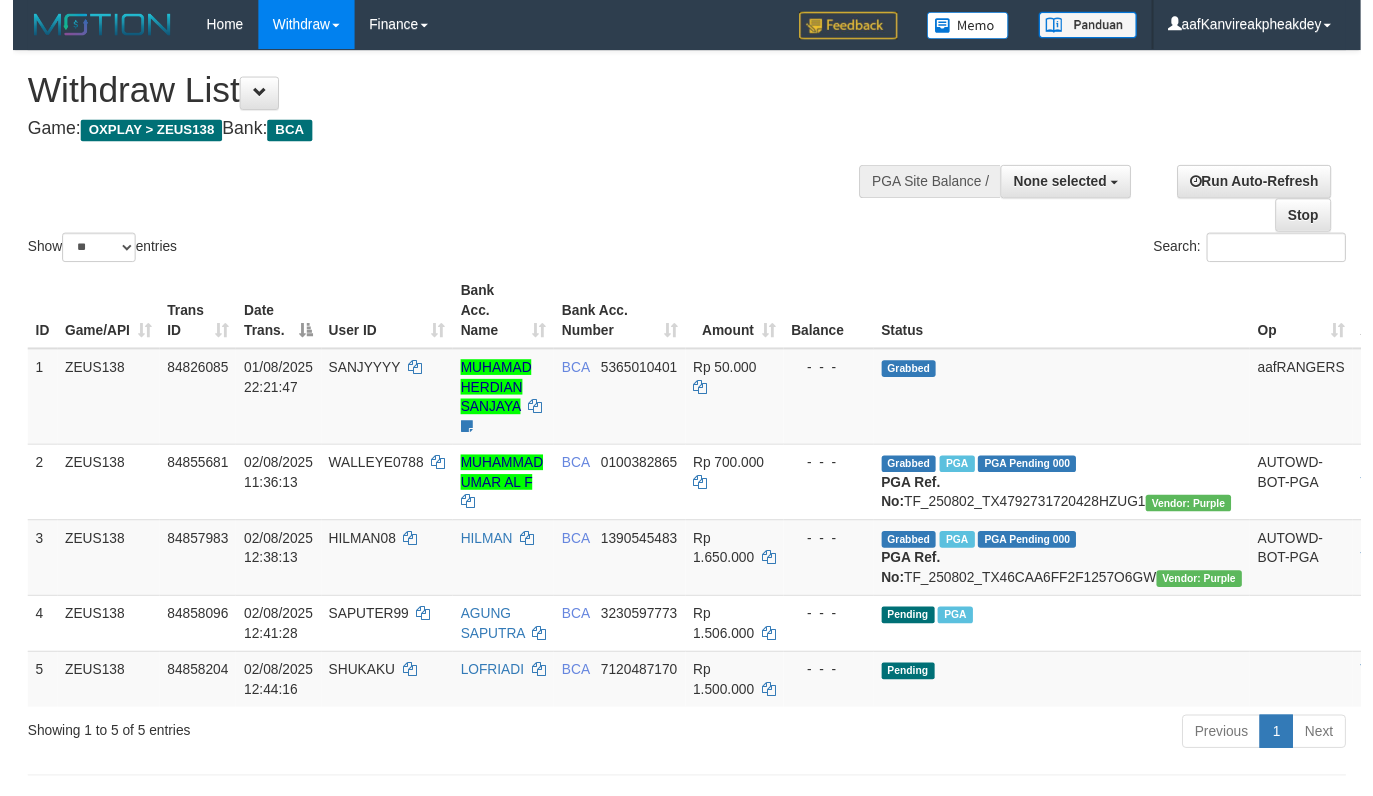 scroll, scrollTop: 0, scrollLeft: 0, axis: both 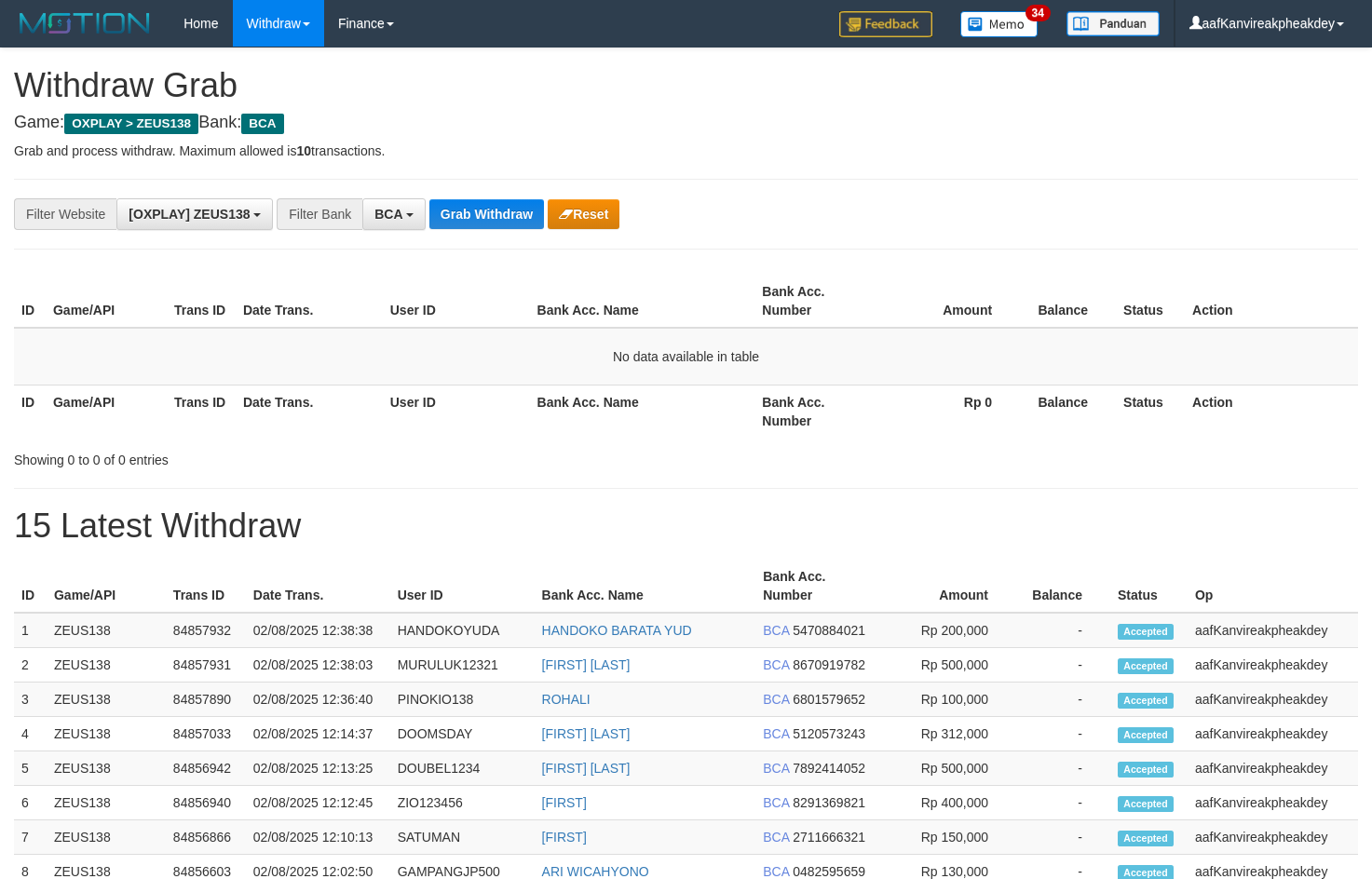 click on "Grab Withdraw" at bounding box center (486, 214) 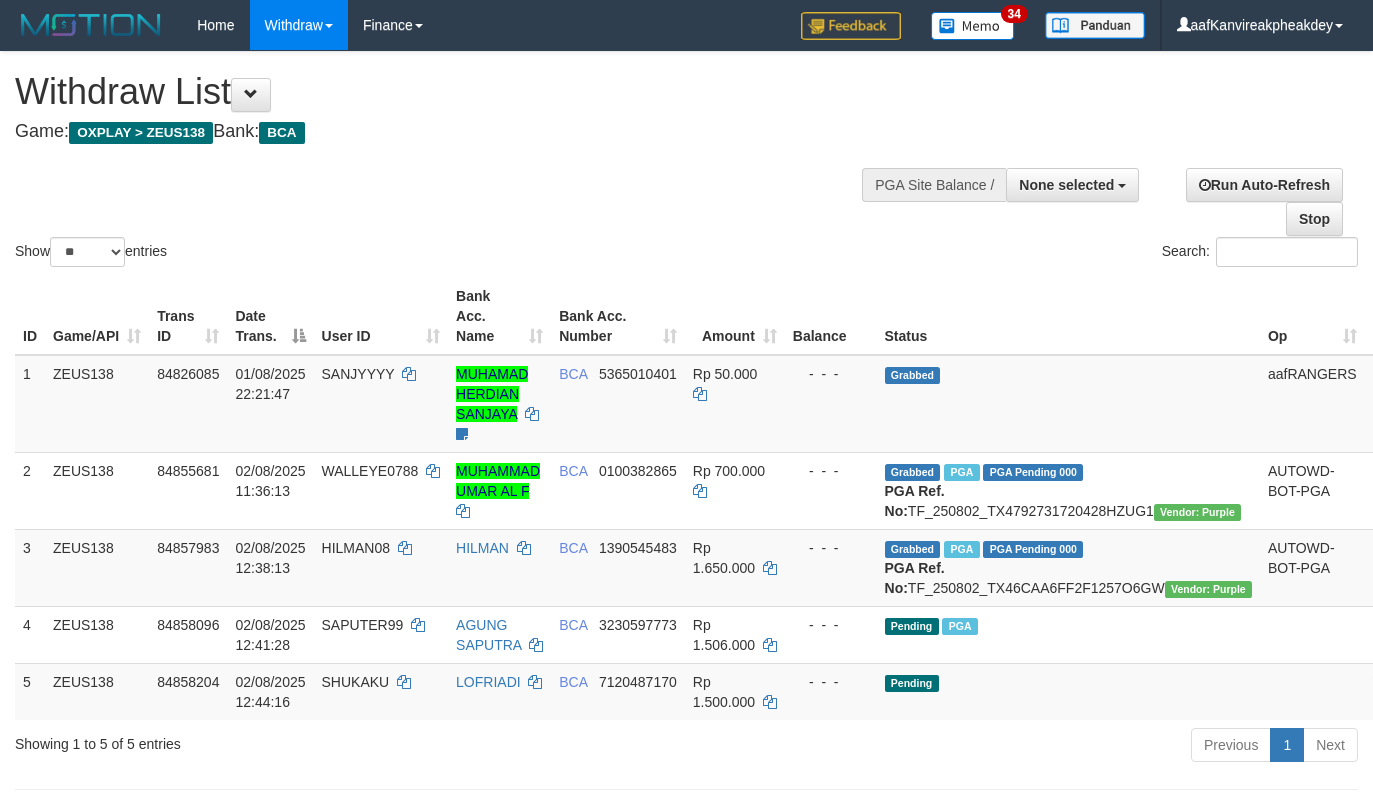 select 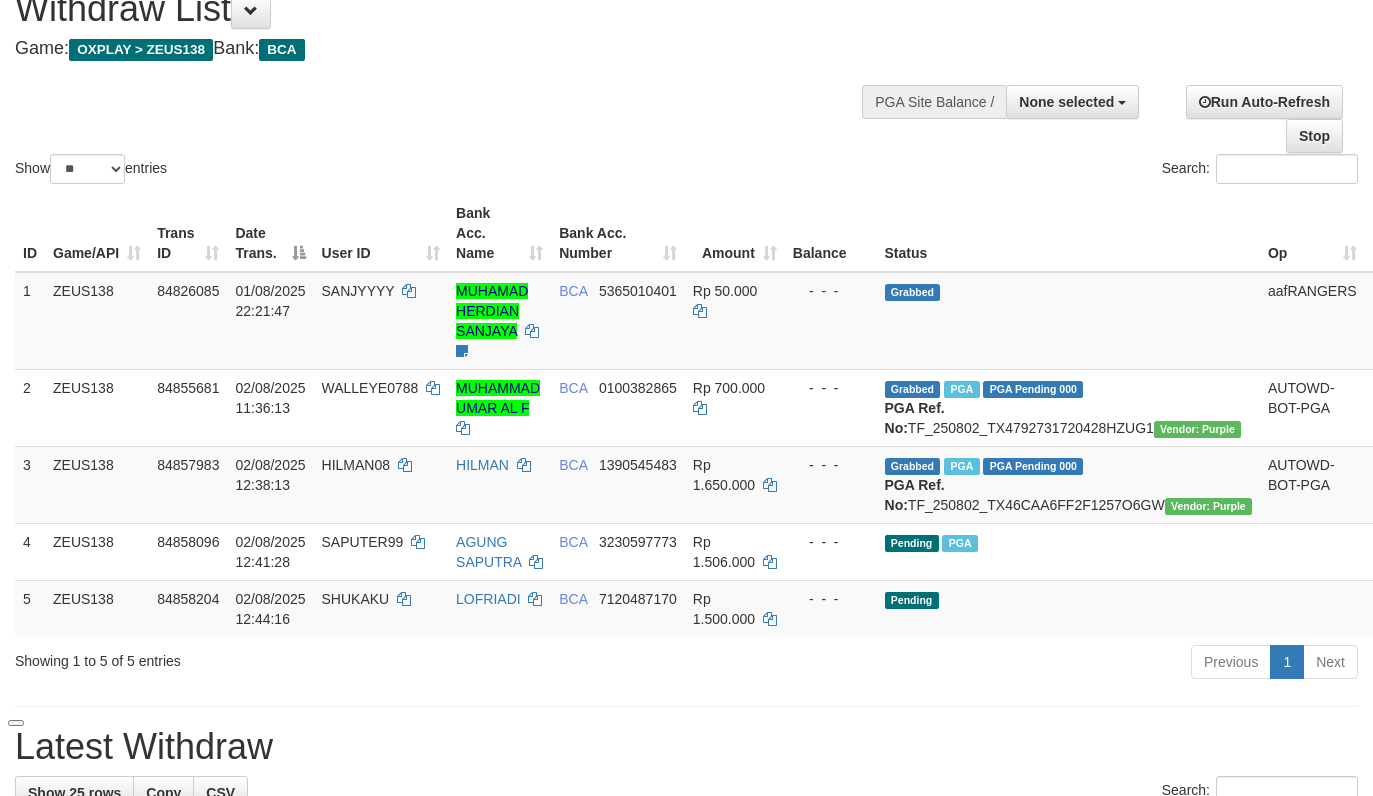 scroll, scrollTop: 404, scrollLeft: 0, axis: vertical 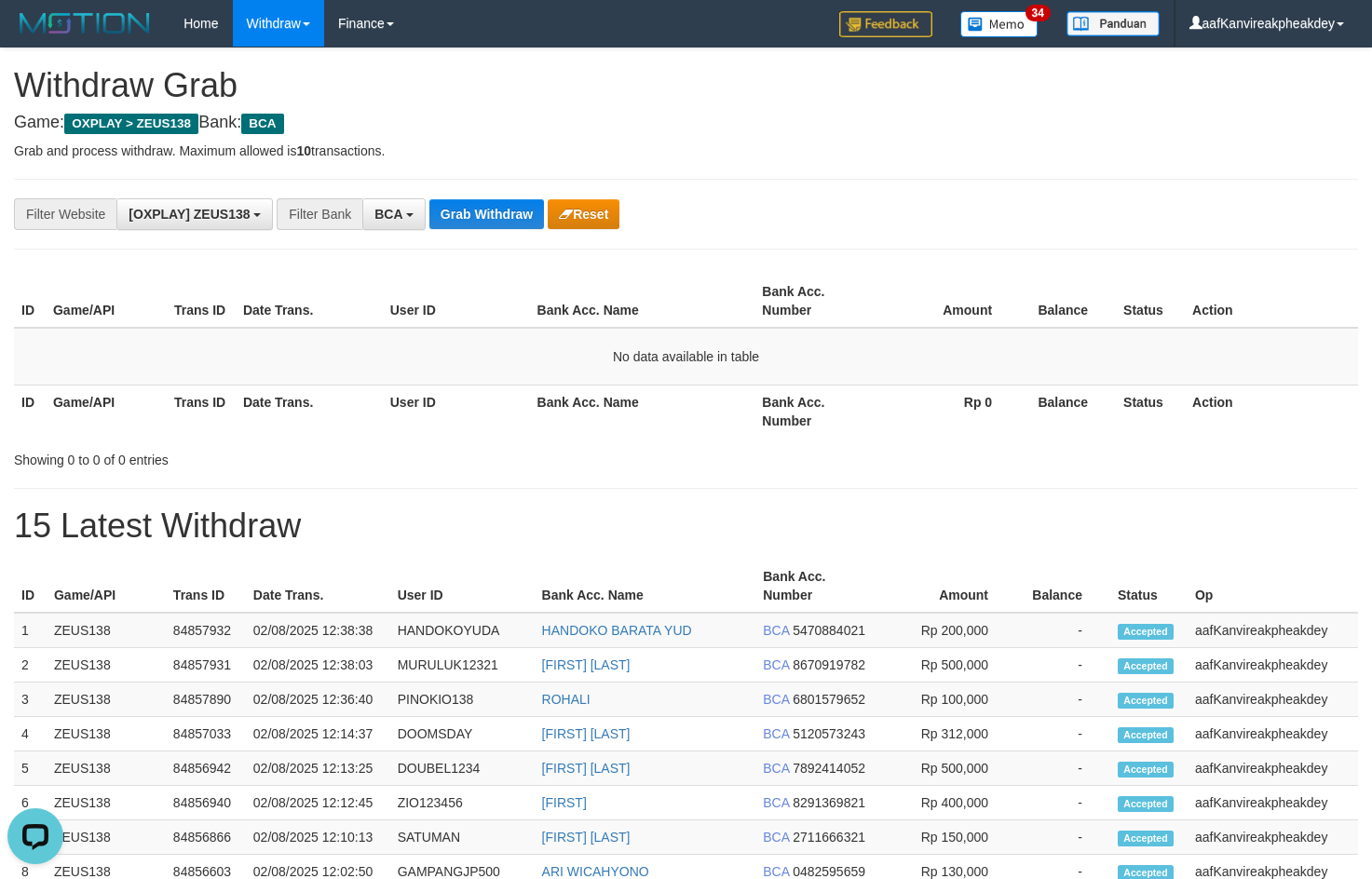 click on "**********" at bounding box center (572, 214) 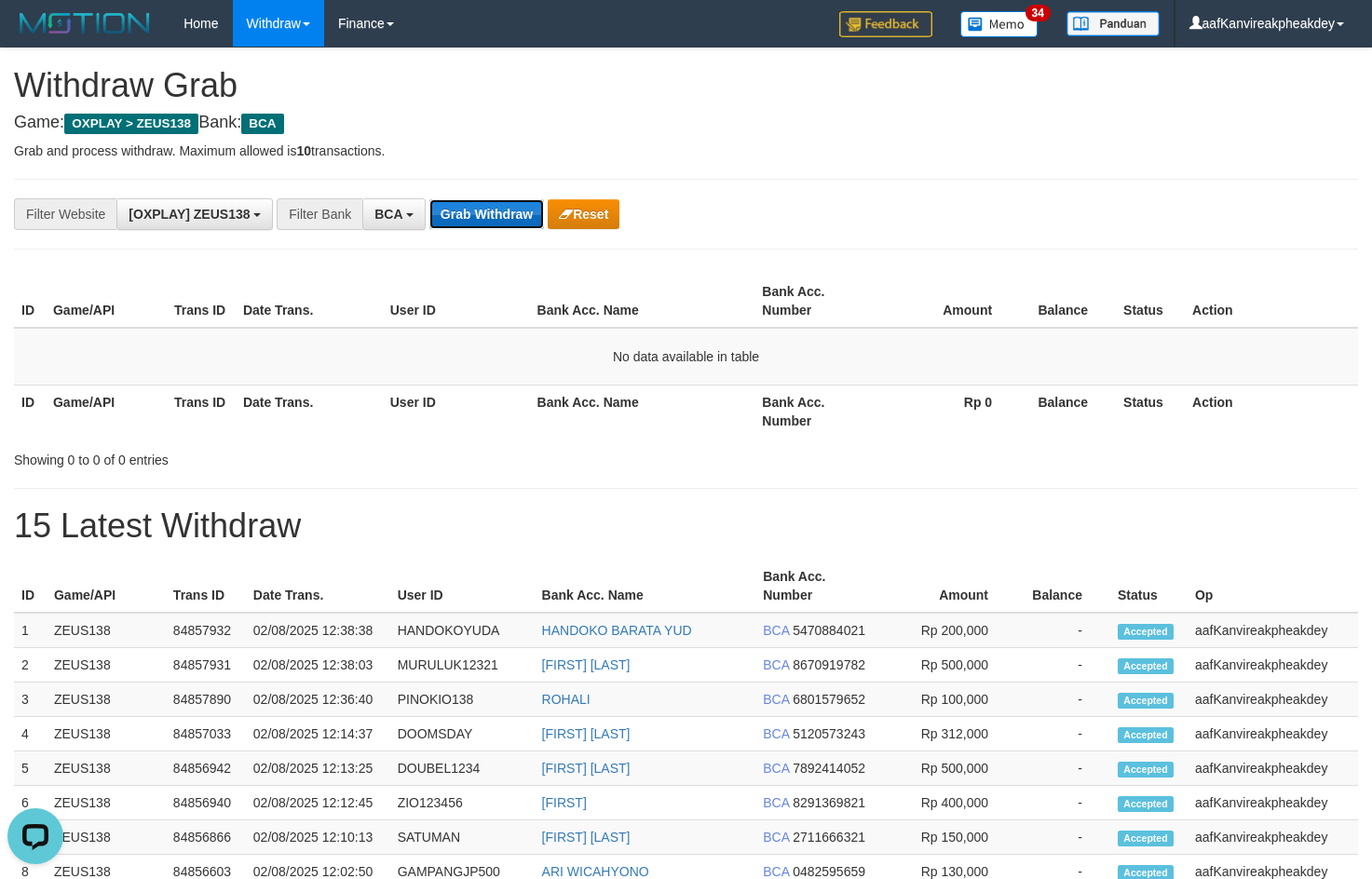 click on "Grab Withdraw" at bounding box center [486, 214] 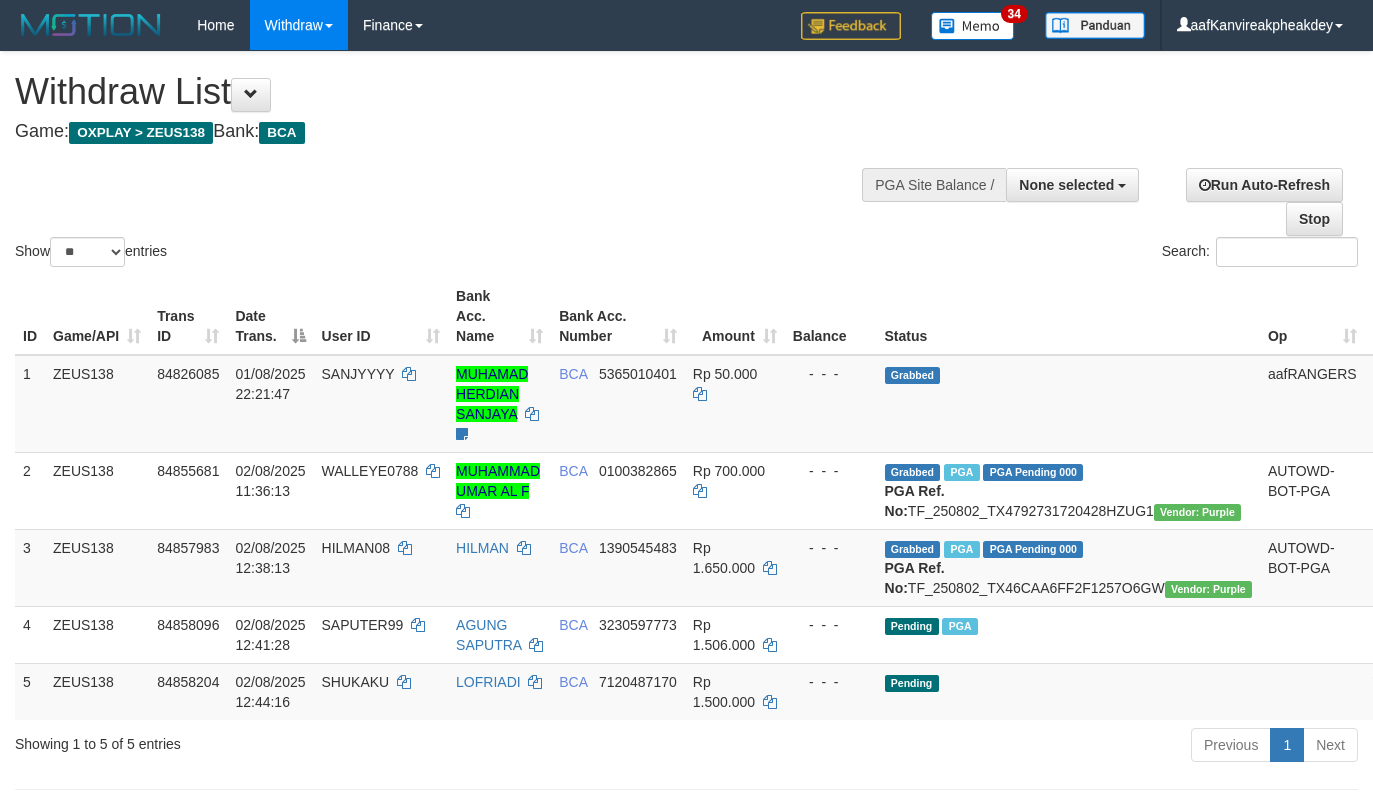 select 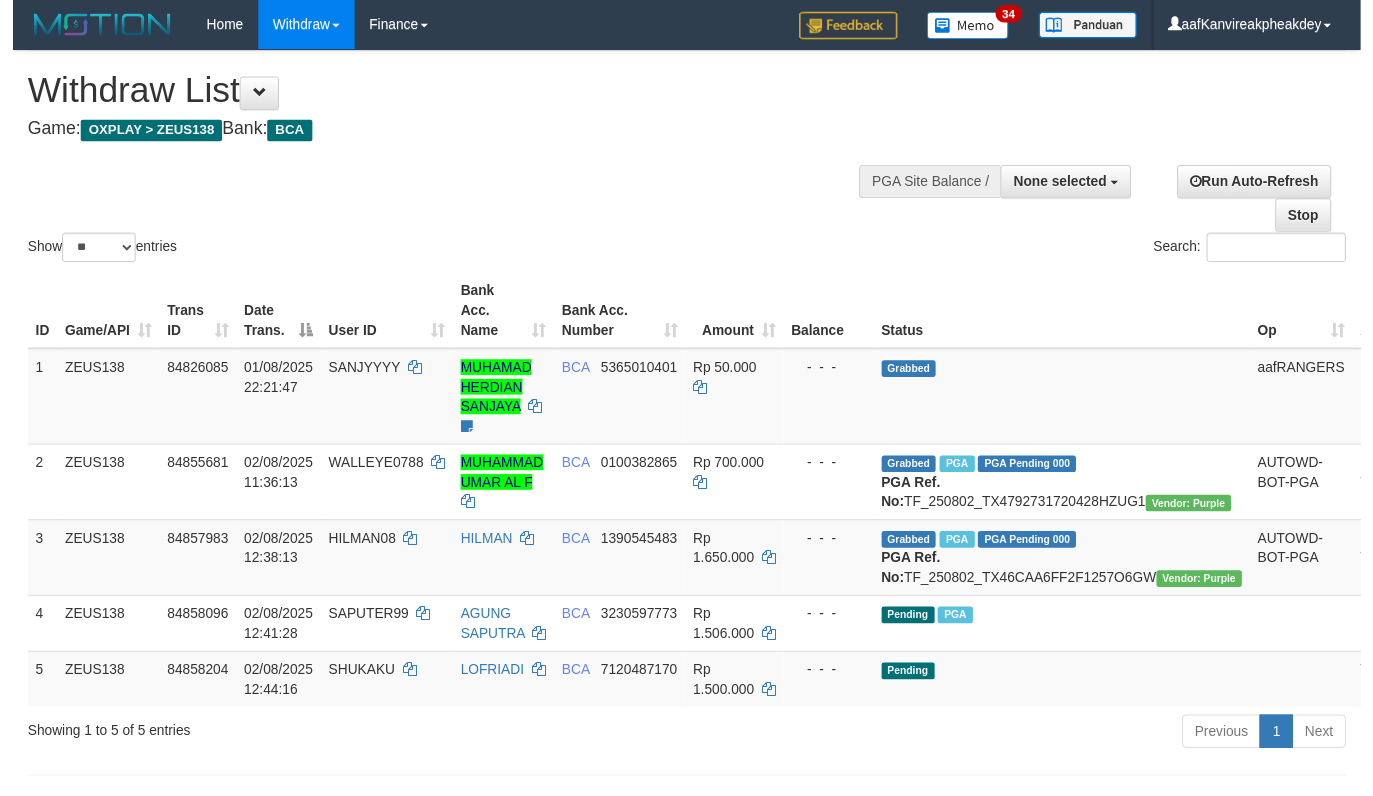 scroll, scrollTop: 459, scrollLeft: 0, axis: vertical 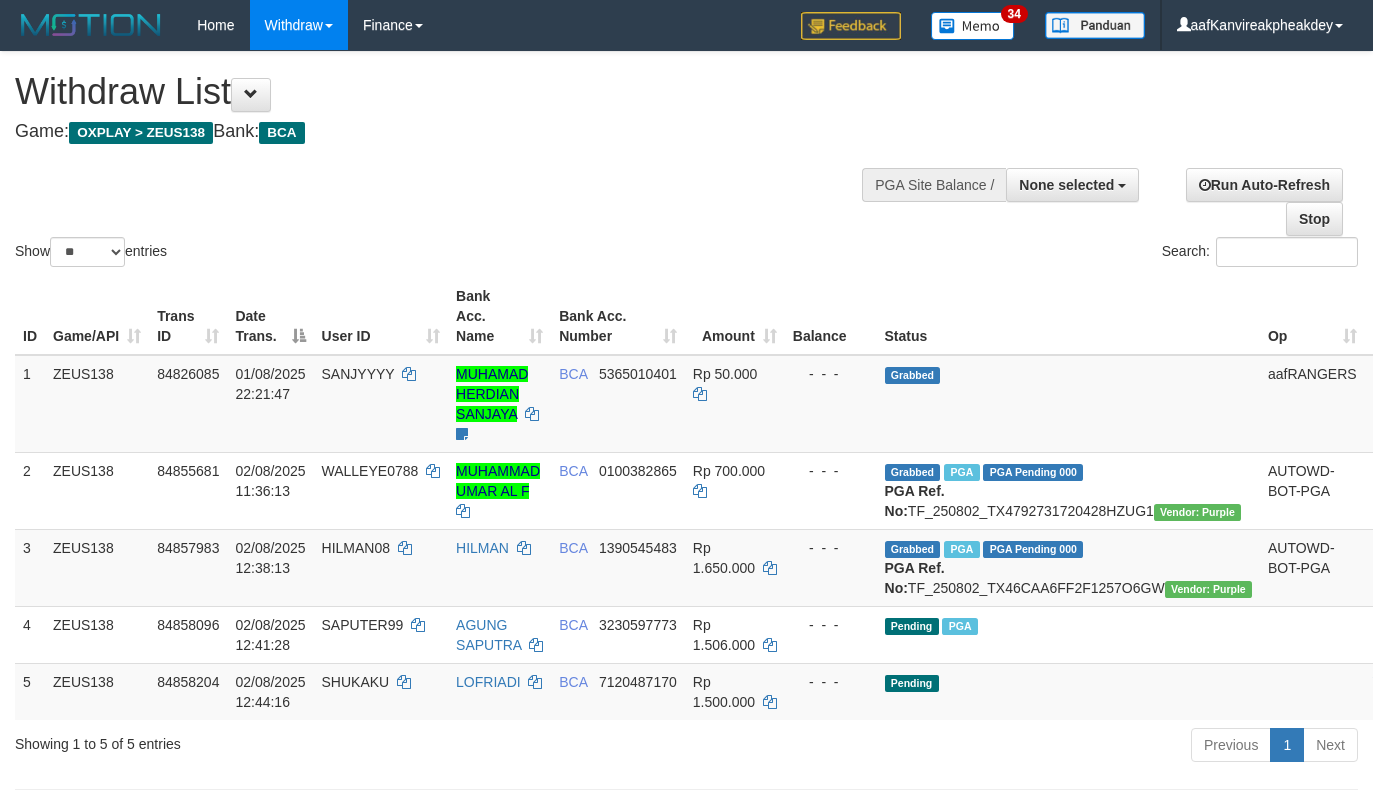 select 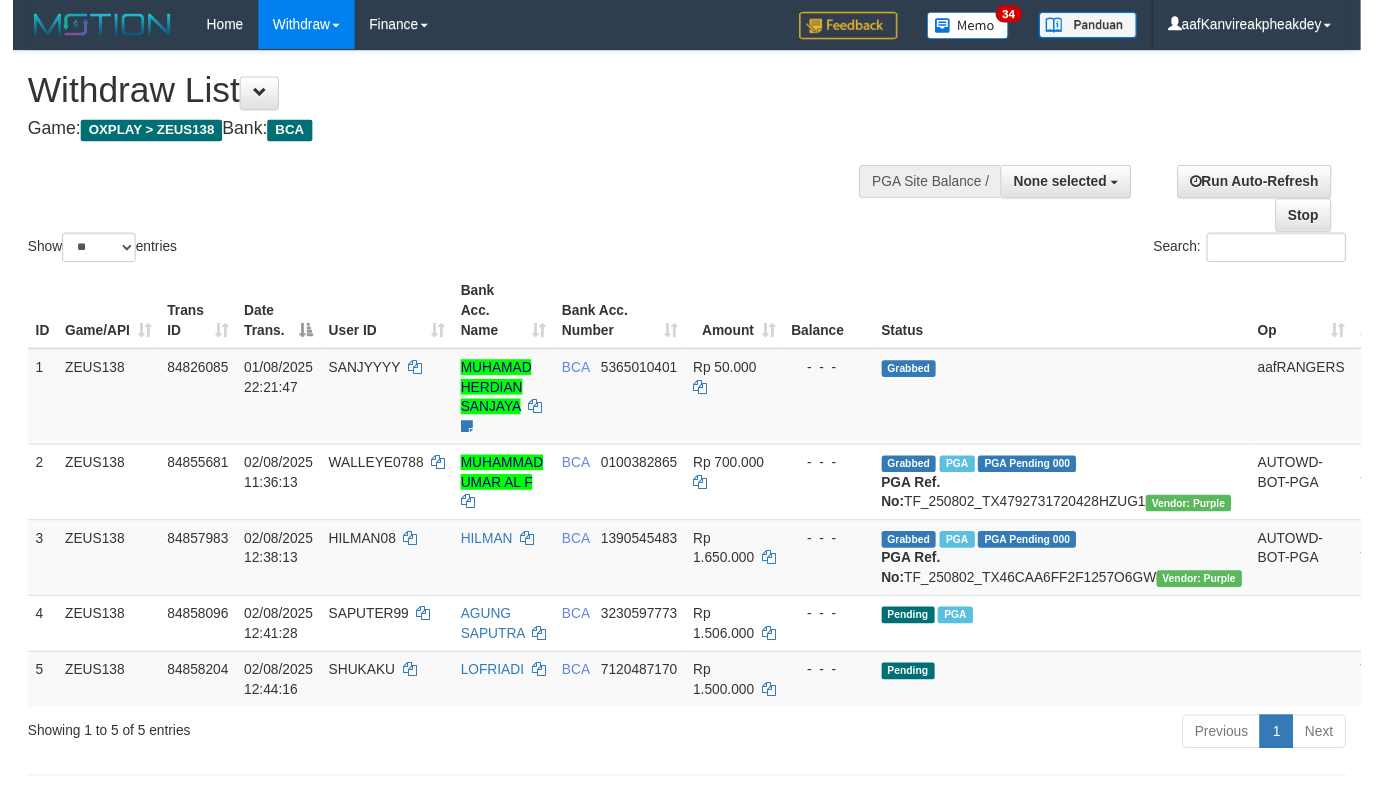 scroll, scrollTop: 459, scrollLeft: 0, axis: vertical 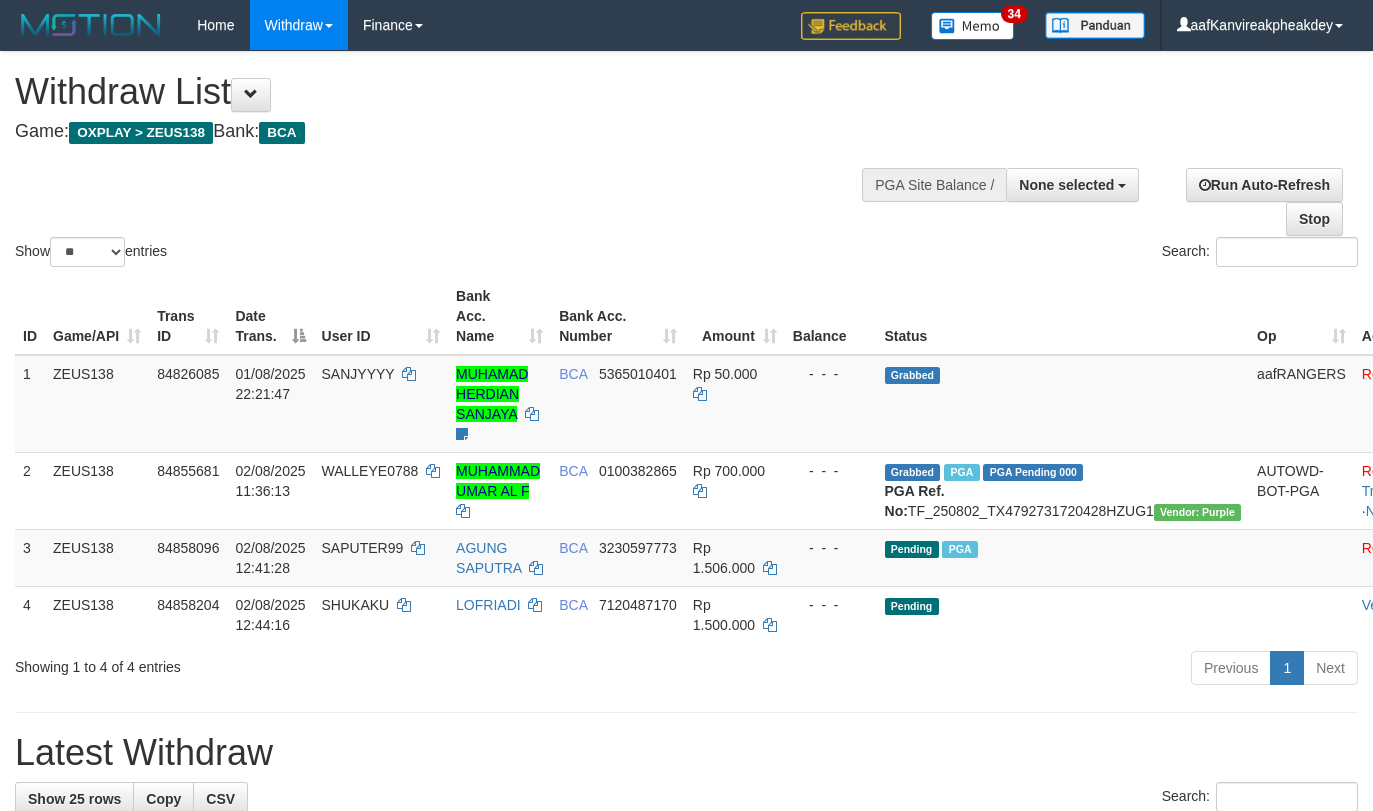 select 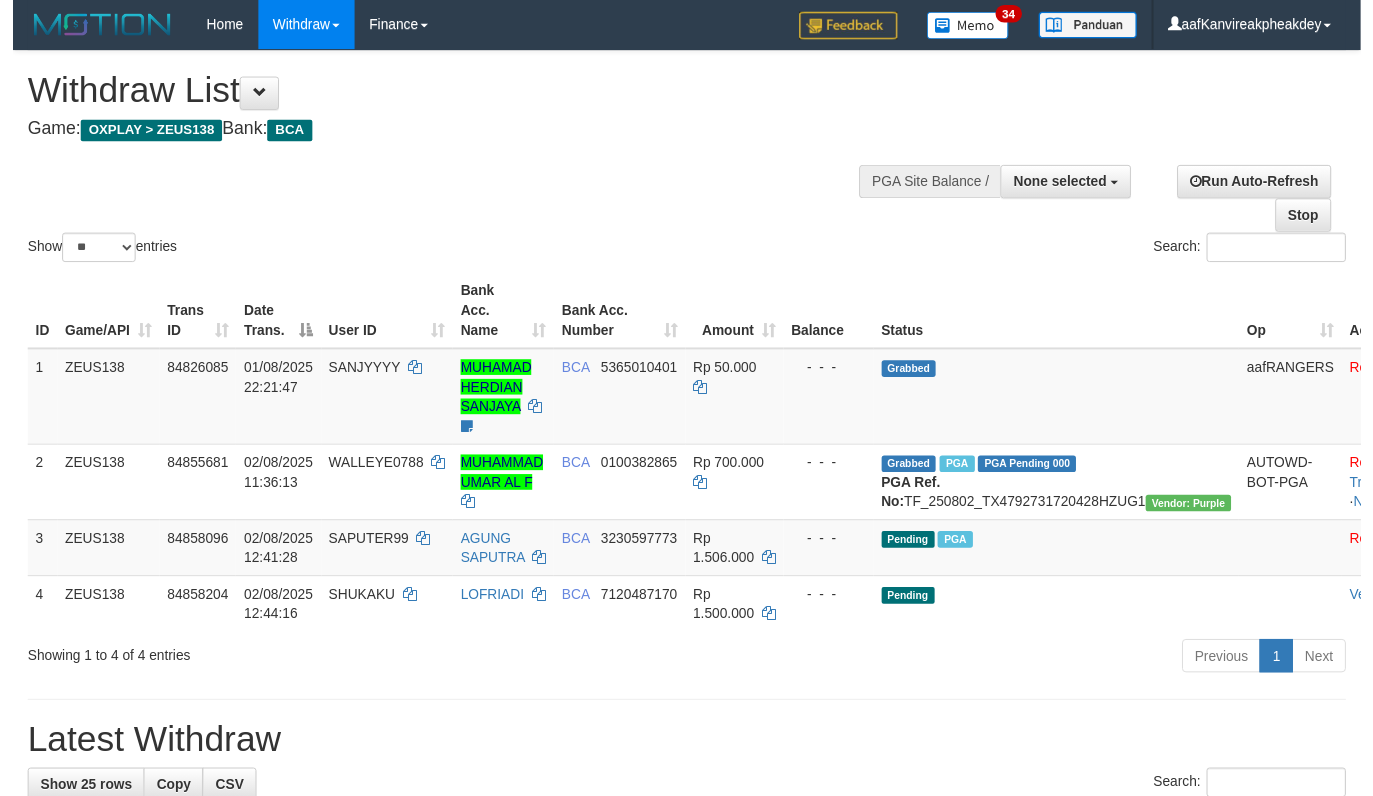 scroll, scrollTop: 459, scrollLeft: 0, axis: vertical 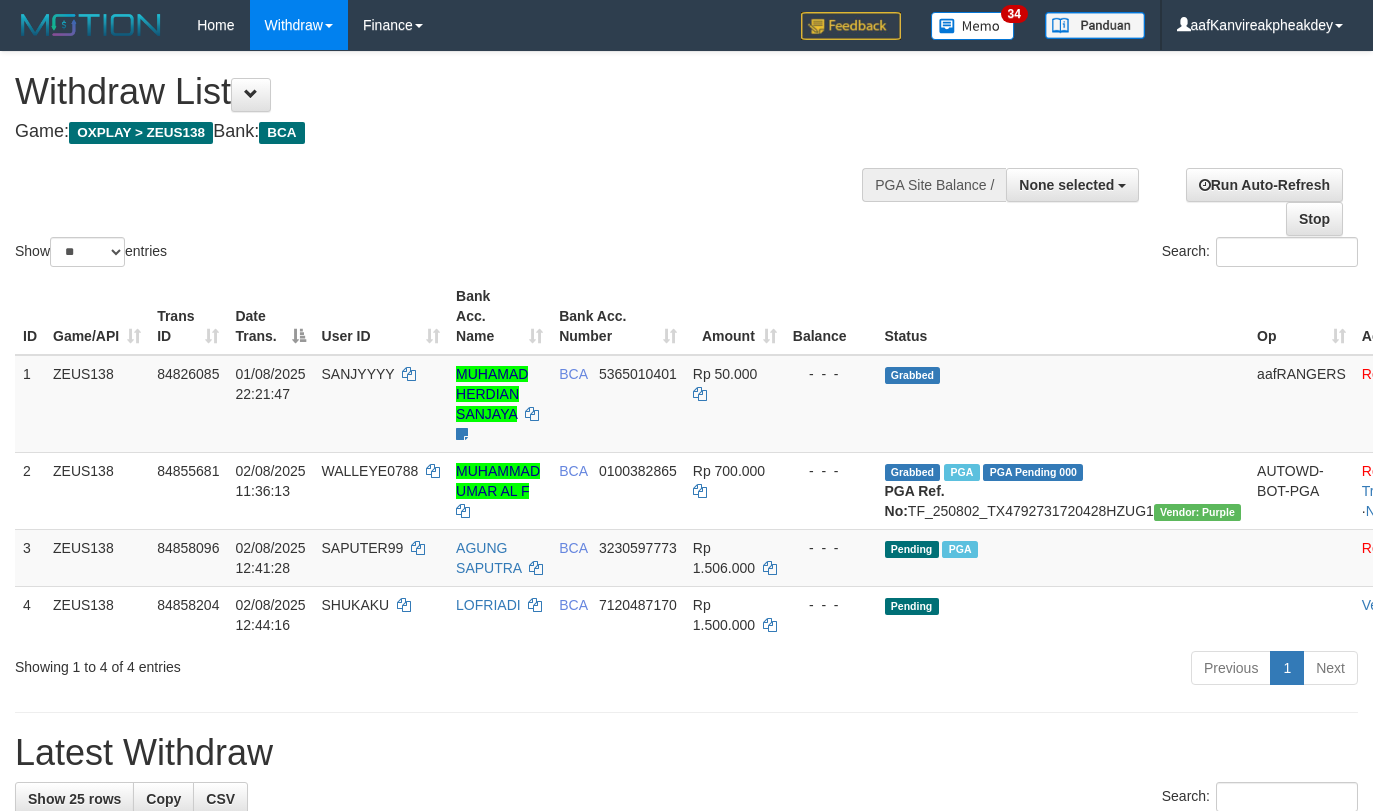 select 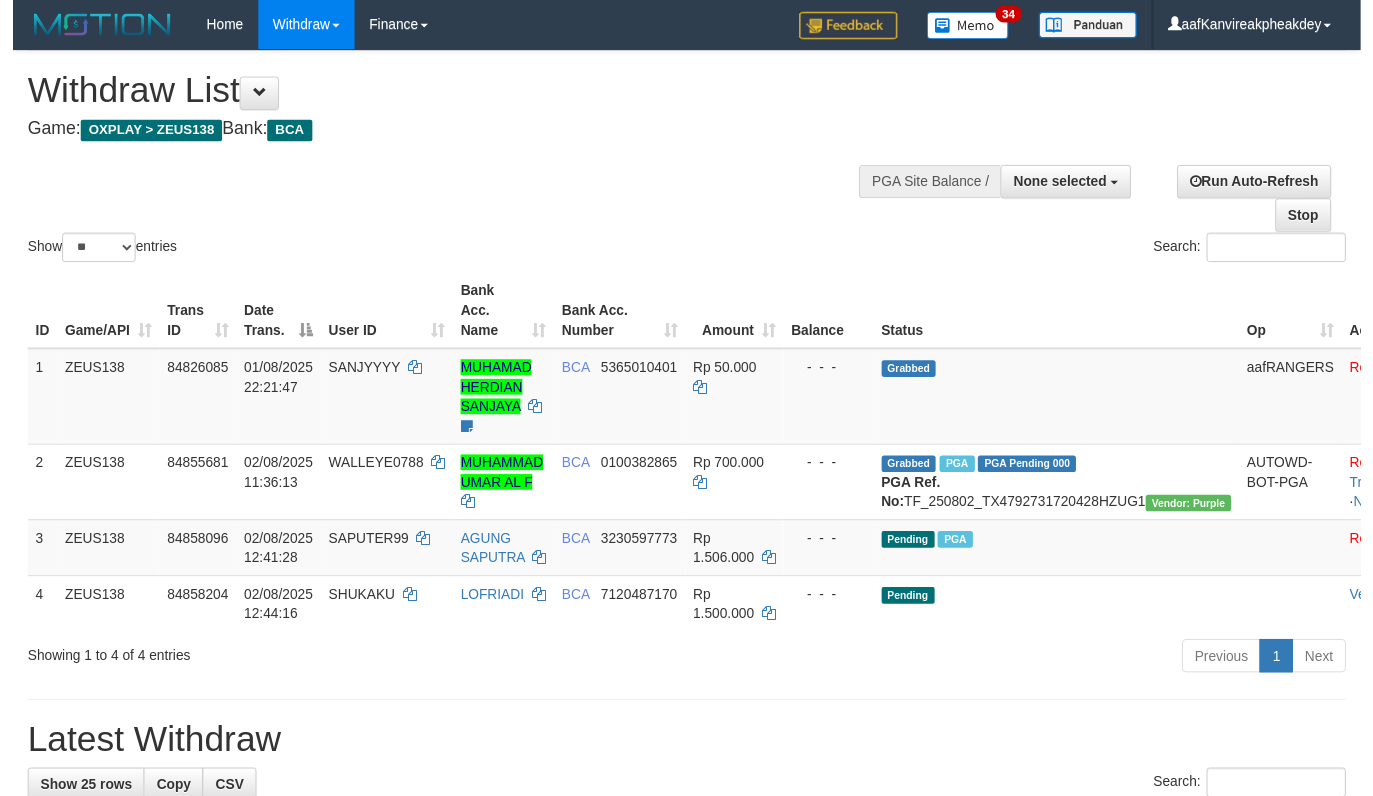 scroll, scrollTop: 459, scrollLeft: 0, axis: vertical 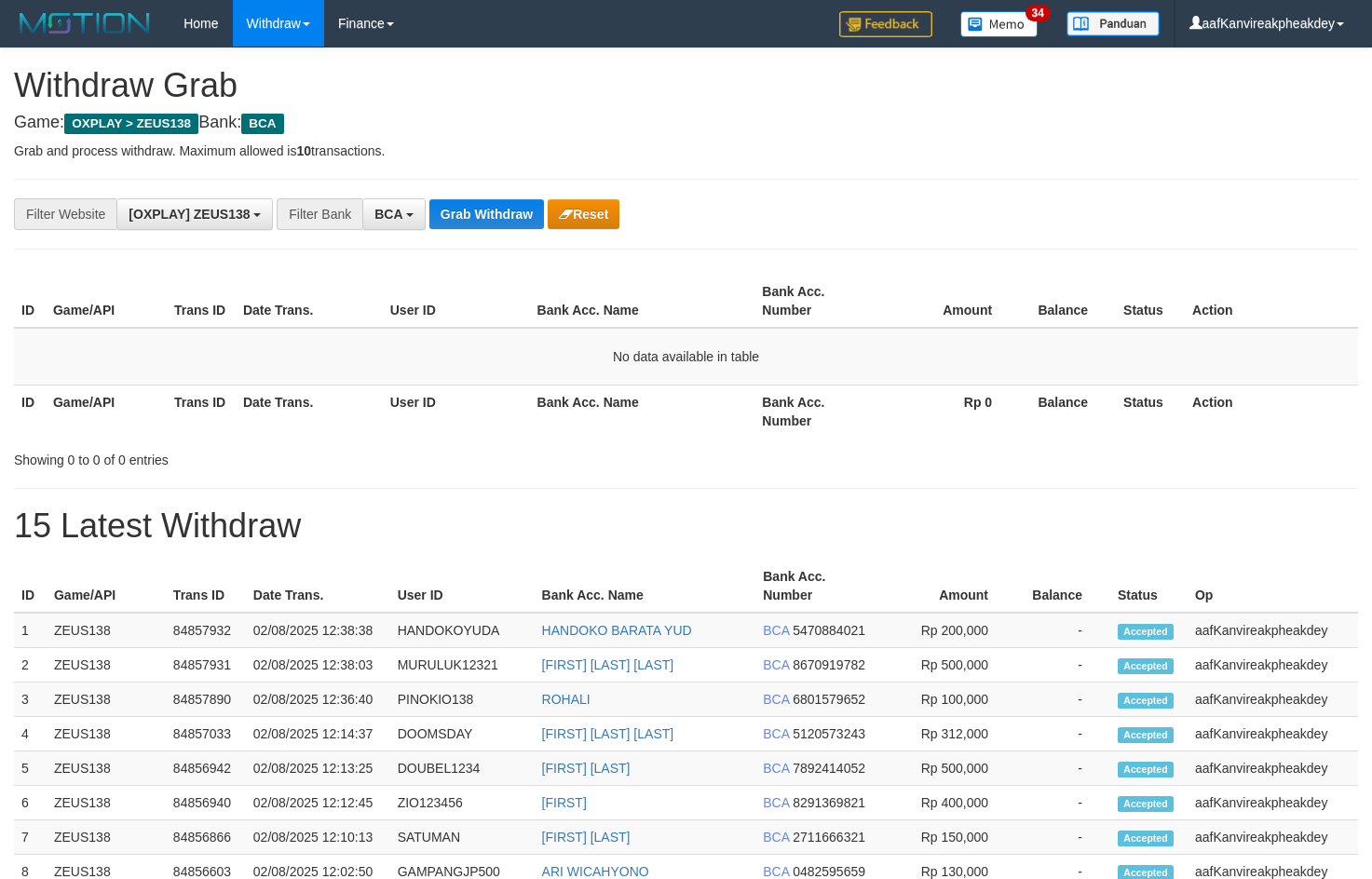drag, startPoint x: 892, startPoint y: 282, endPoint x: 890, endPoint y: 257, distance: 25.079872 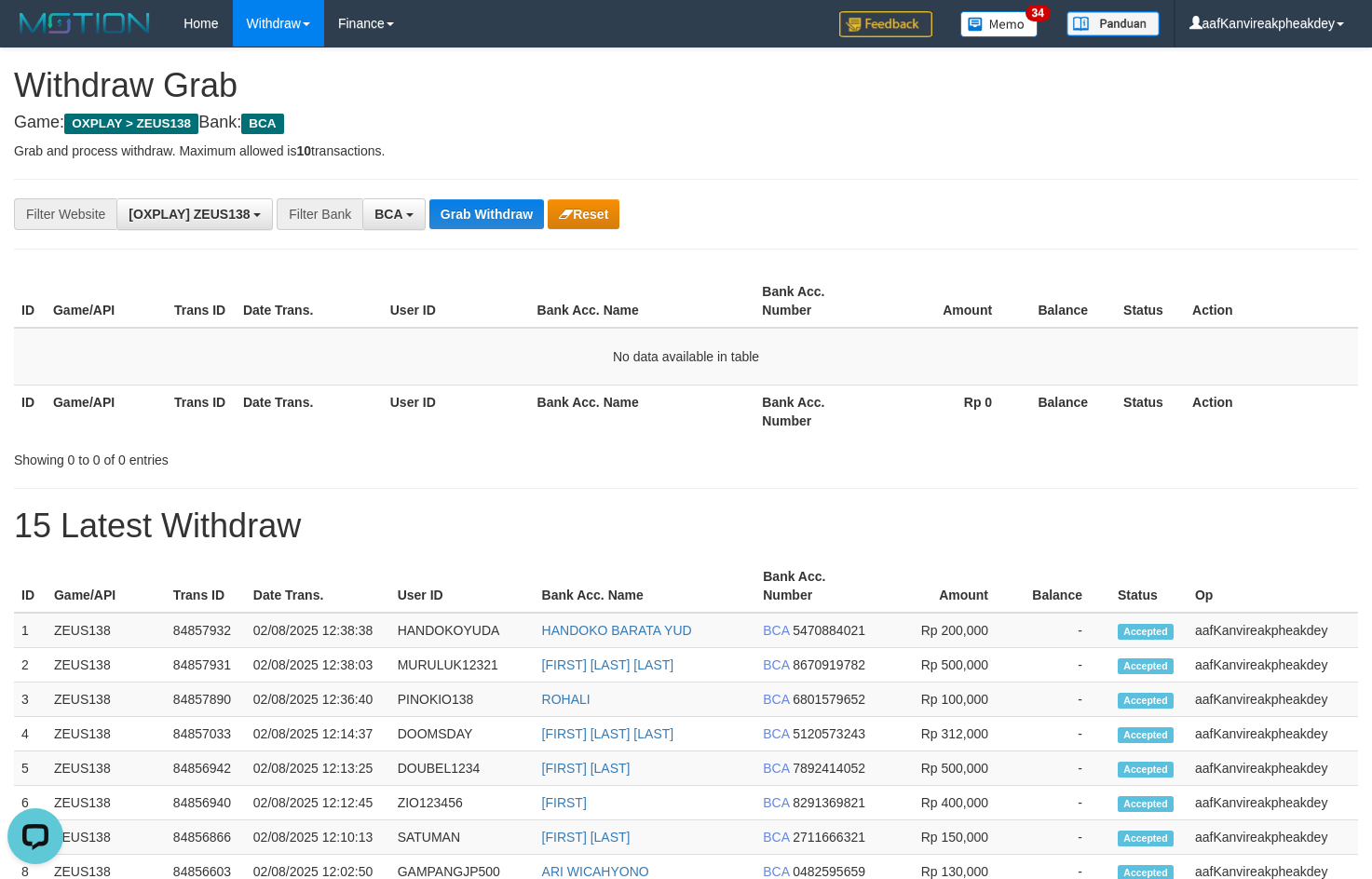 scroll, scrollTop: 0, scrollLeft: 0, axis: both 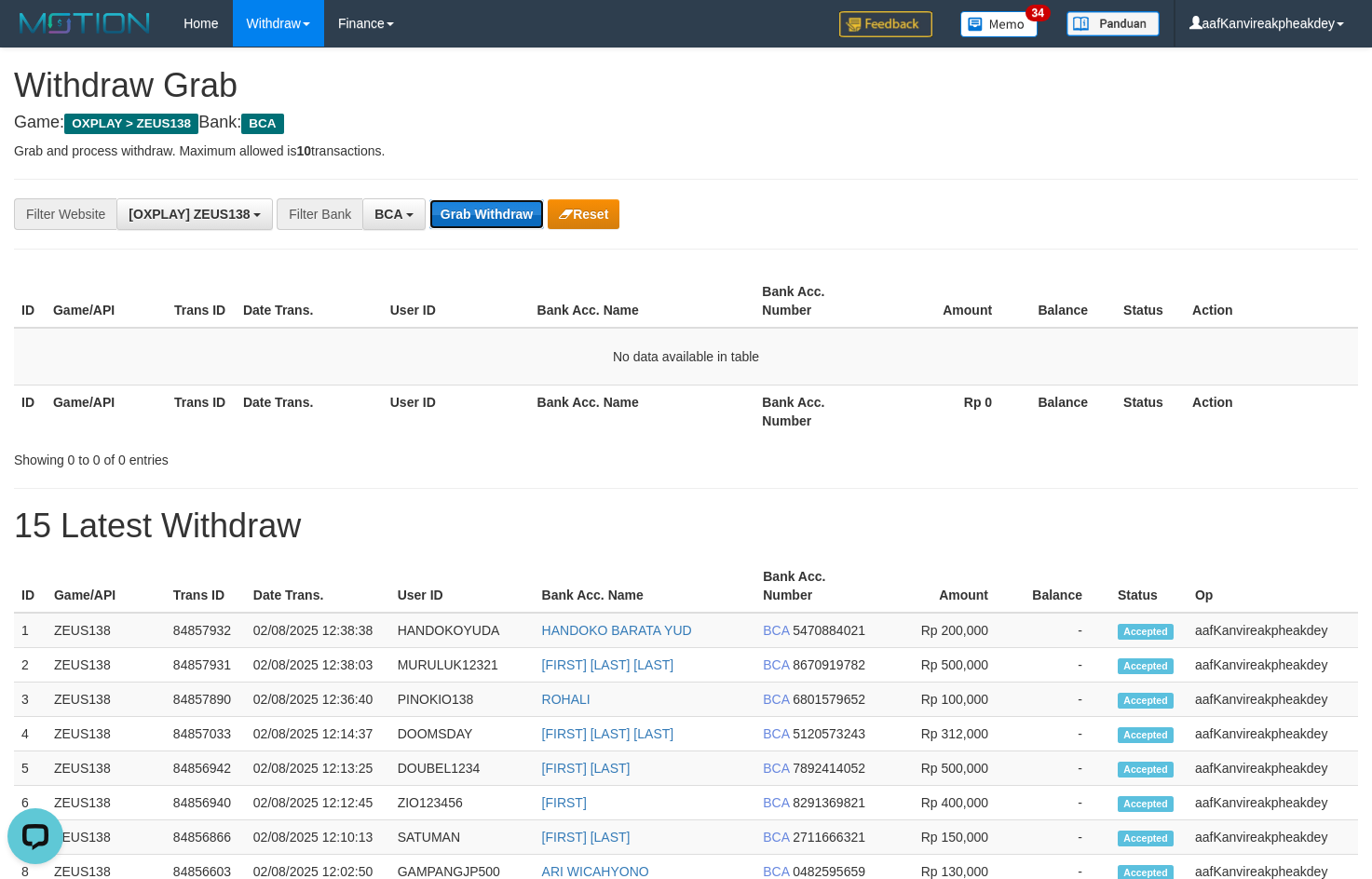 click on "Grab Withdraw" at bounding box center [486, 214] 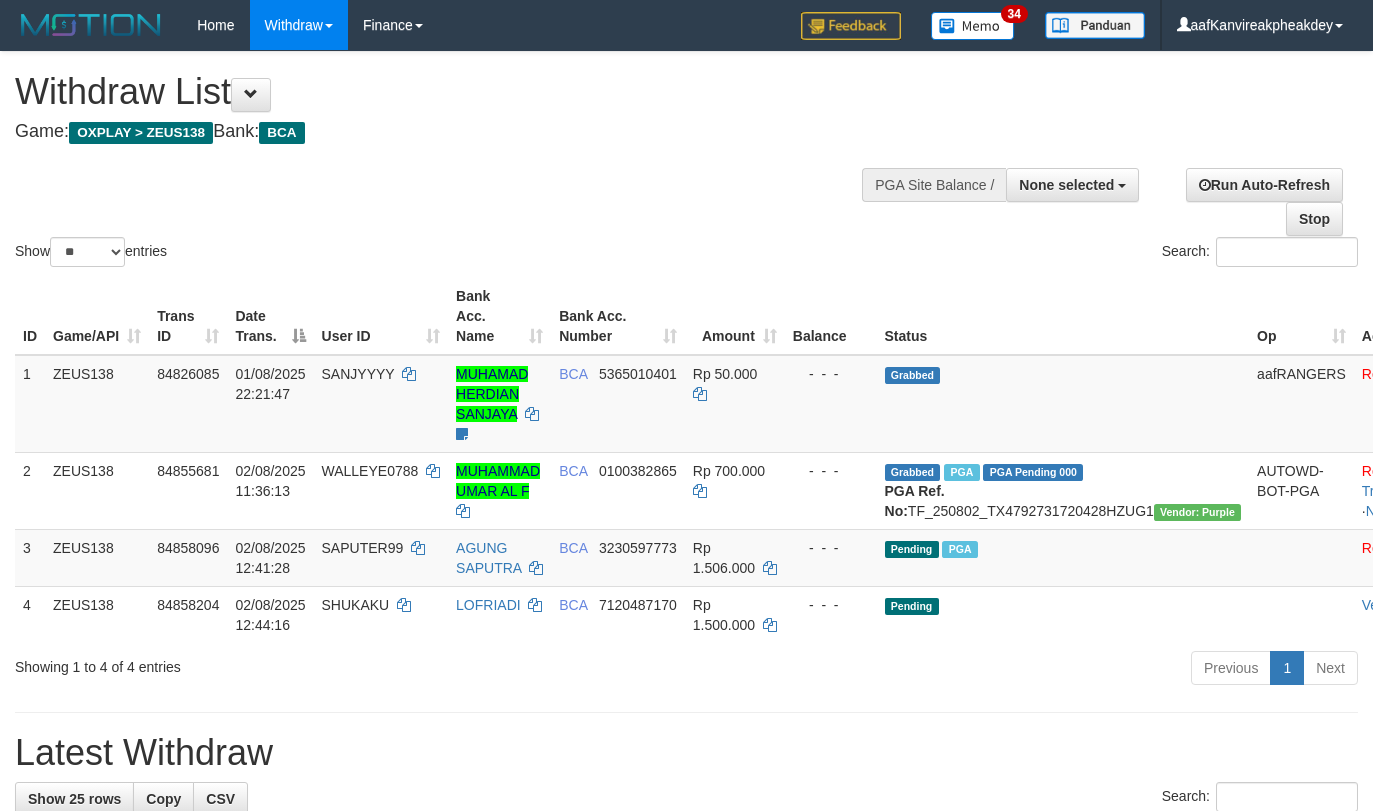 select 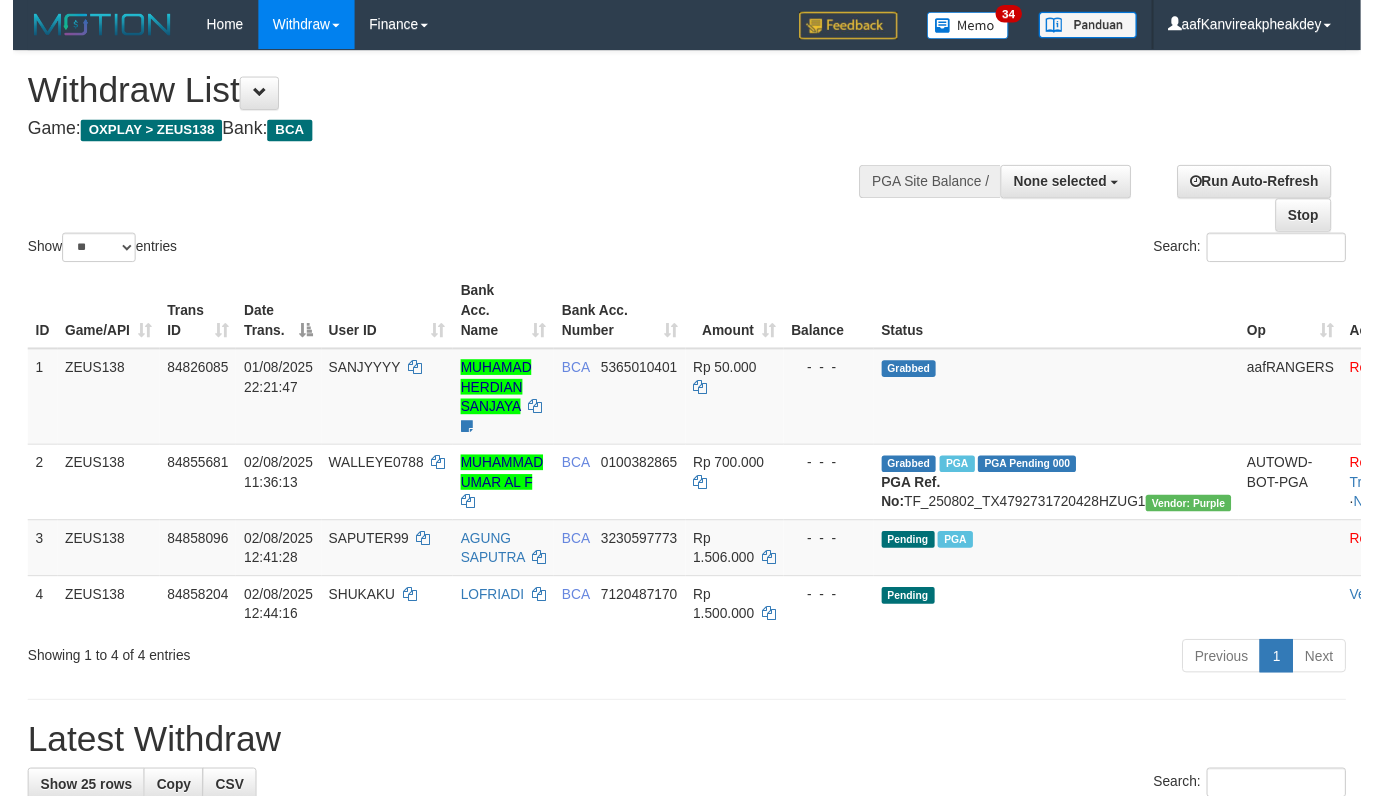 scroll, scrollTop: 459, scrollLeft: 0, axis: vertical 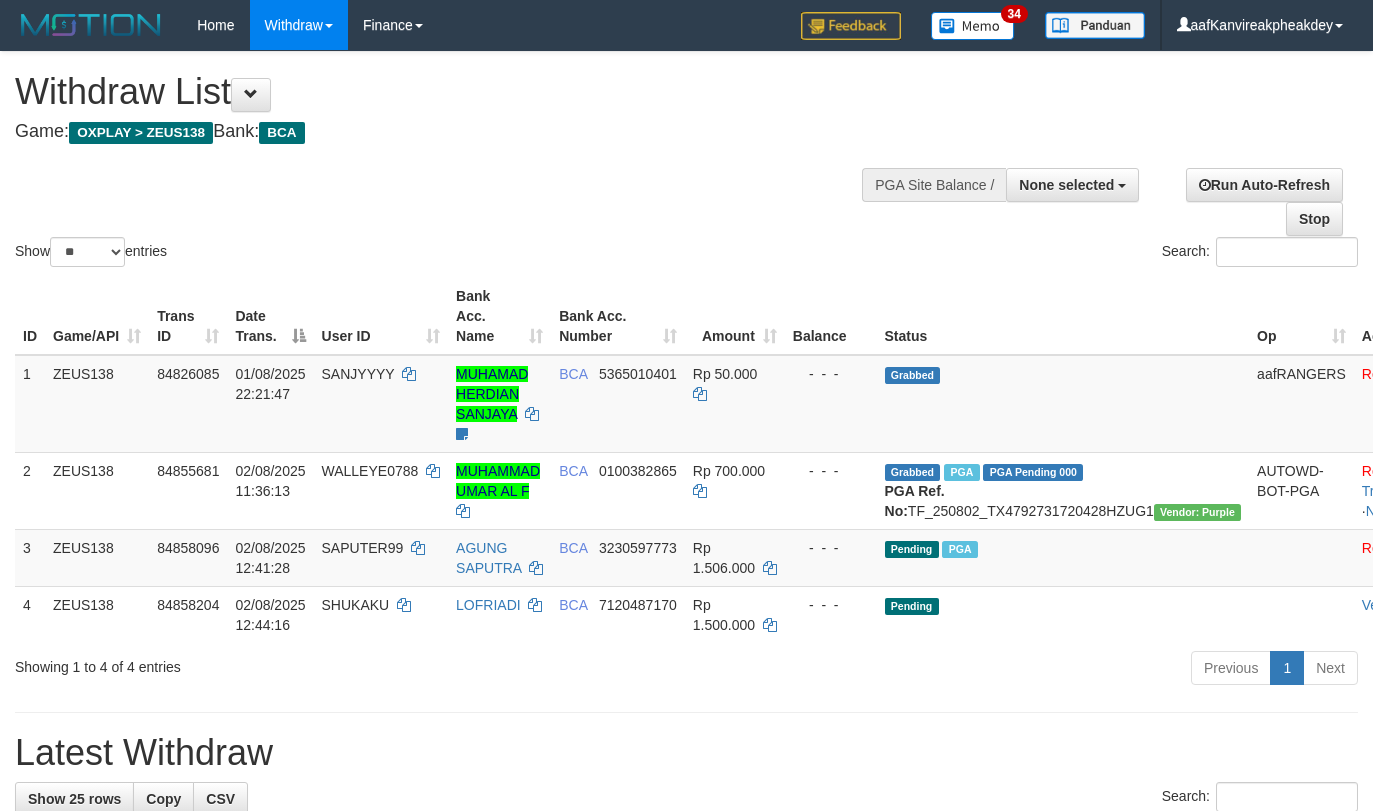 select 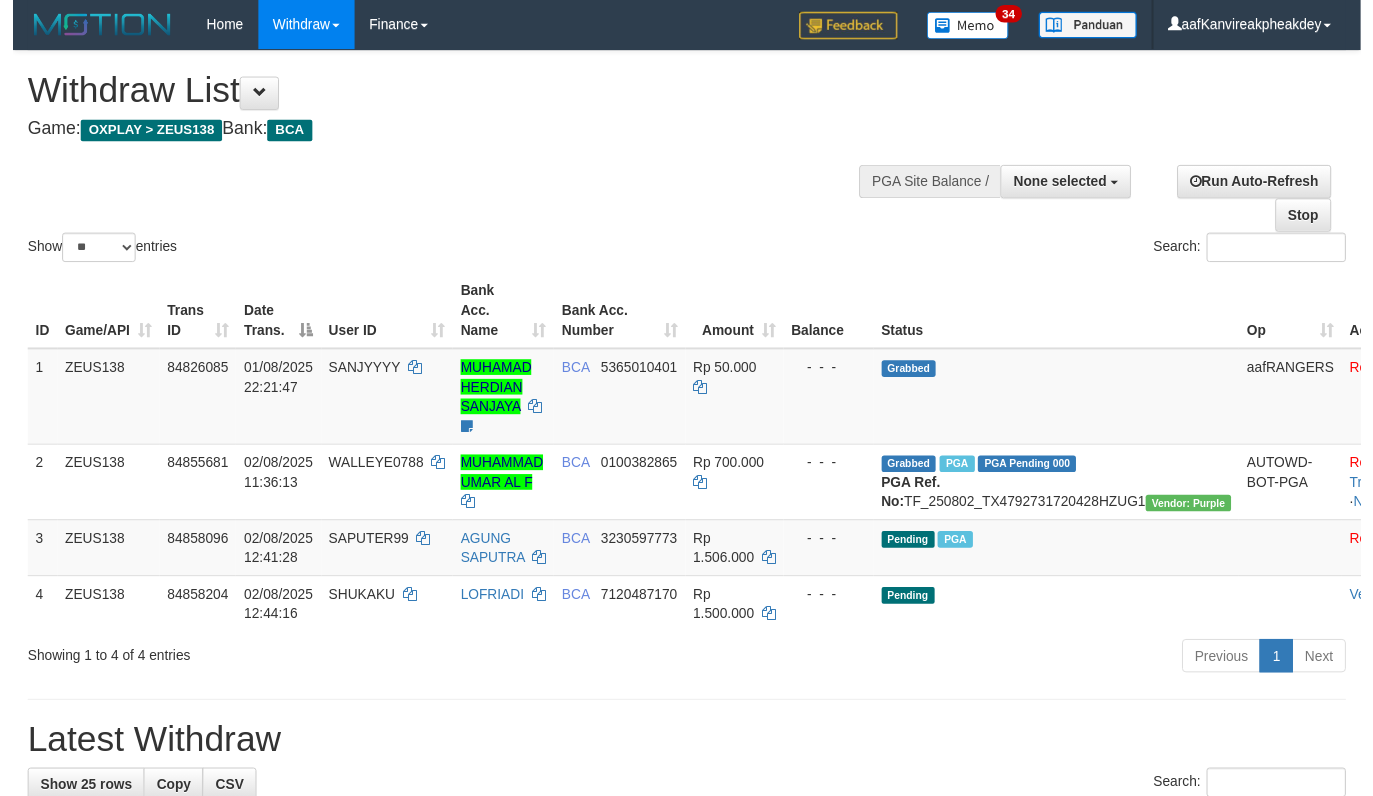 scroll, scrollTop: 459, scrollLeft: 0, axis: vertical 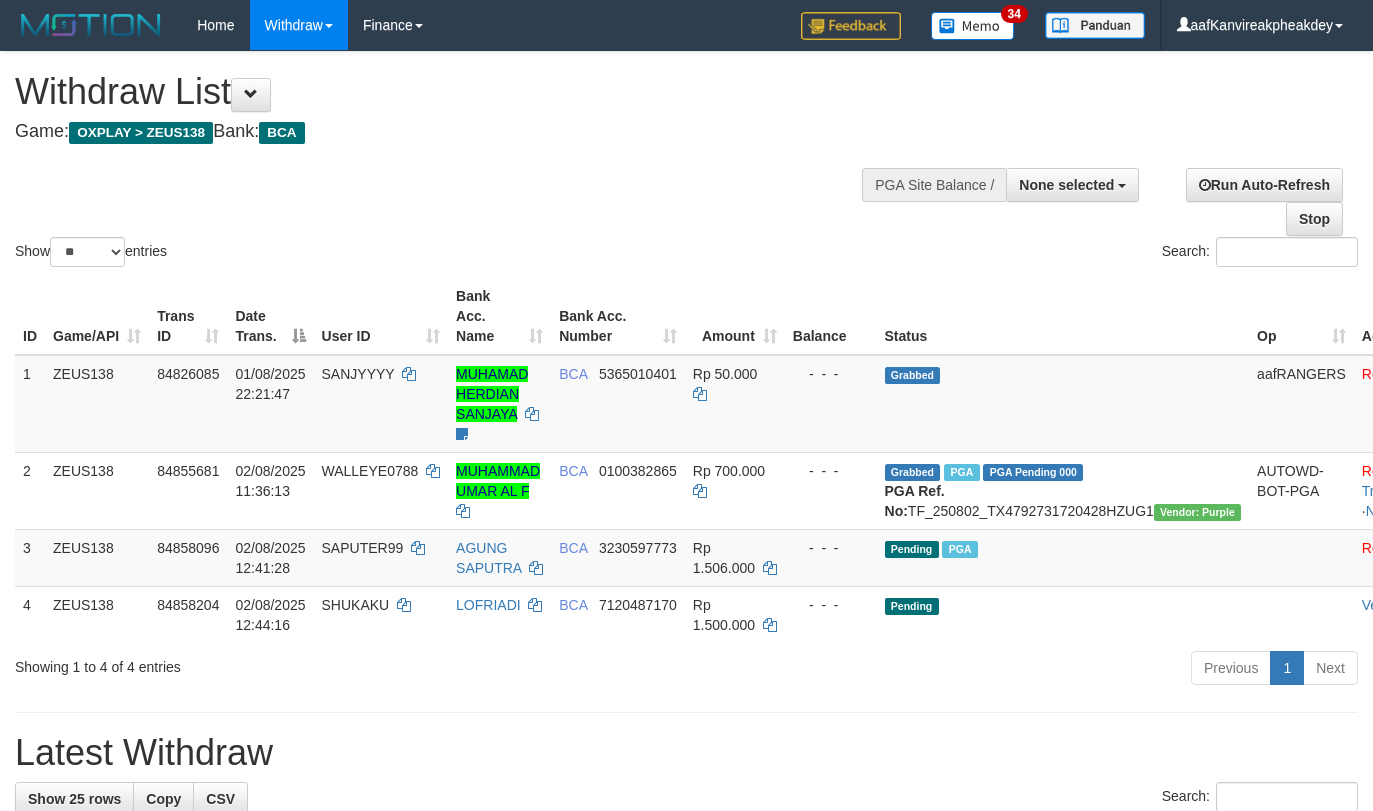 select 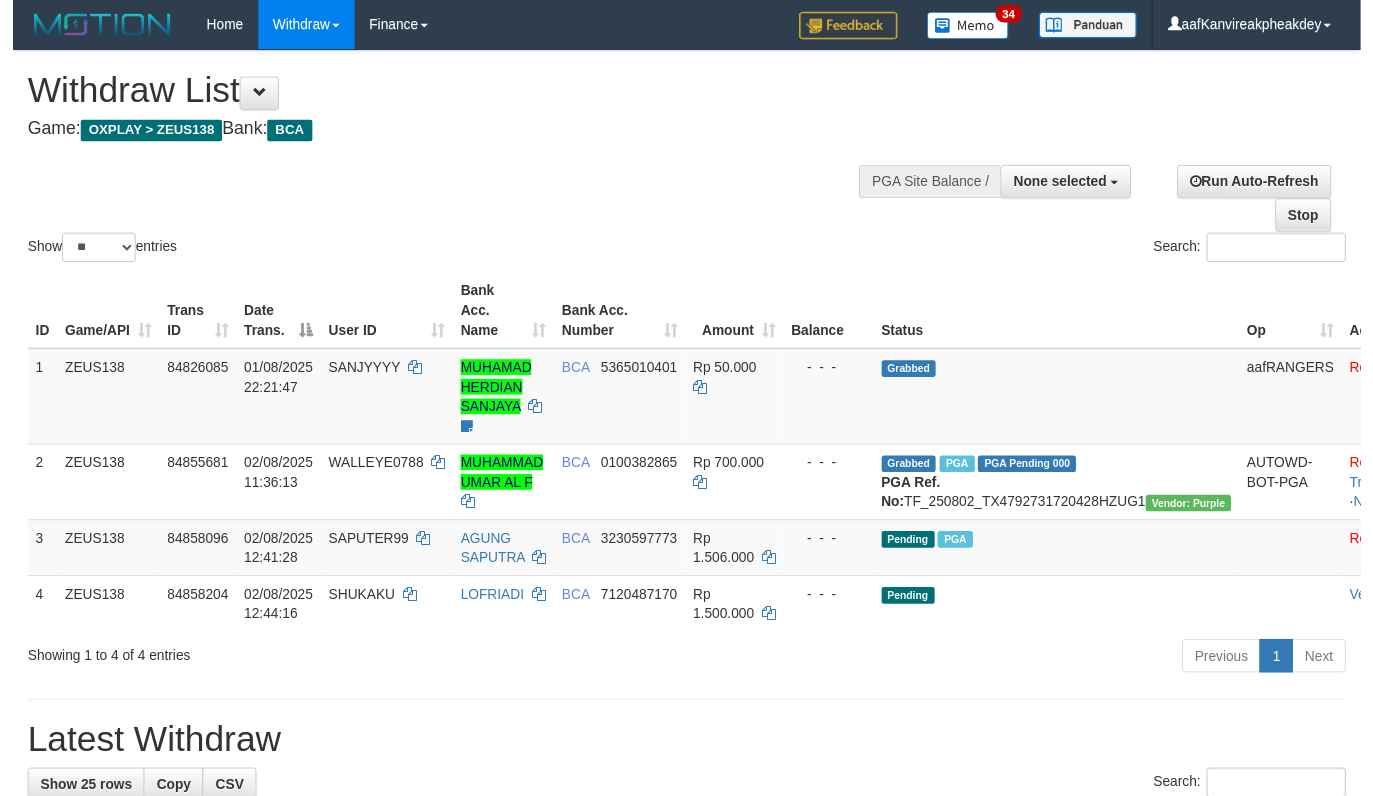 scroll, scrollTop: 459, scrollLeft: 0, axis: vertical 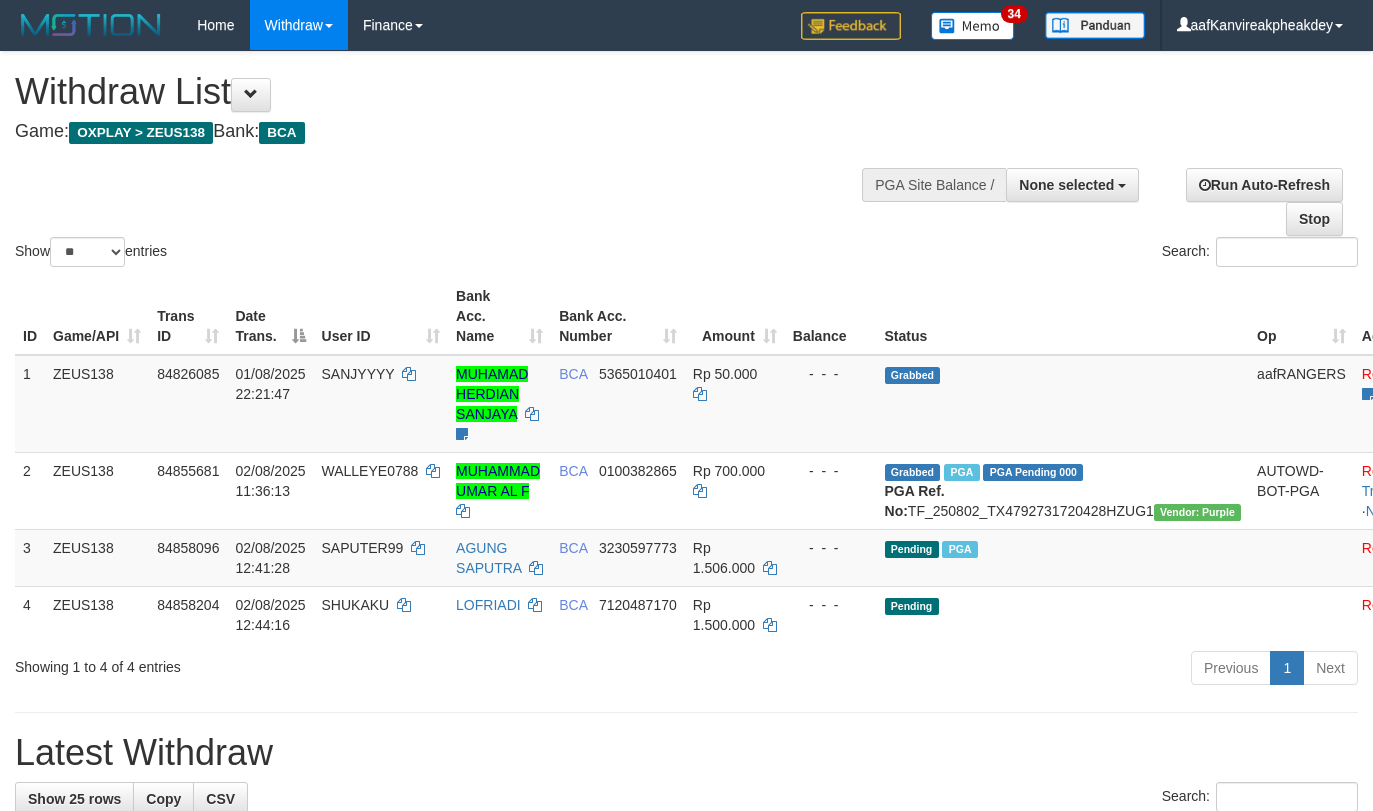 select 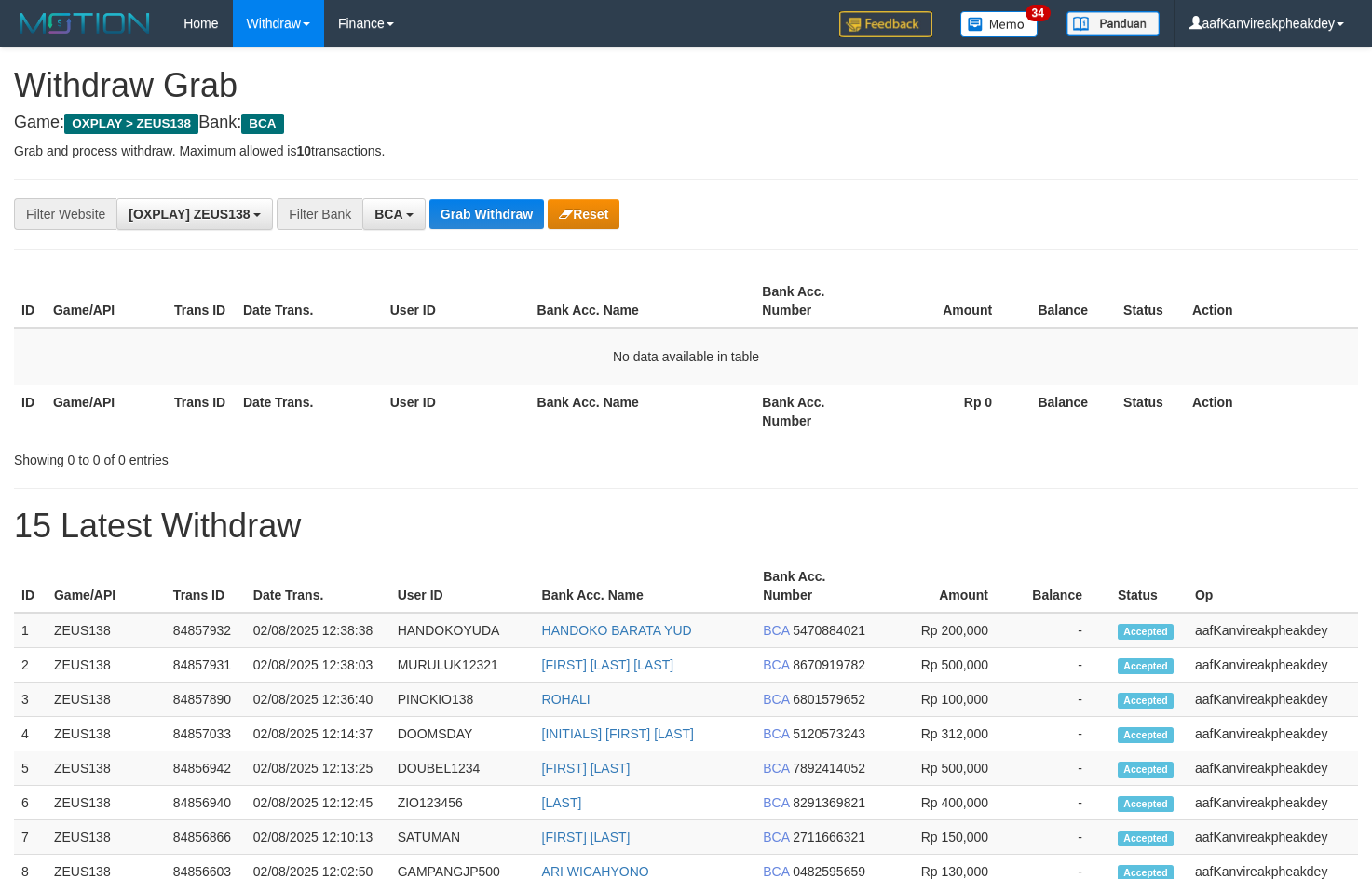 scroll, scrollTop: 0, scrollLeft: 0, axis: both 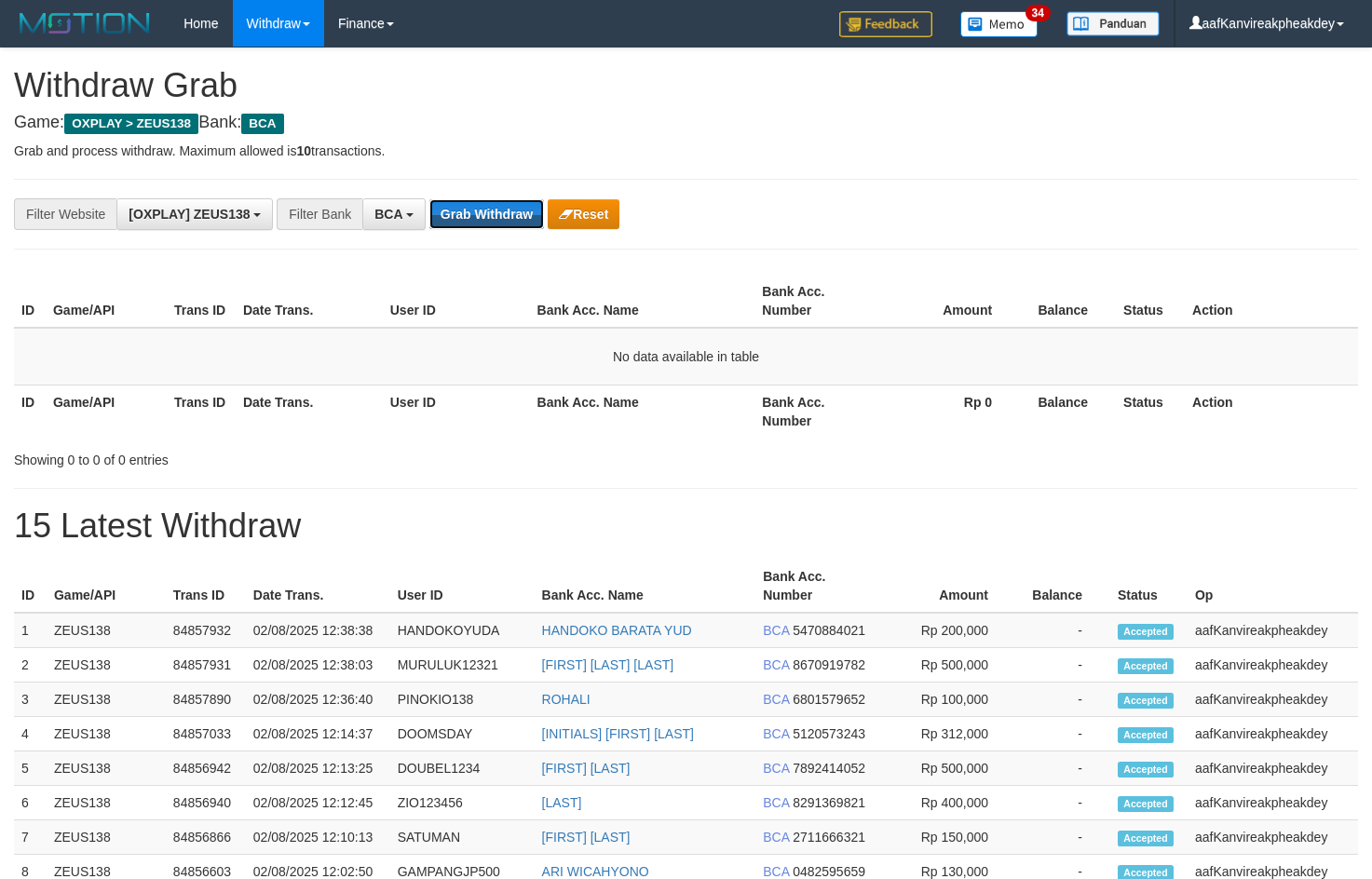 click on "Grab Withdraw" at bounding box center (486, 214) 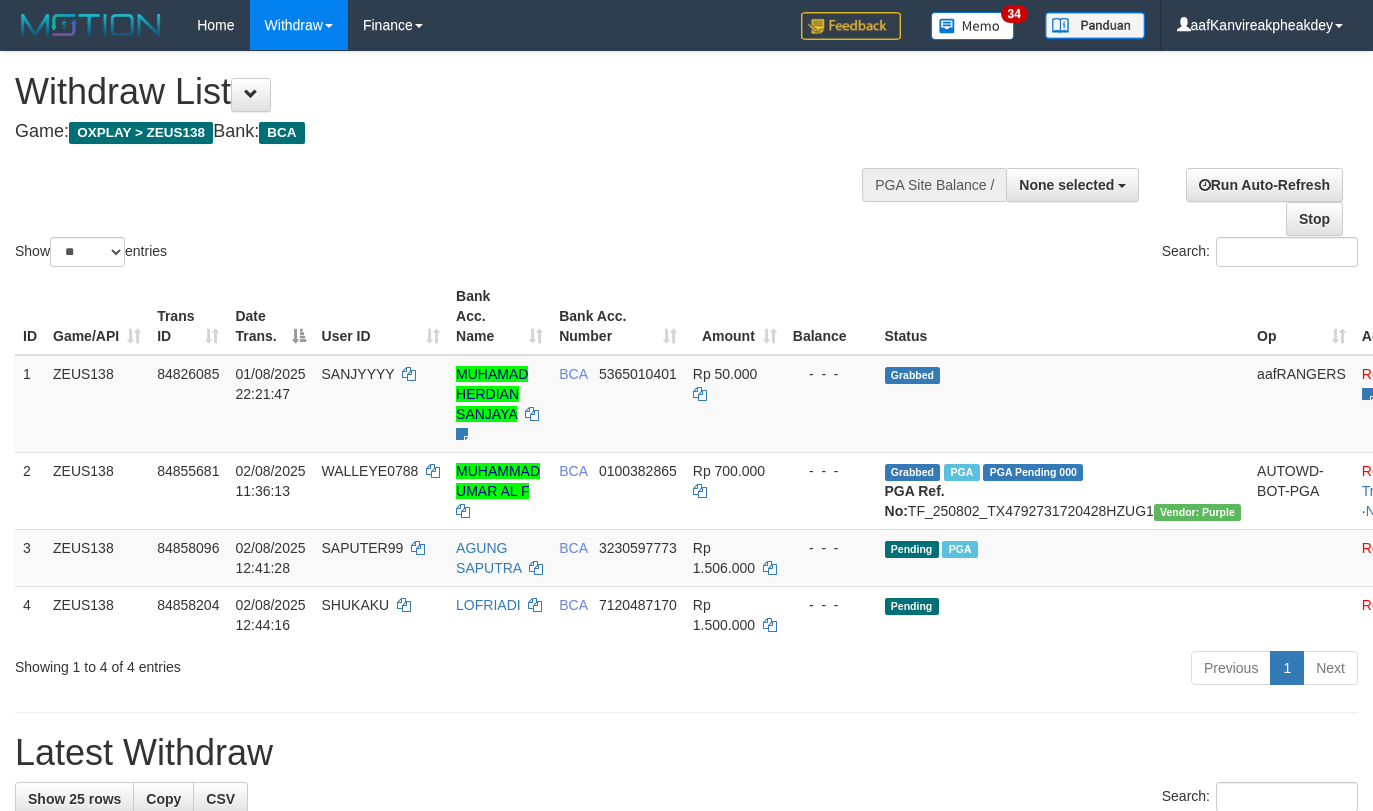 select 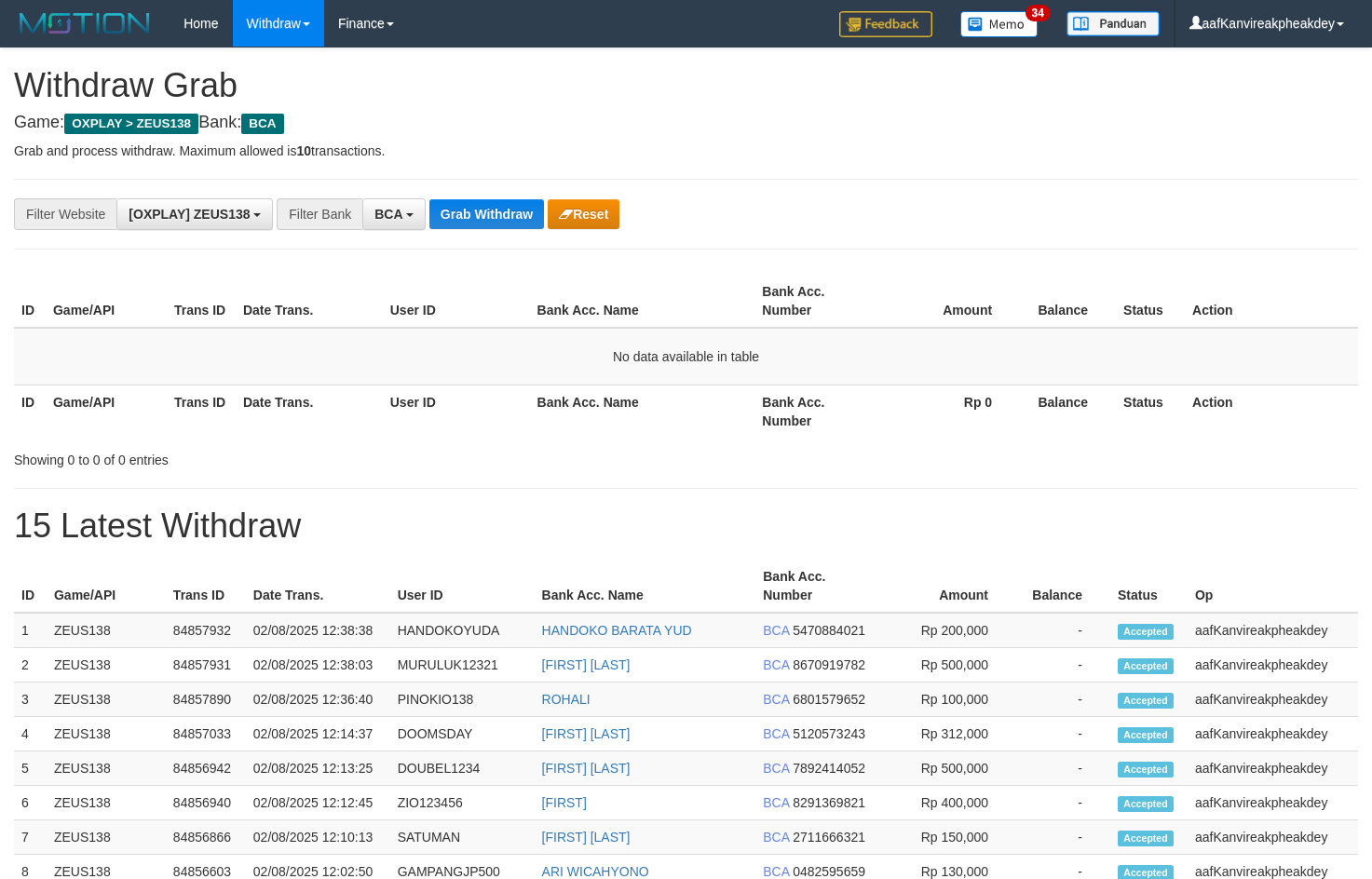 scroll, scrollTop: 0, scrollLeft: 0, axis: both 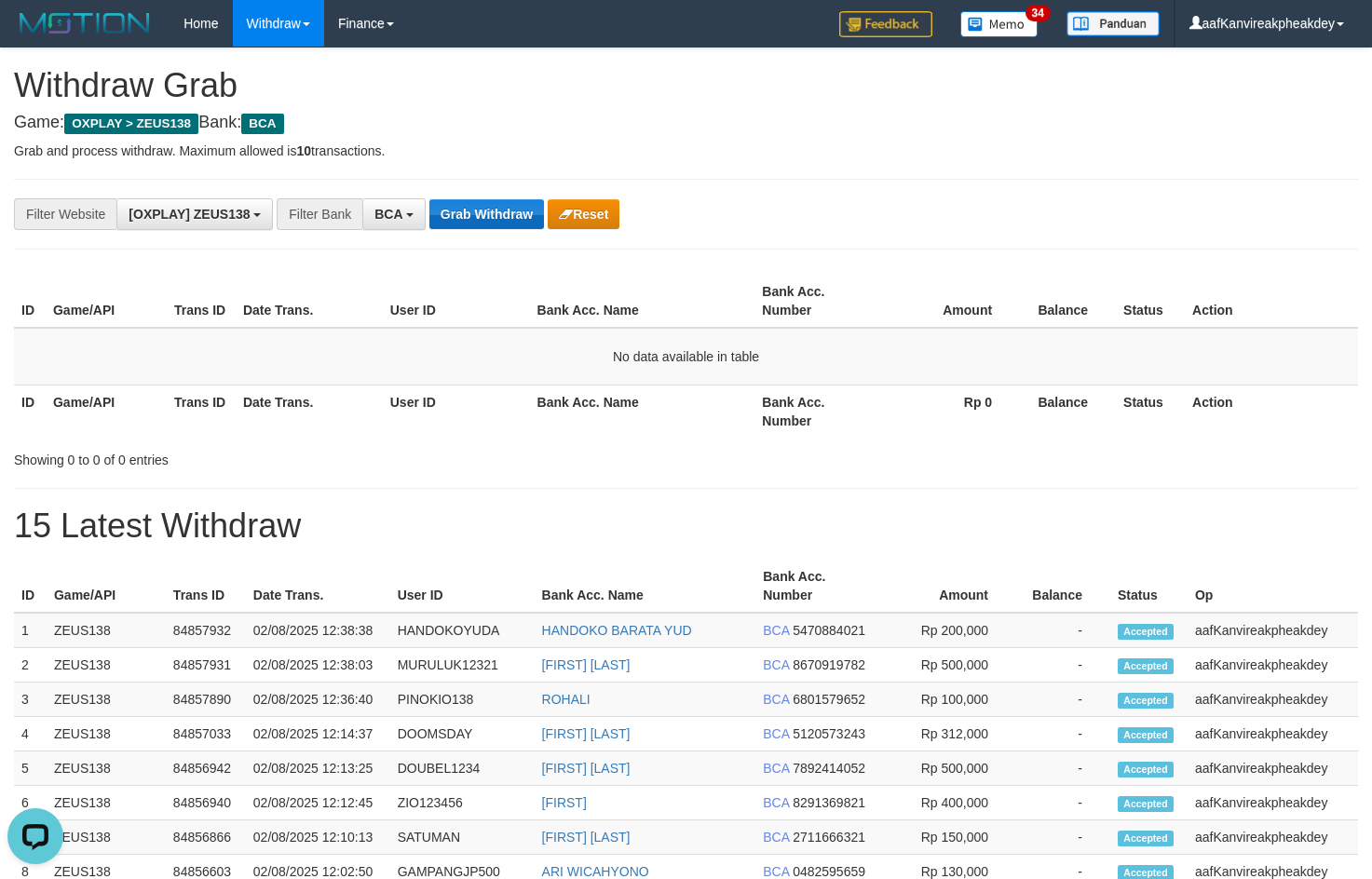 click on "**********" at bounding box center [686, 214] 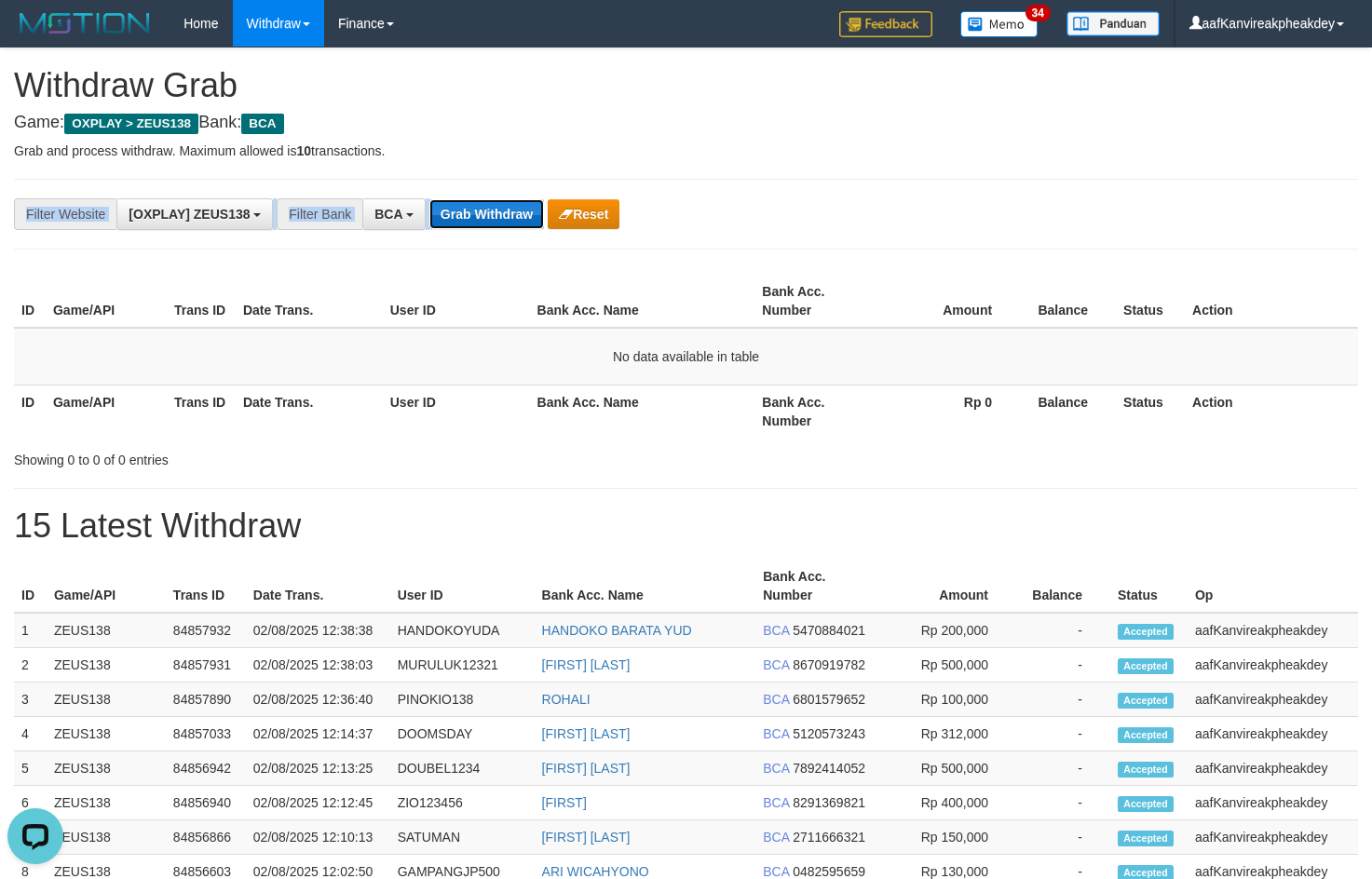 click on "Grab Withdraw" at bounding box center [486, 214] 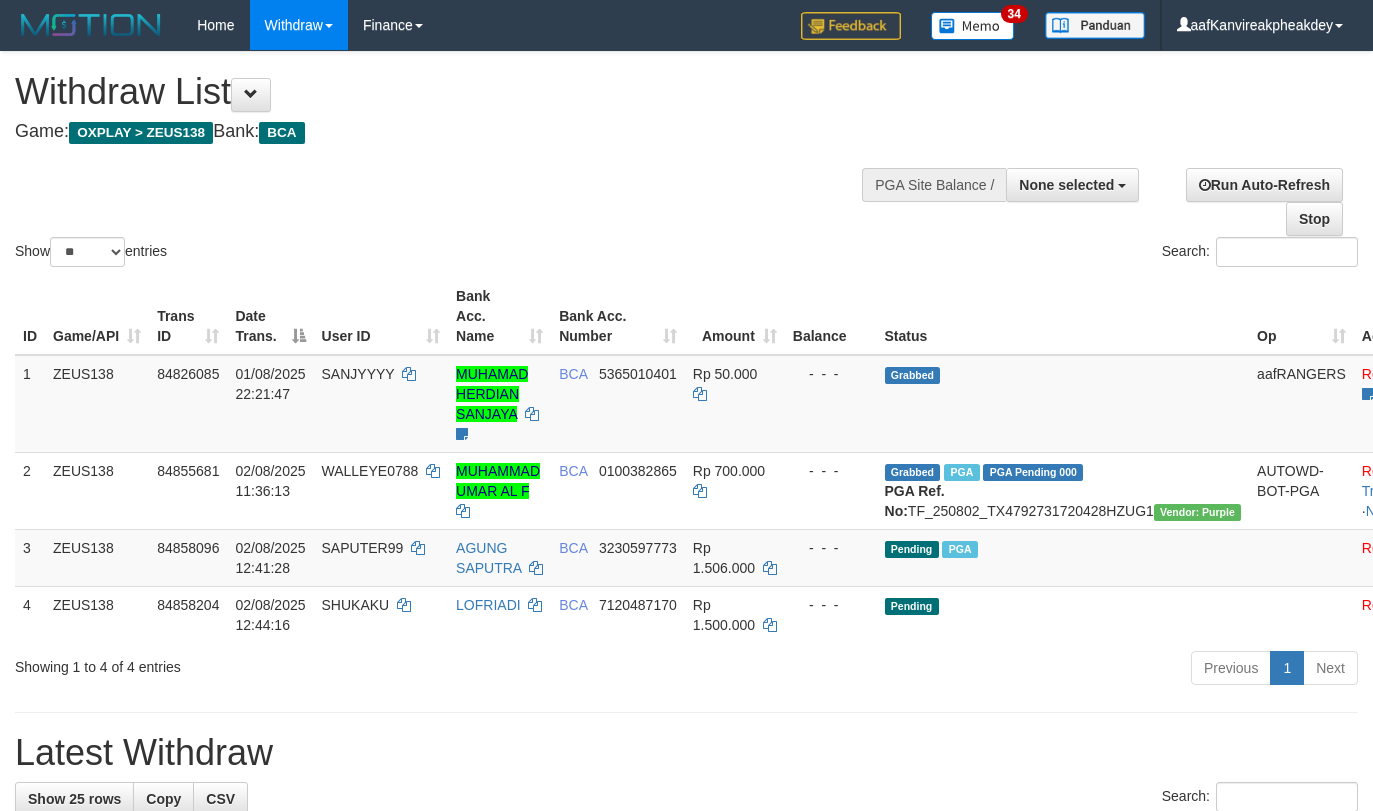 select 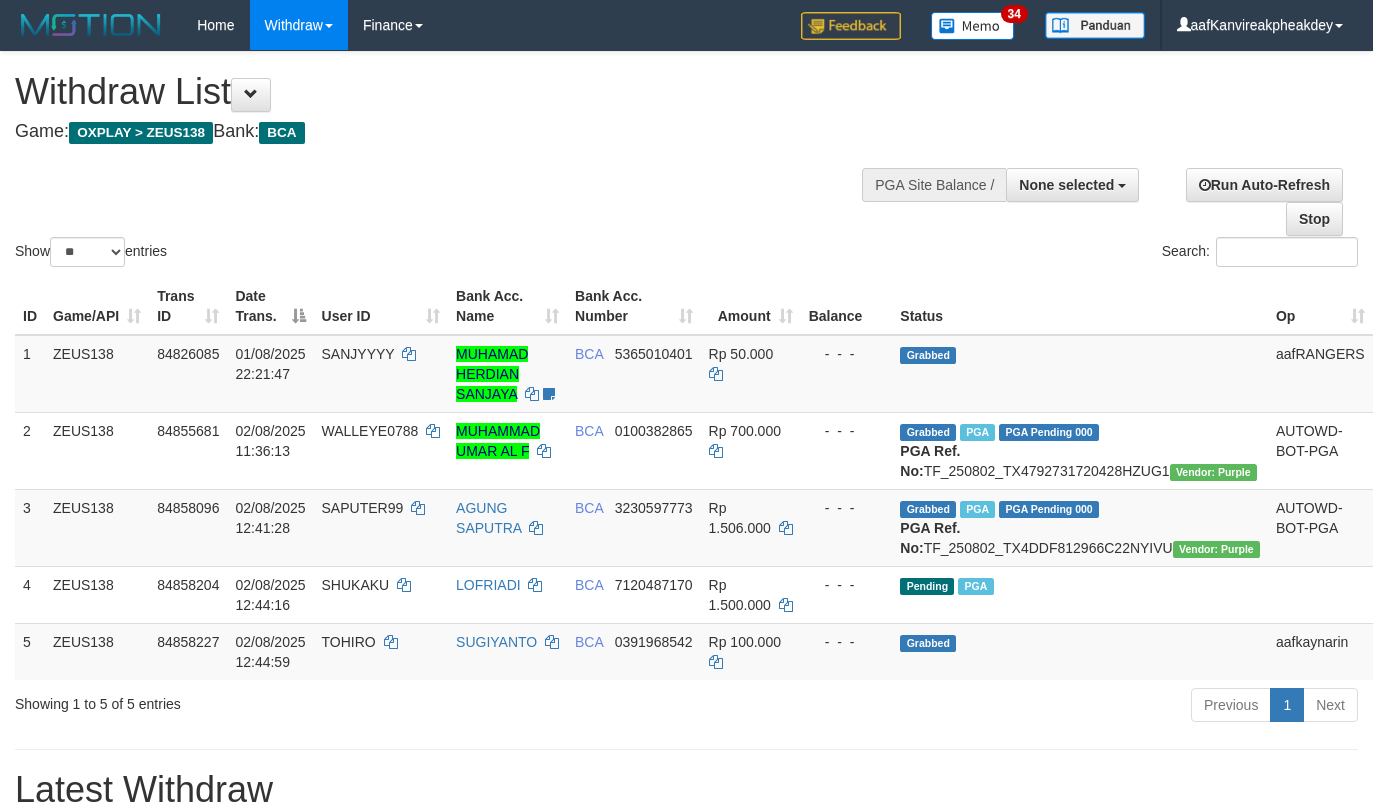 select 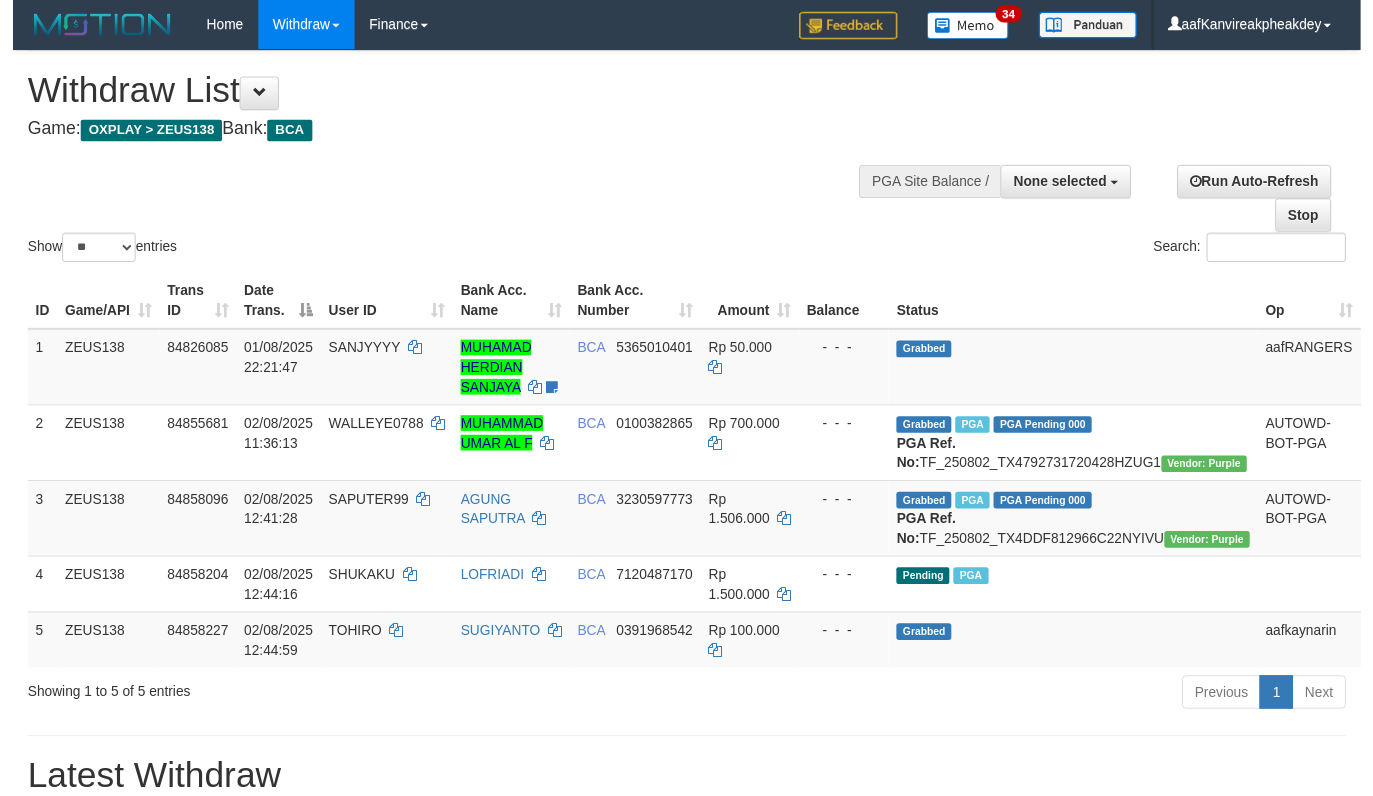 scroll, scrollTop: 0, scrollLeft: 0, axis: both 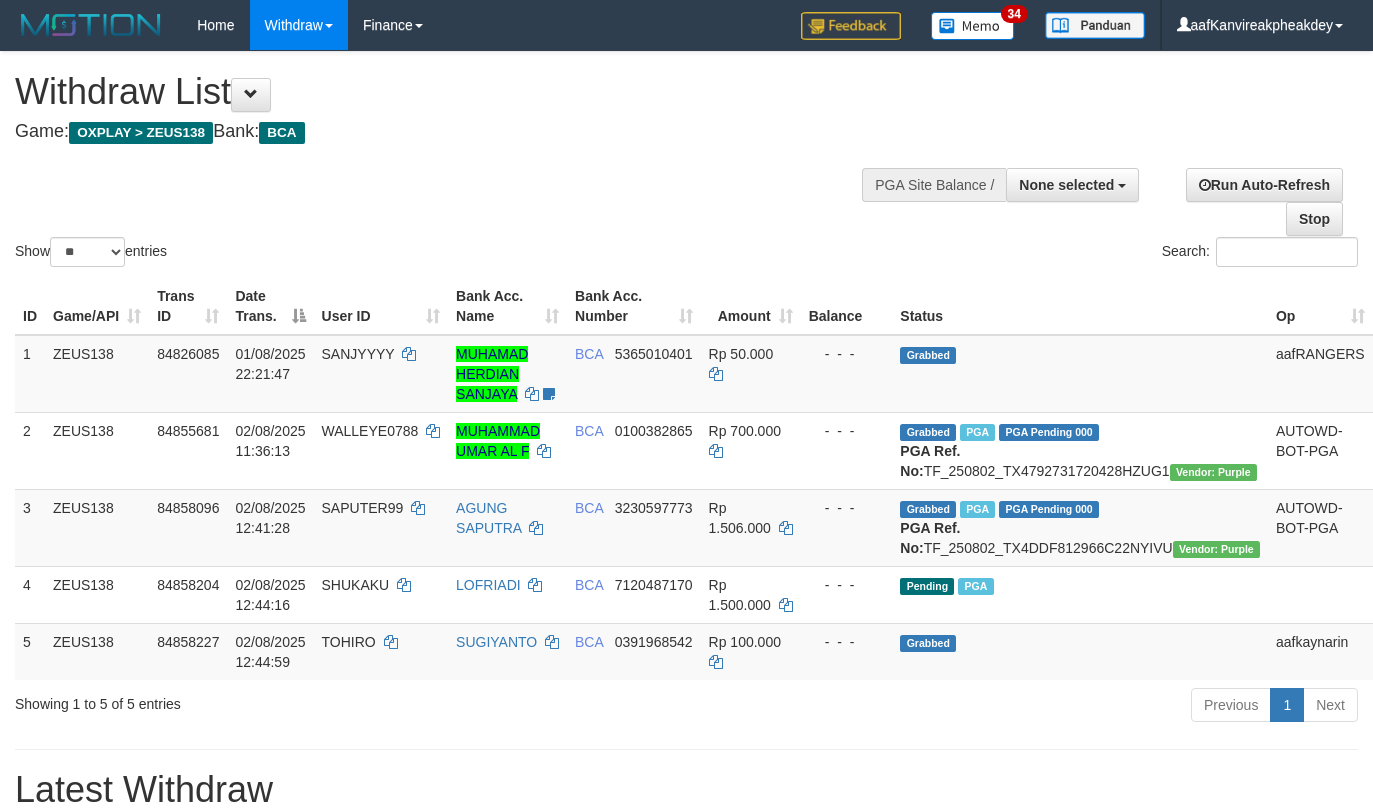 select 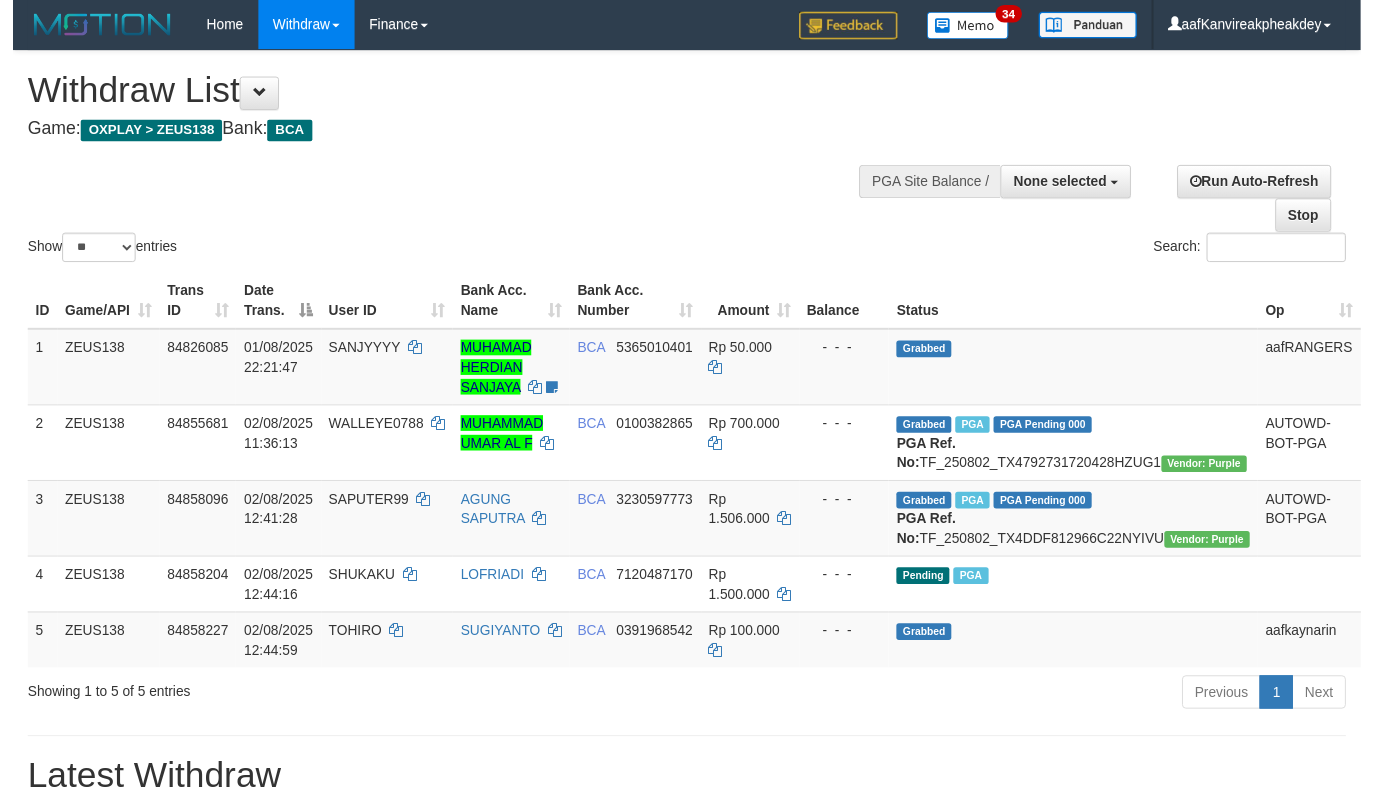 scroll, scrollTop: 0, scrollLeft: 0, axis: both 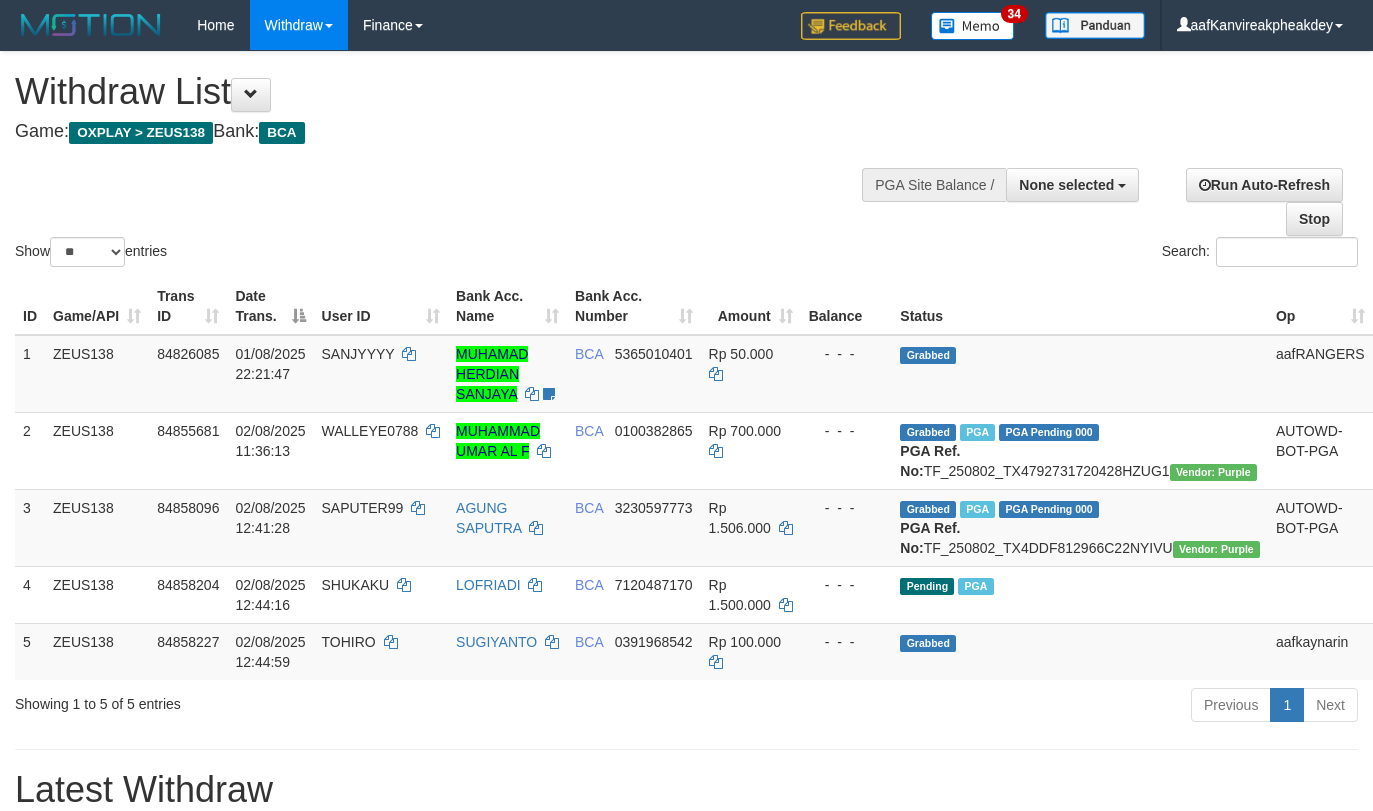 select 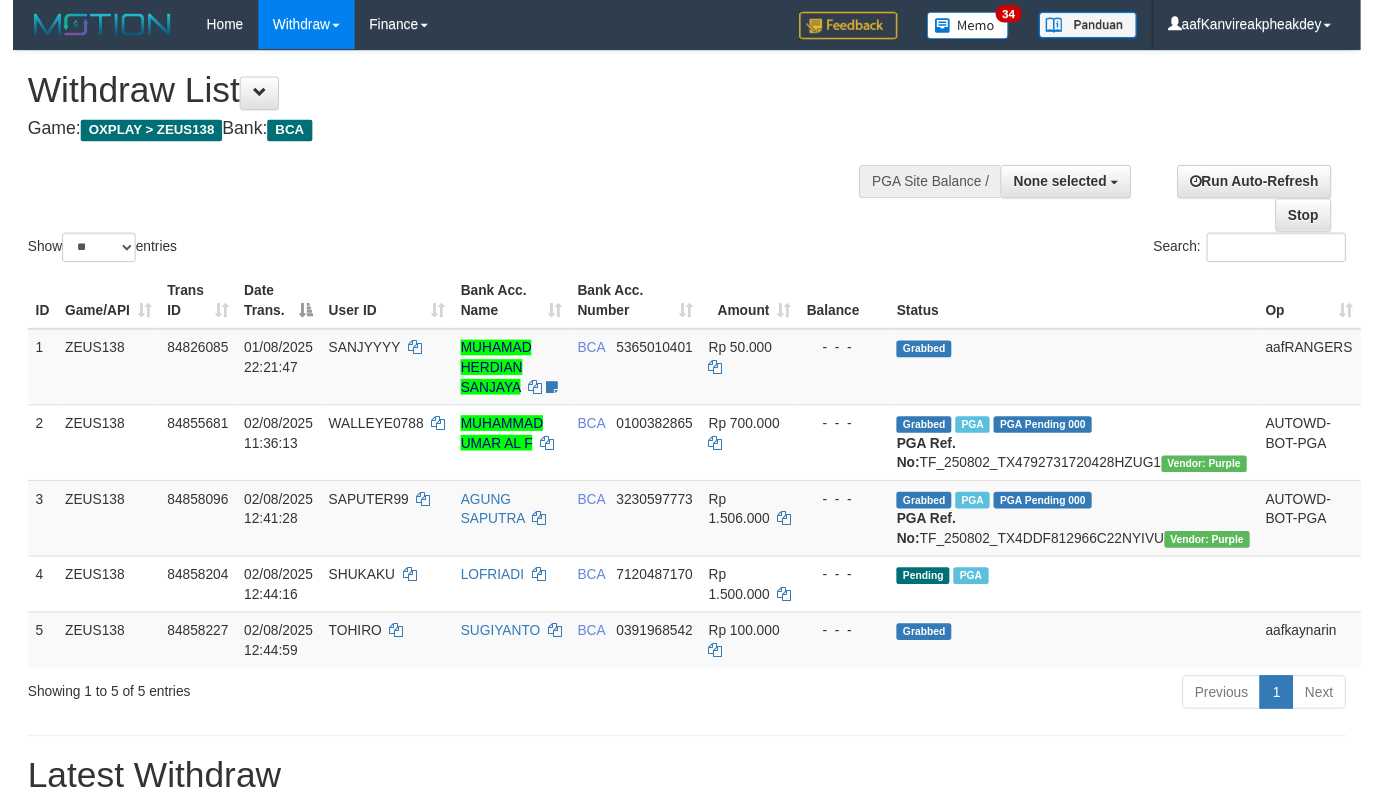 scroll, scrollTop: 0, scrollLeft: 0, axis: both 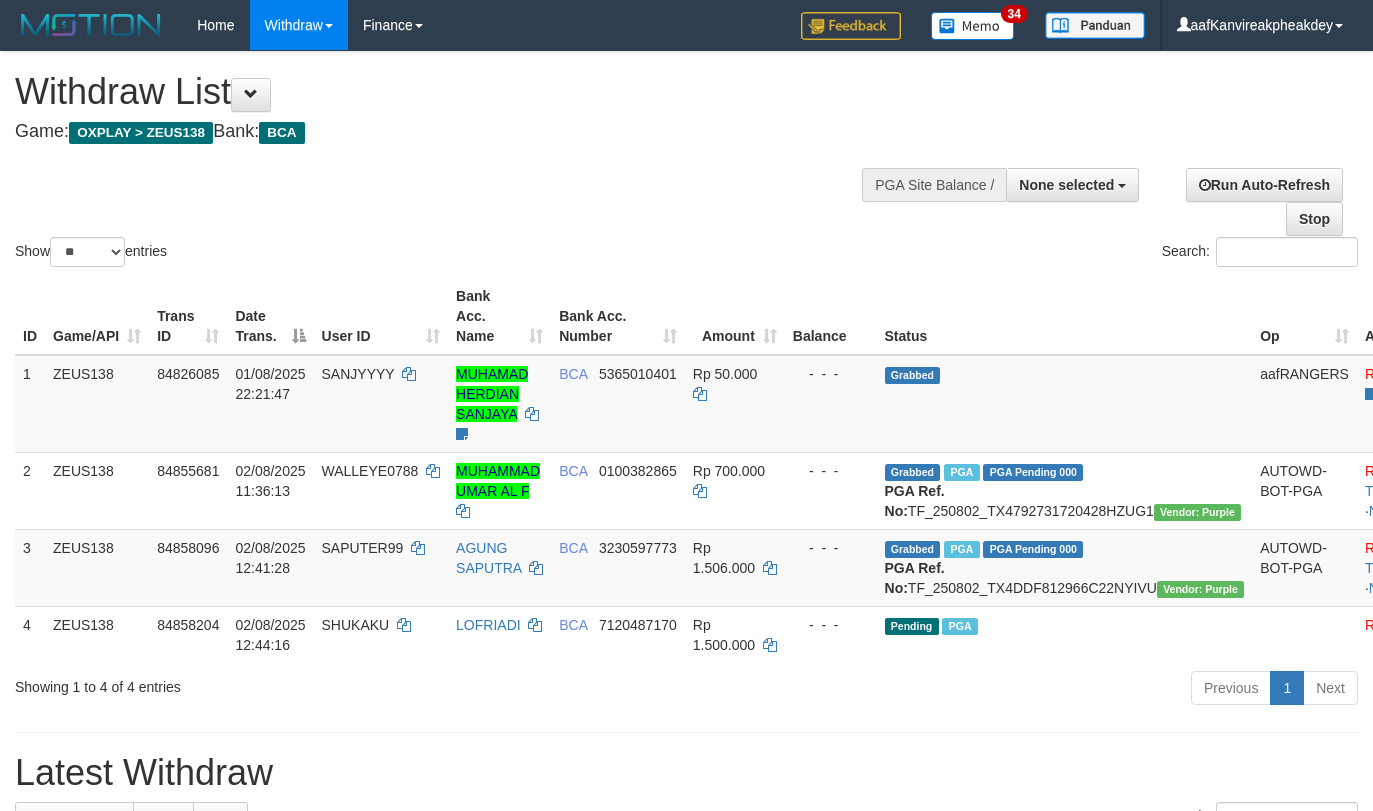 select 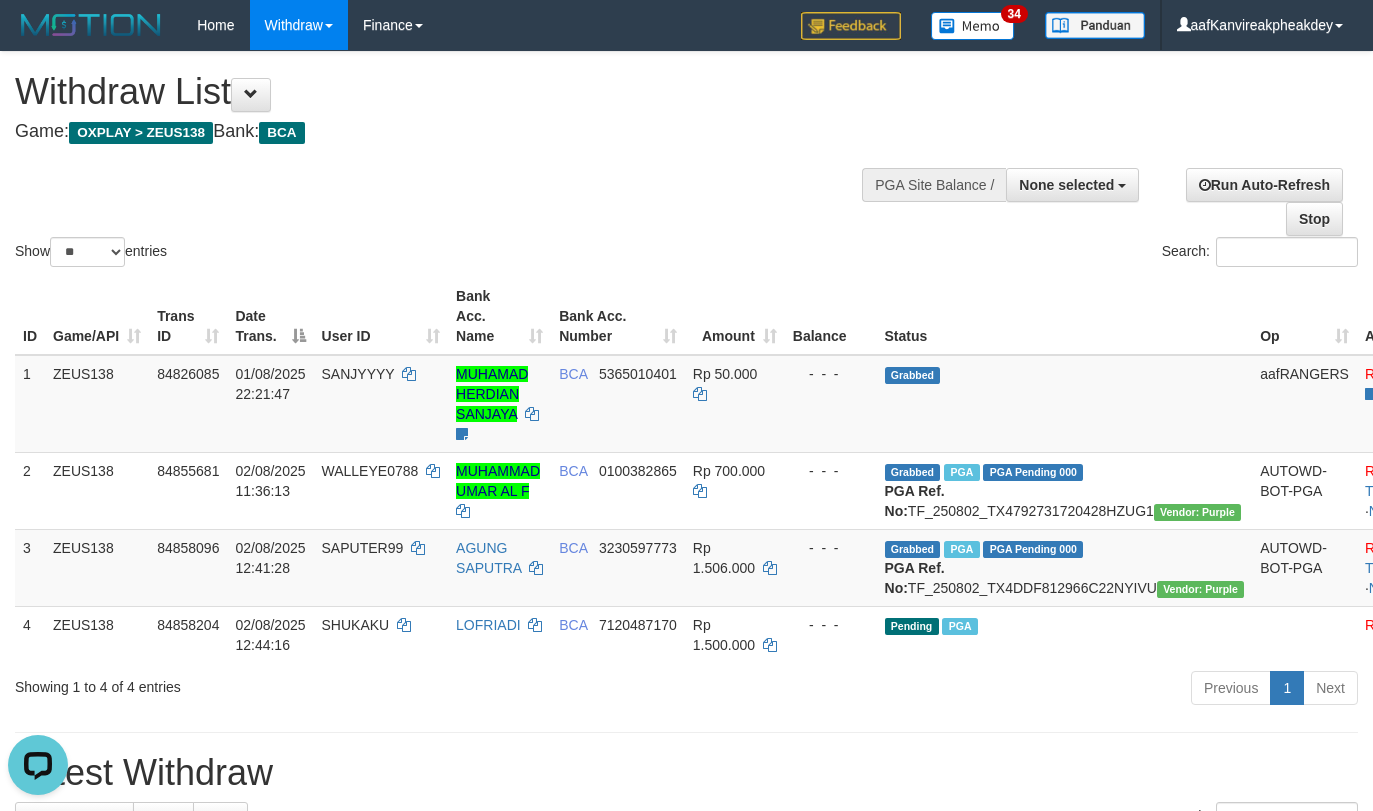 scroll, scrollTop: 0, scrollLeft: 0, axis: both 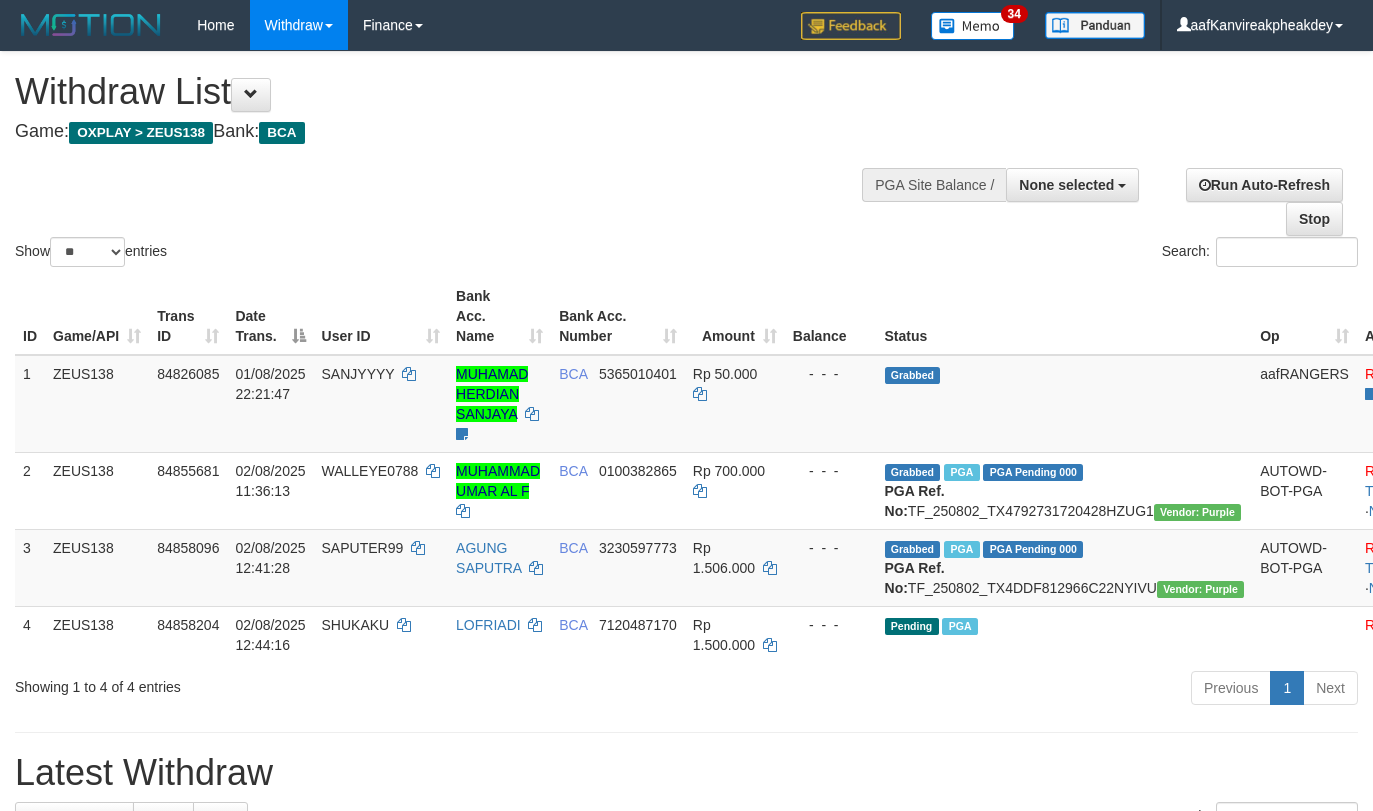 select 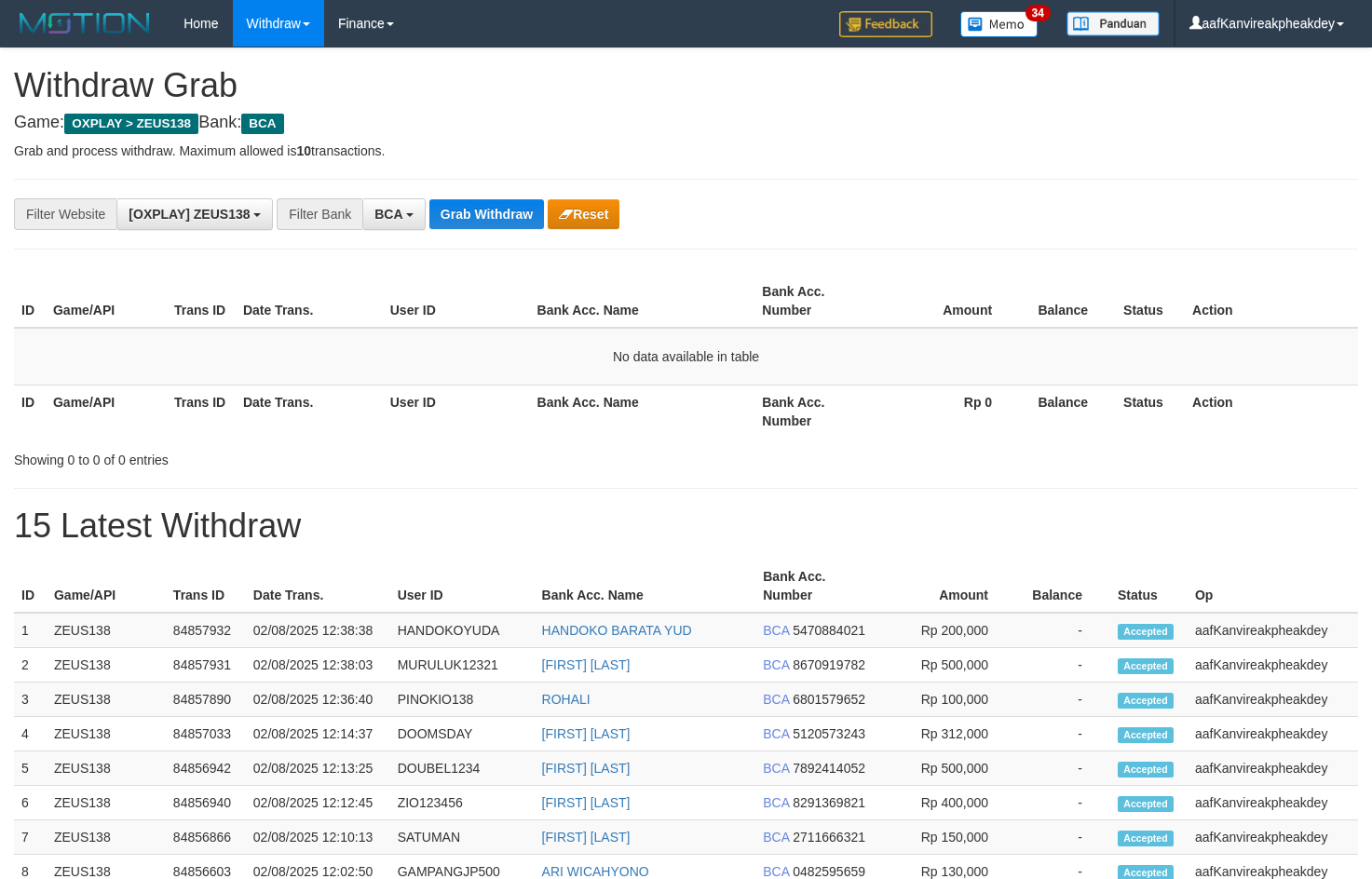 scroll, scrollTop: 0, scrollLeft: 0, axis: both 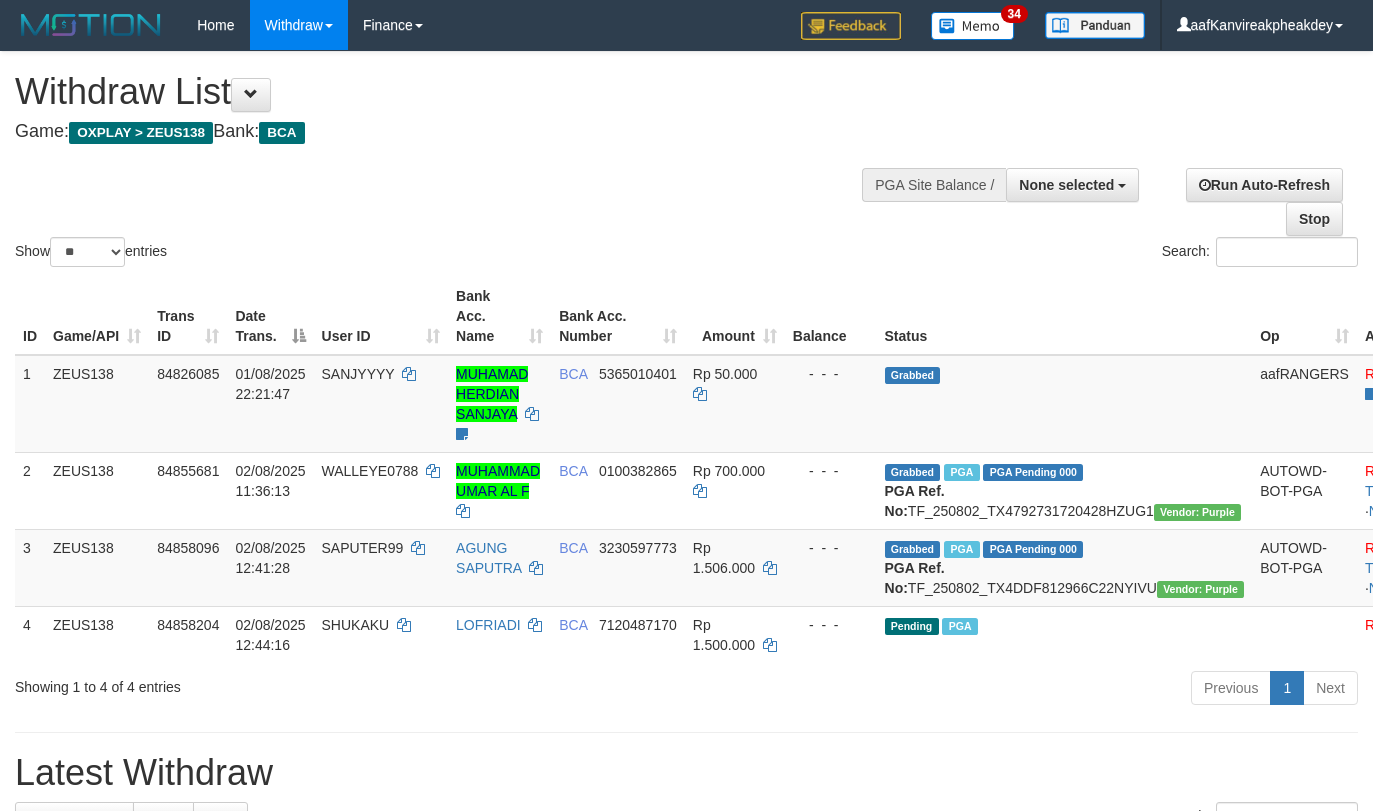 select 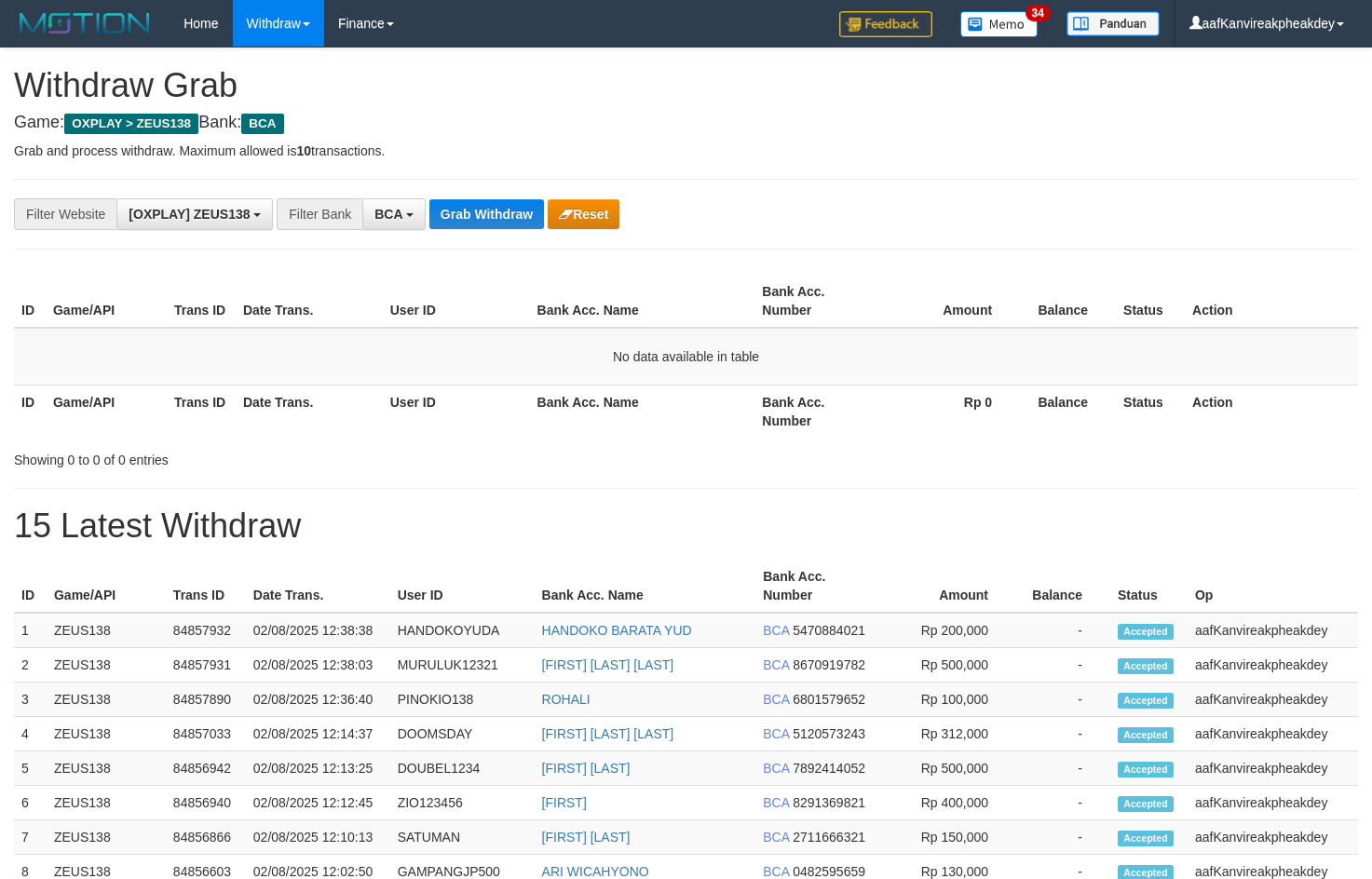 scroll, scrollTop: 0, scrollLeft: 0, axis: both 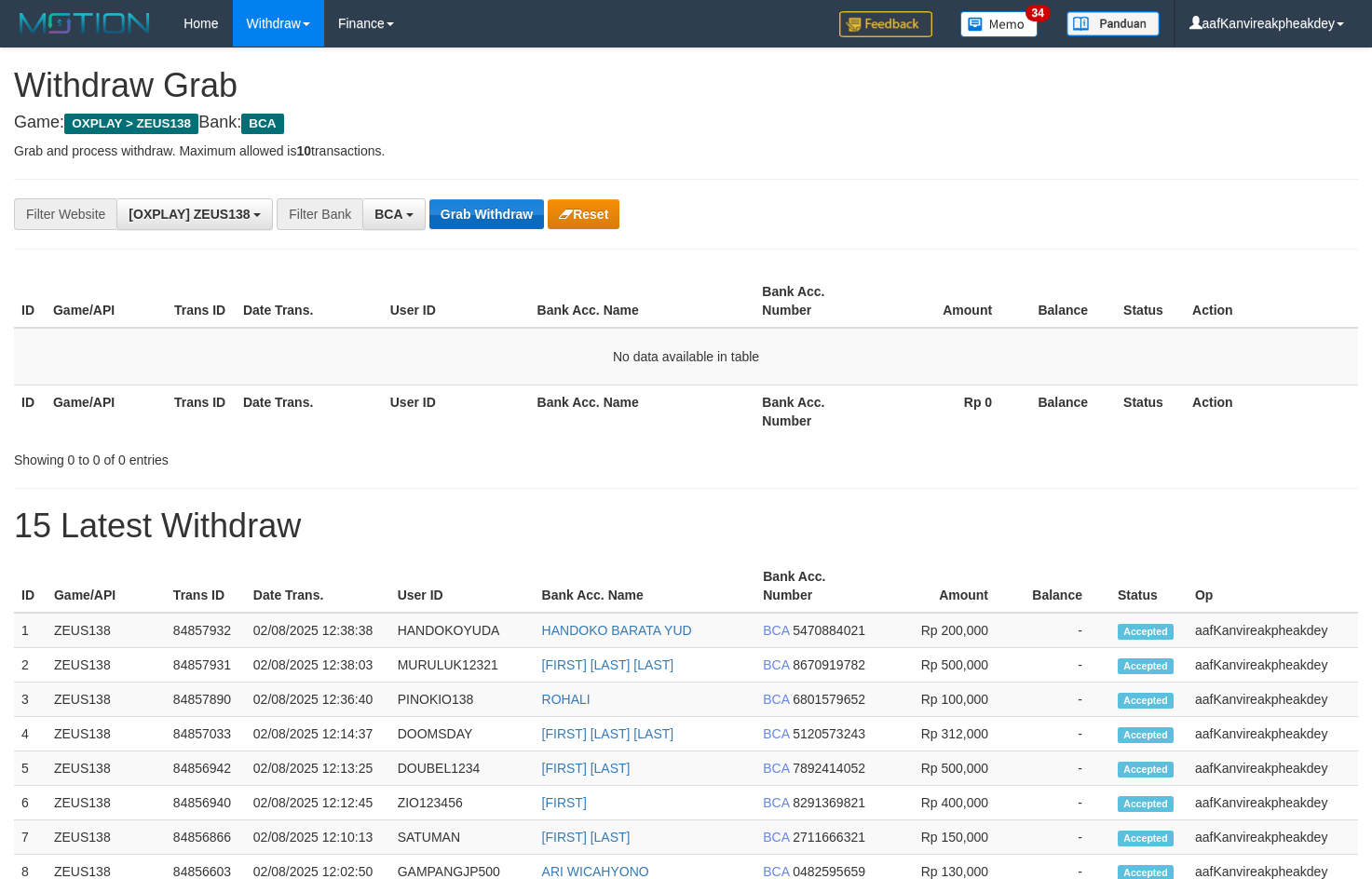 drag, startPoint x: 0, startPoint y: 0, endPoint x: 469, endPoint y: 205, distance: 511.84568 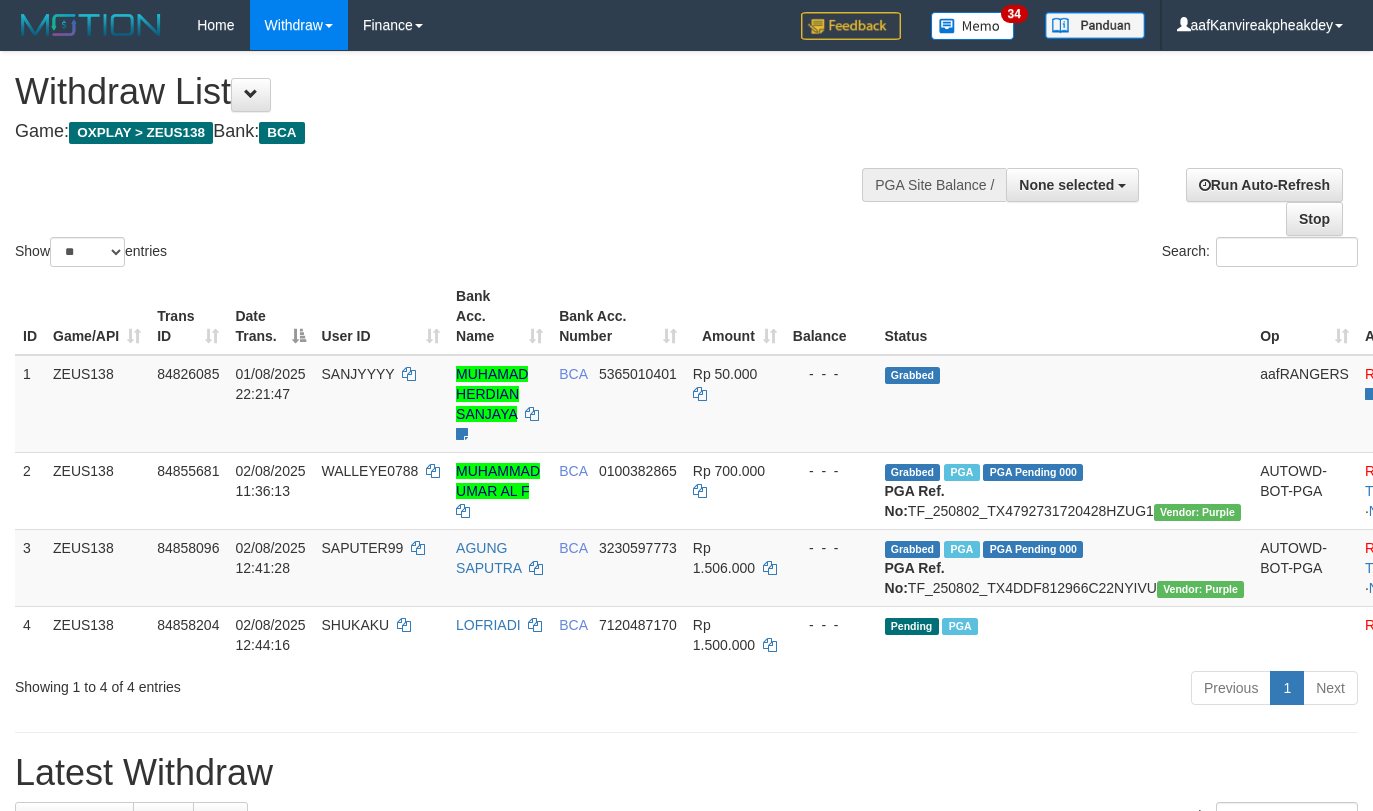 select 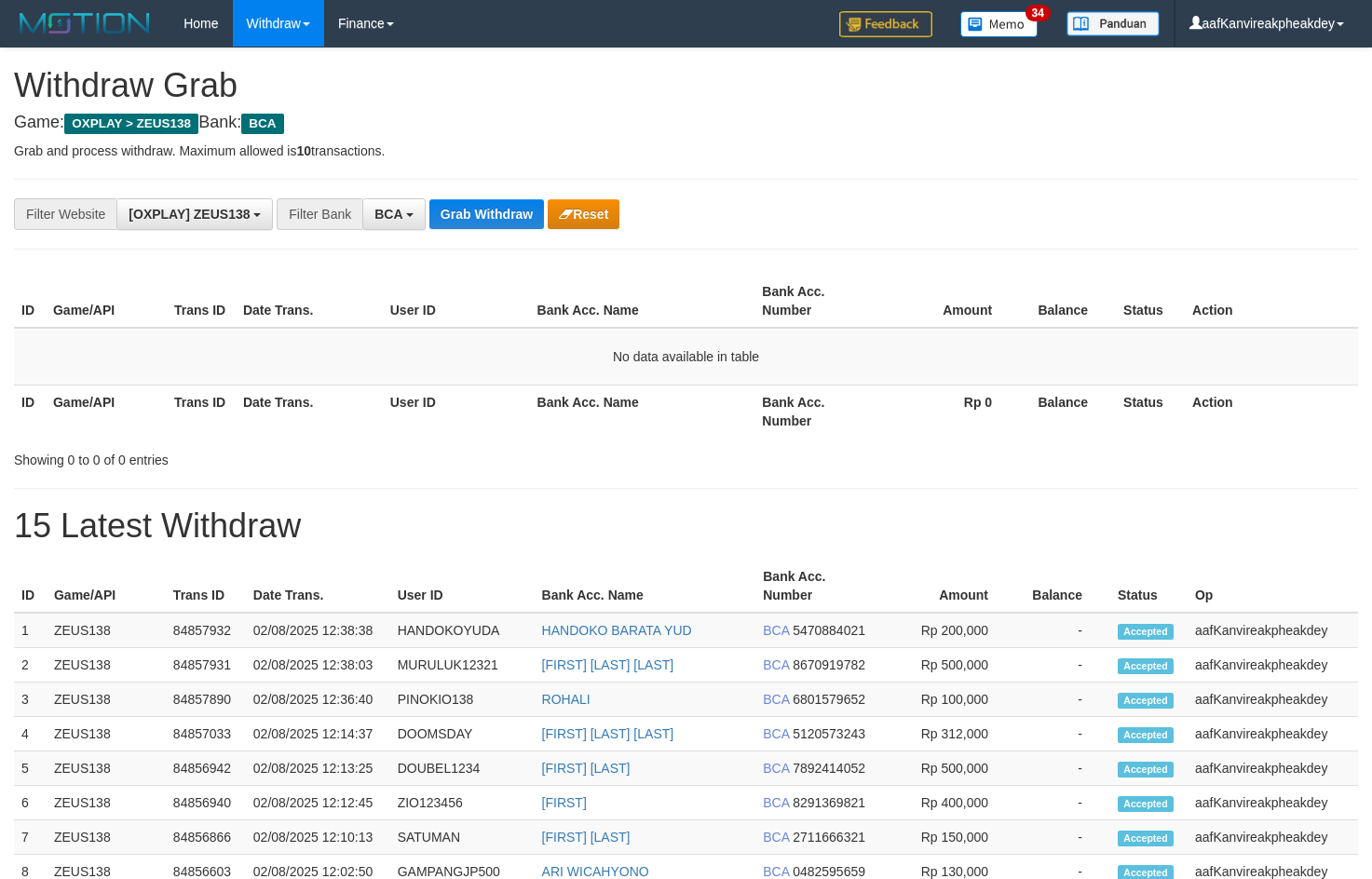 scroll, scrollTop: 0, scrollLeft: 0, axis: both 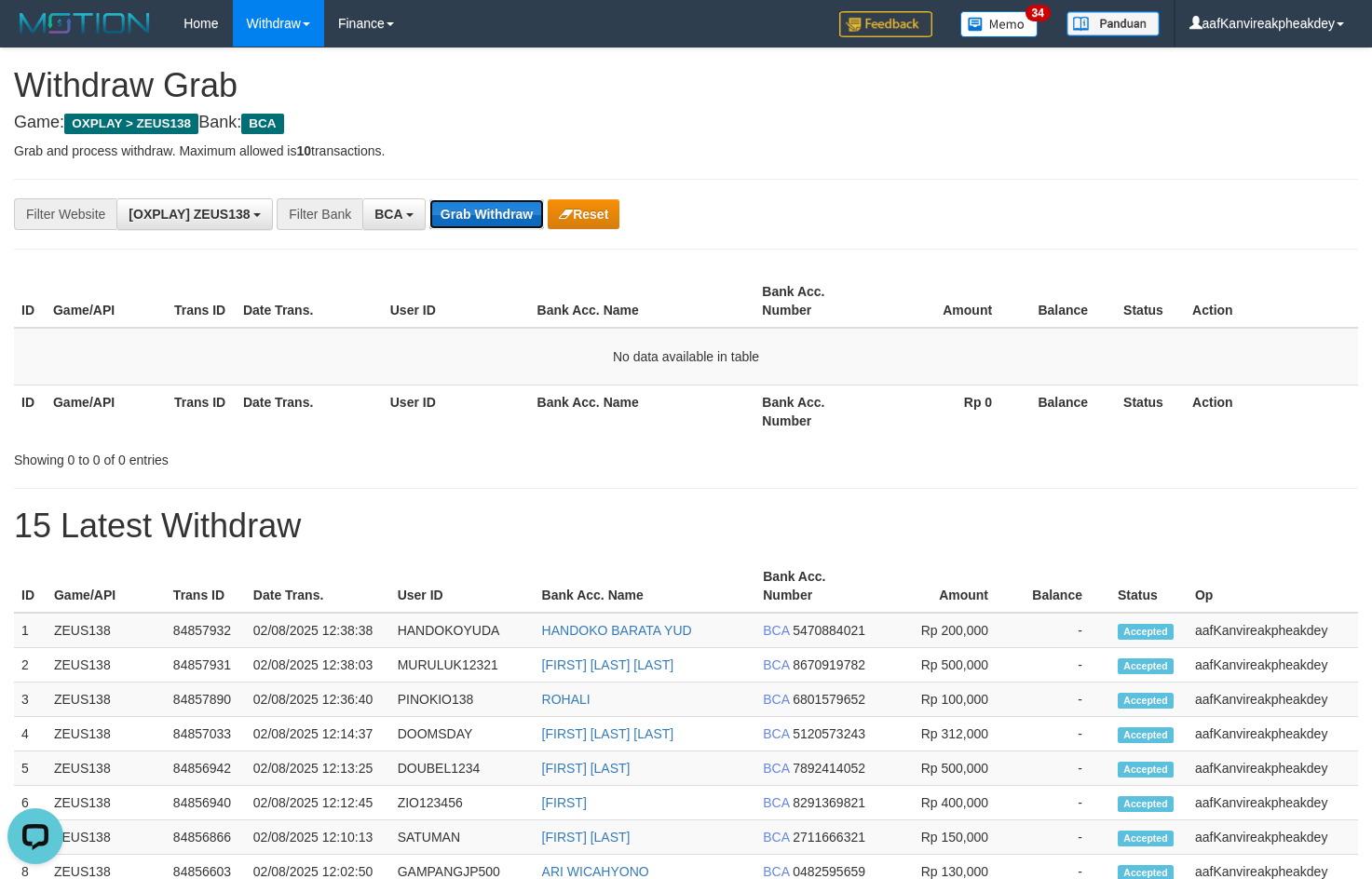 click on "Grab Withdraw" at bounding box center (486, 214) 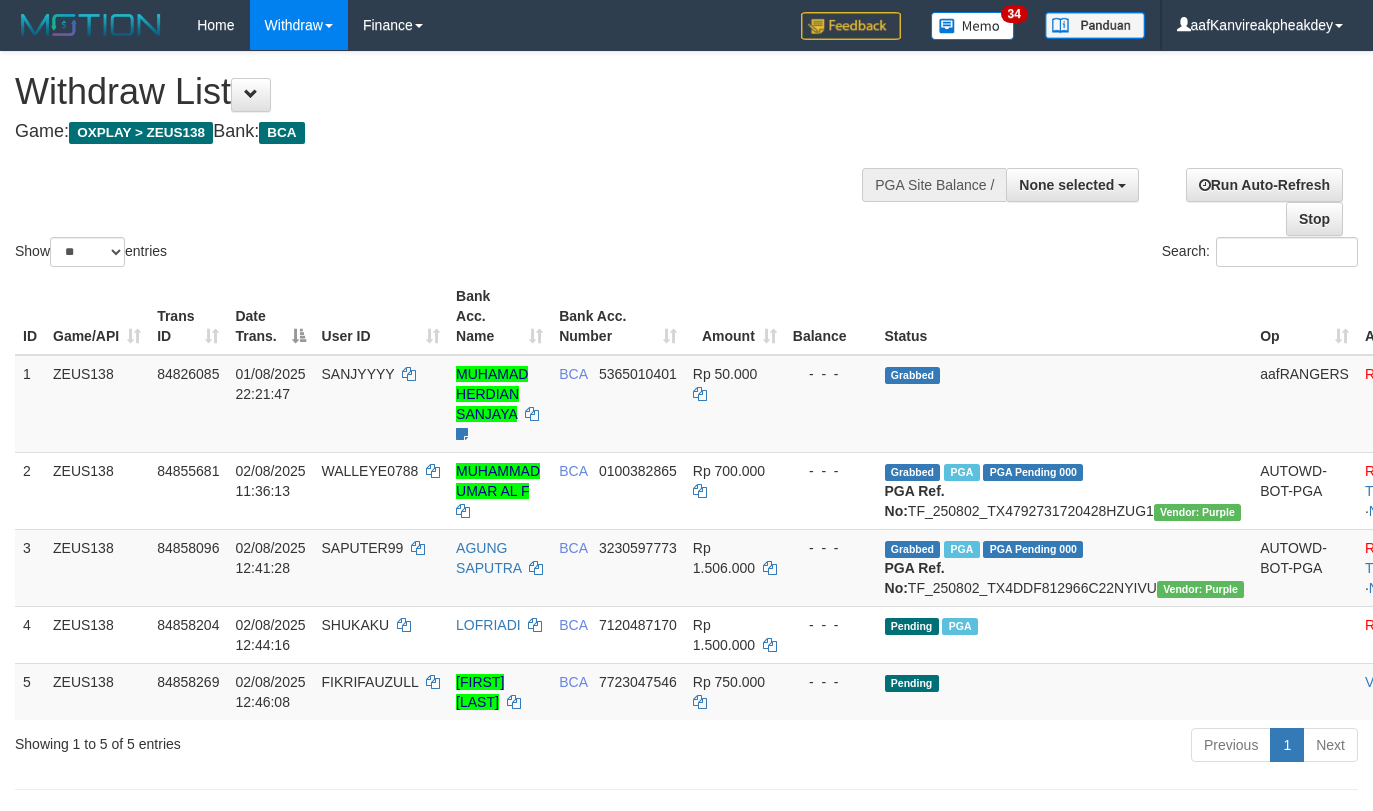 select 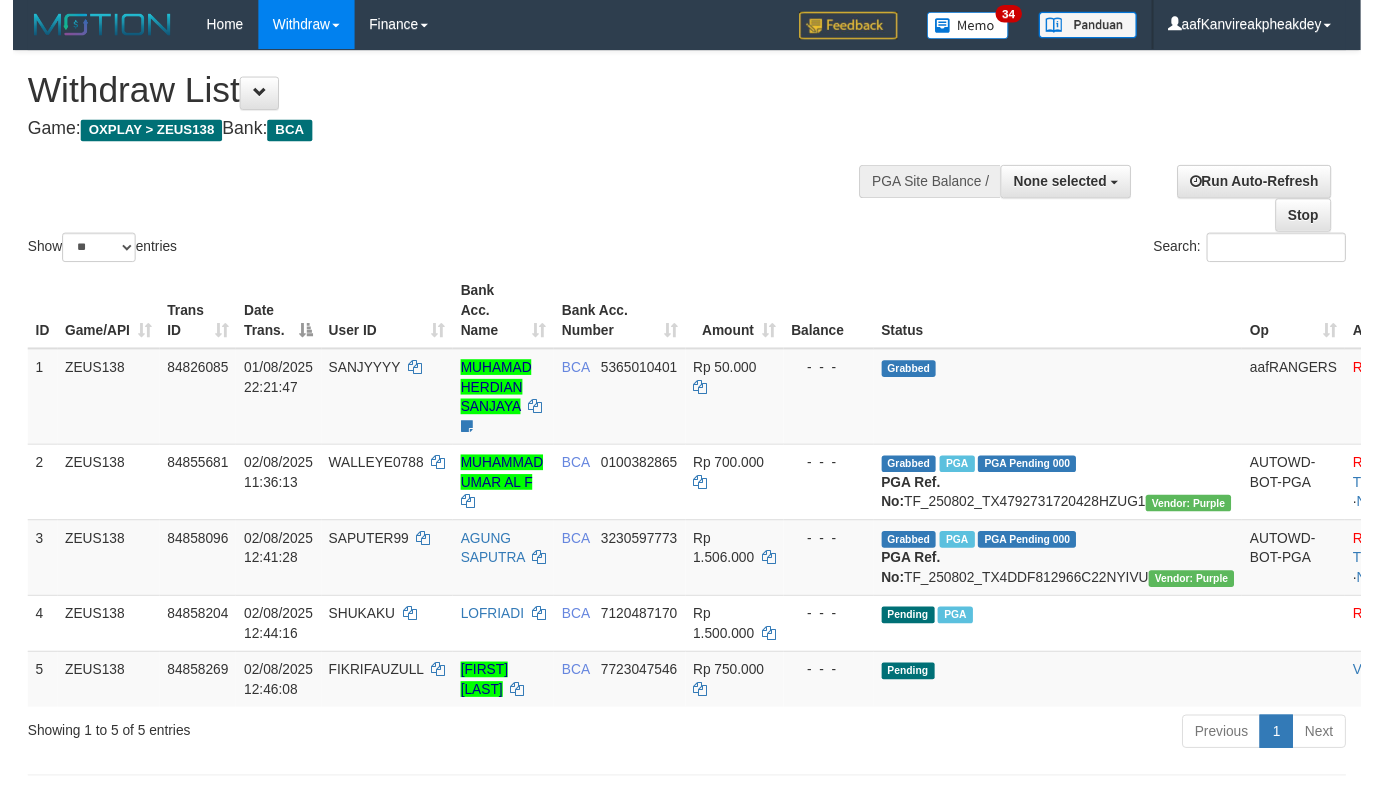 scroll, scrollTop: 34, scrollLeft: 0, axis: vertical 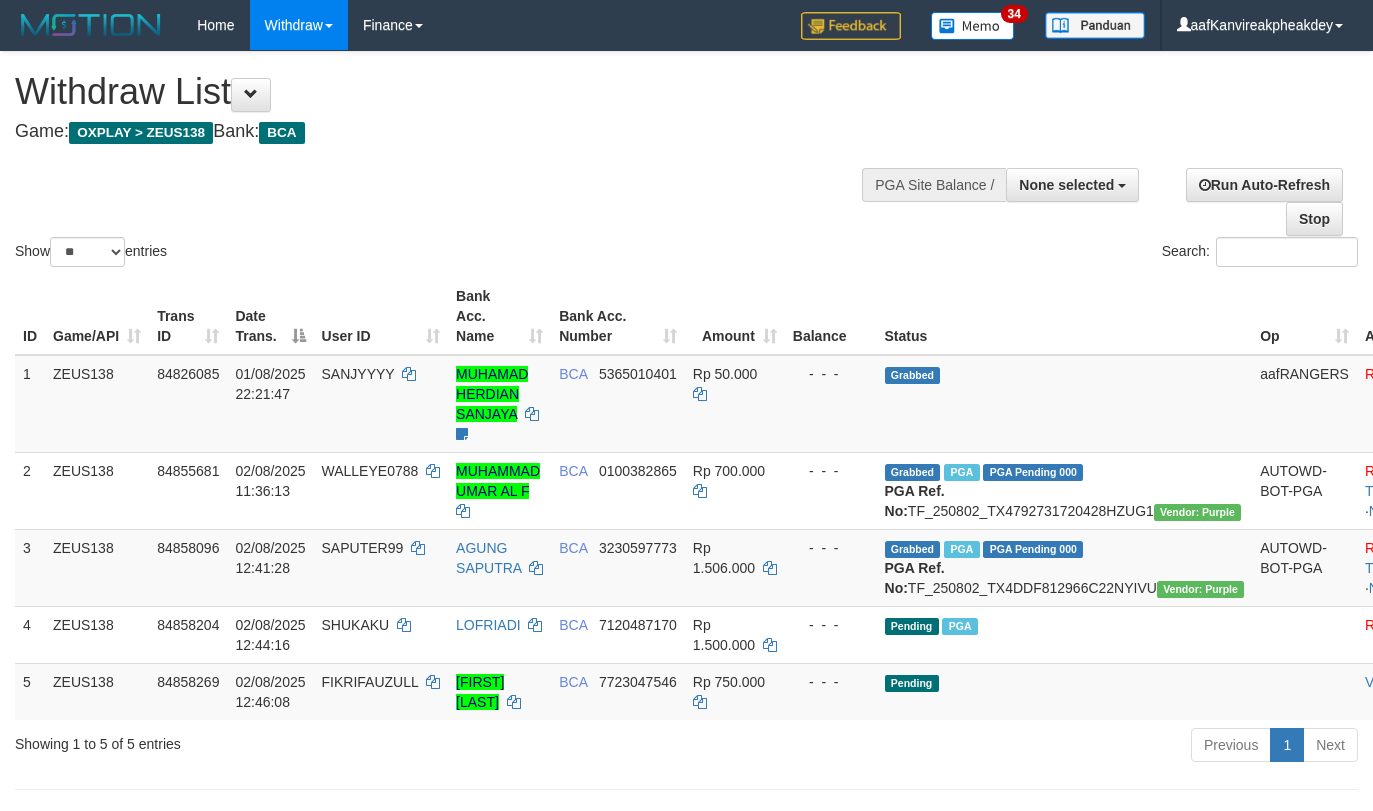 select 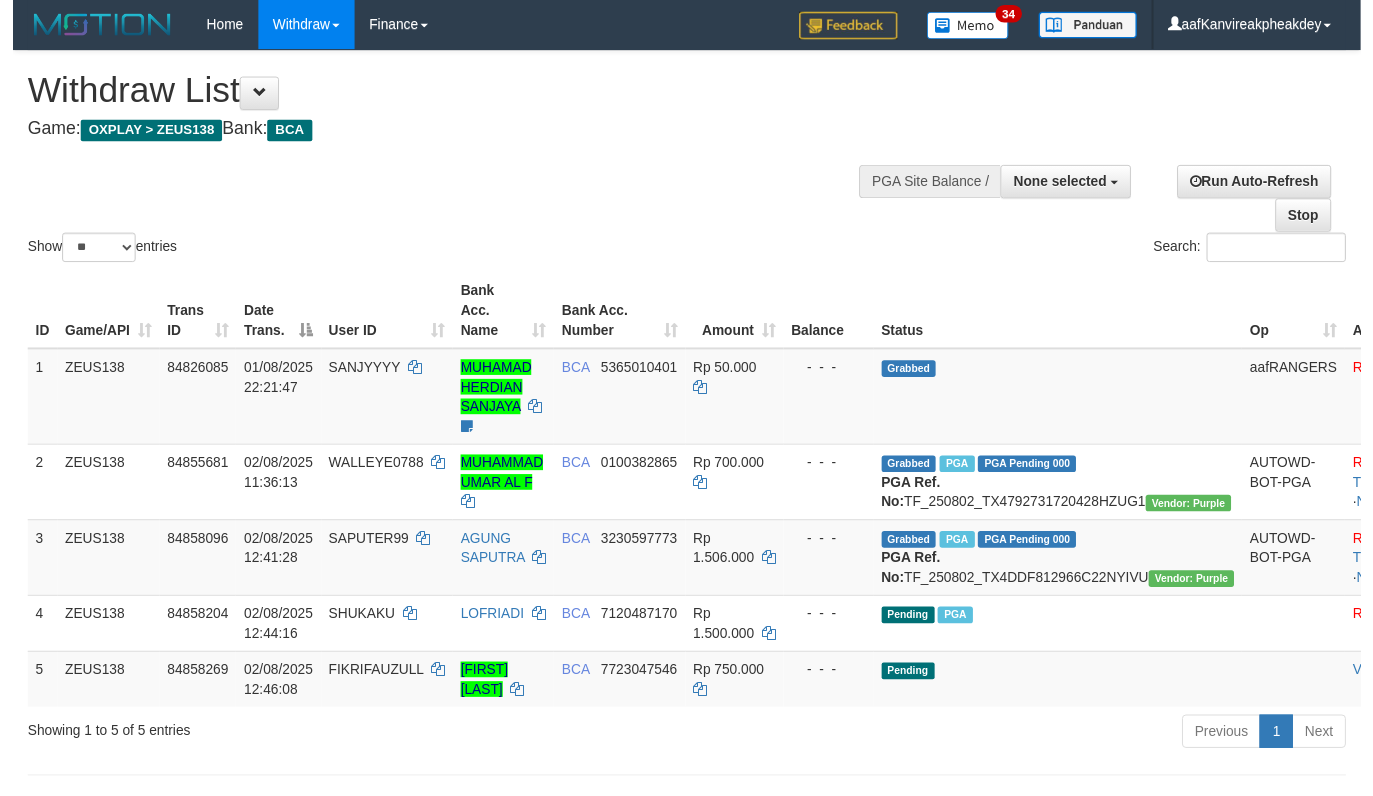 scroll, scrollTop: 34, scrollLeft: 0, axis: vertical 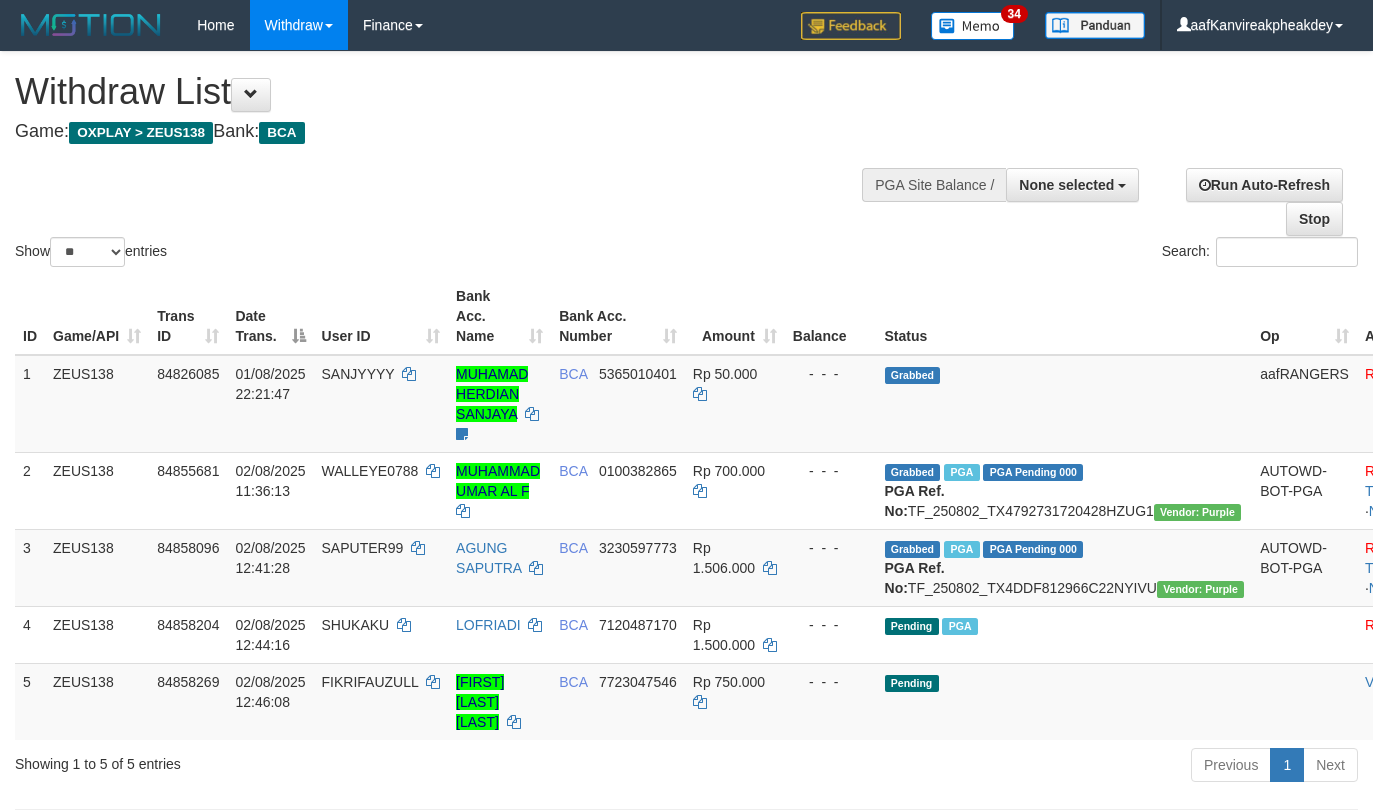 select 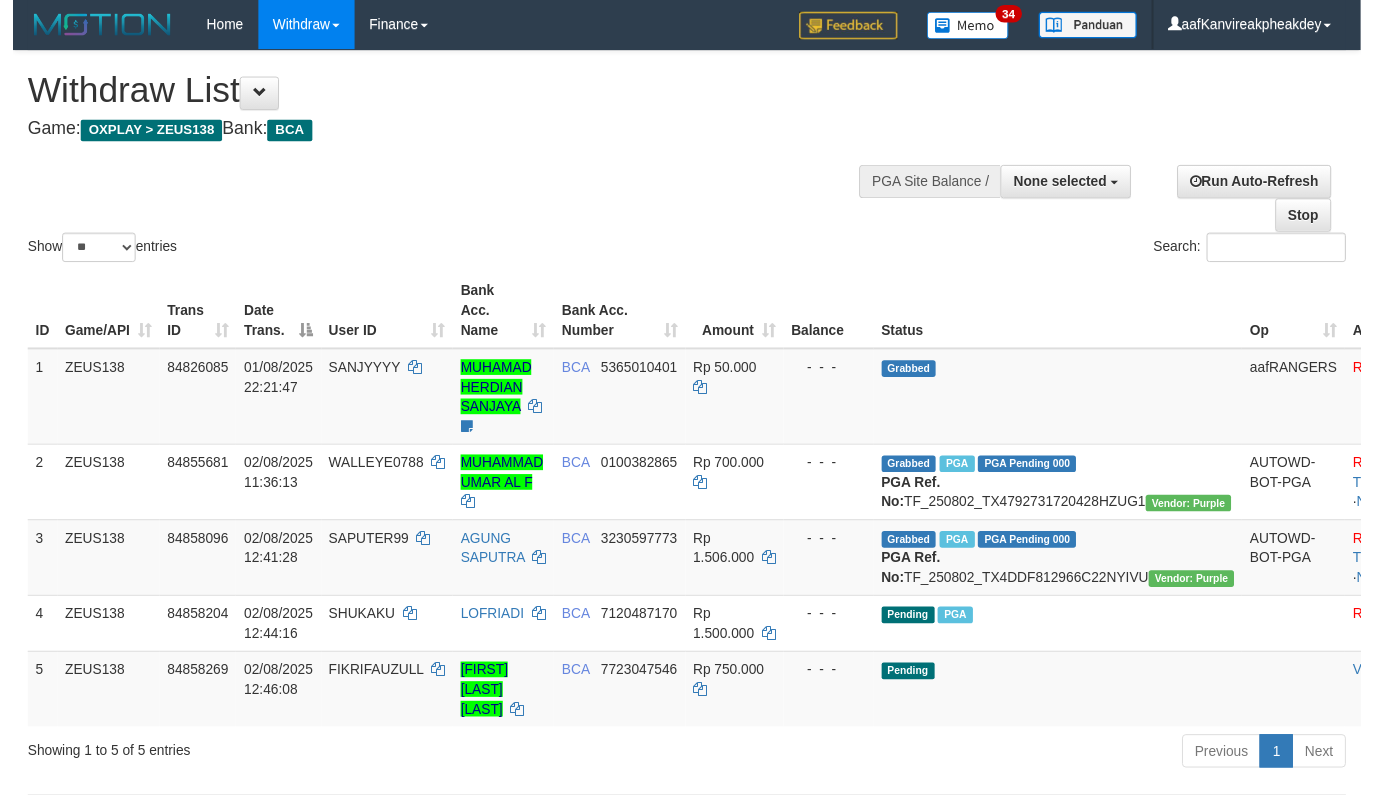 scroll, scrollTop: 34, scrollLeft: 0, axis: vertical 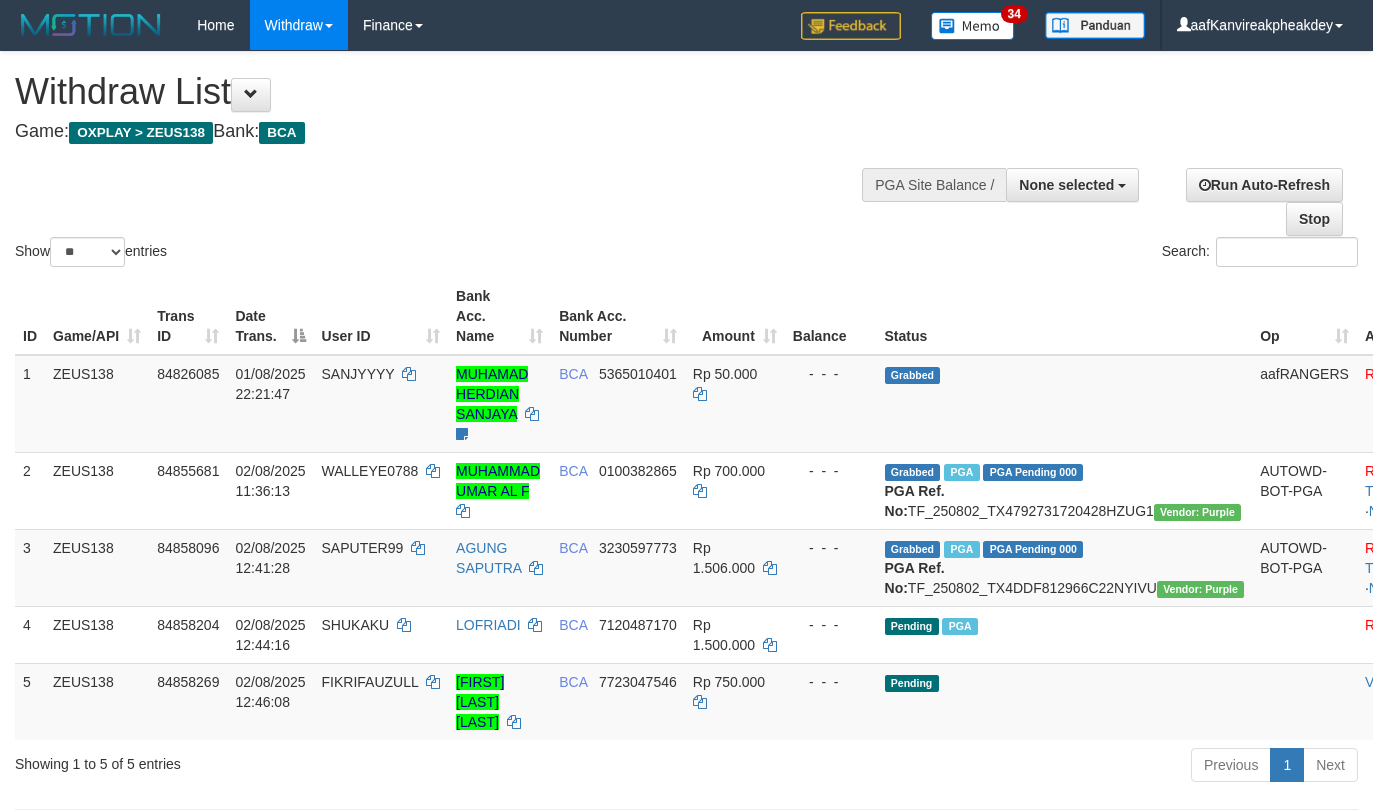 select 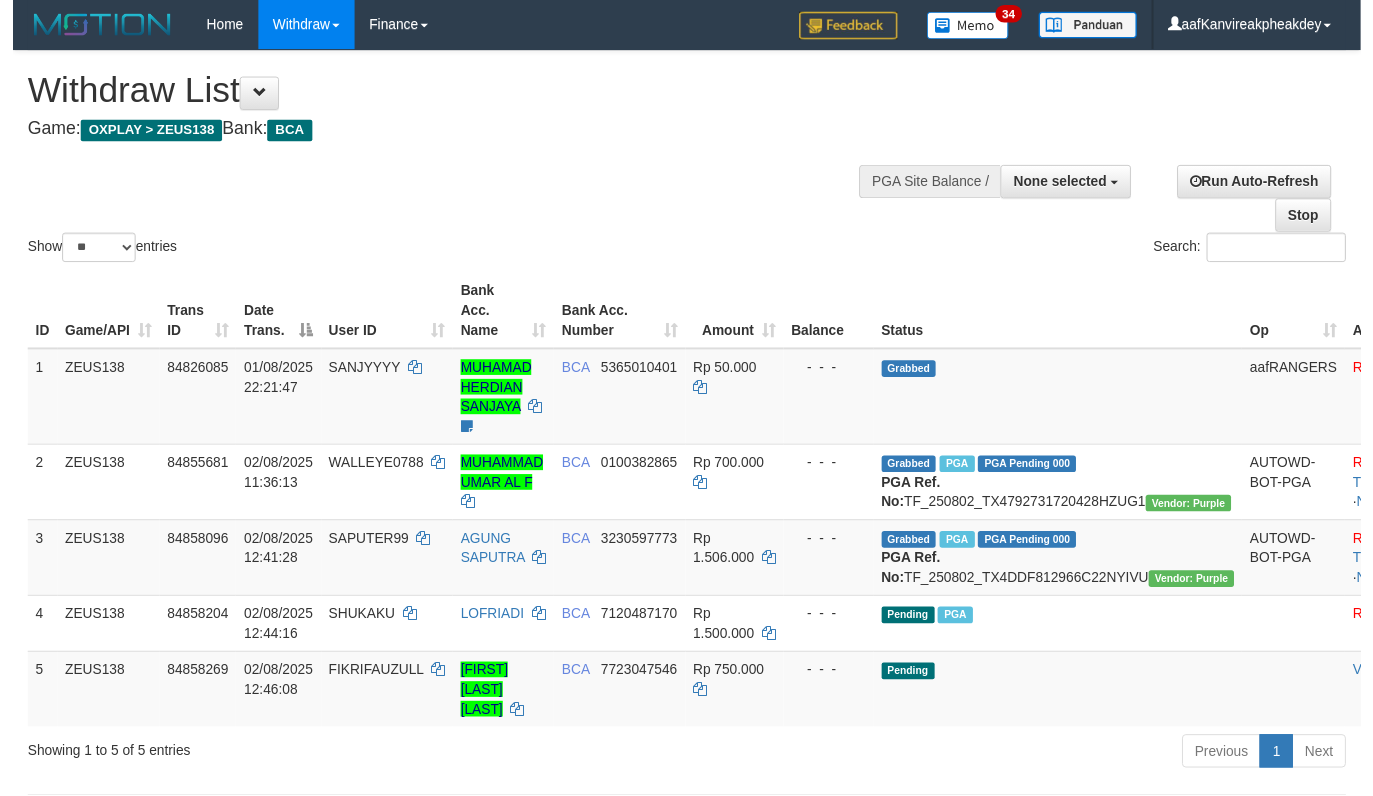scroll, scrollTop: 34, scrollLeft: 0, axis: vertical 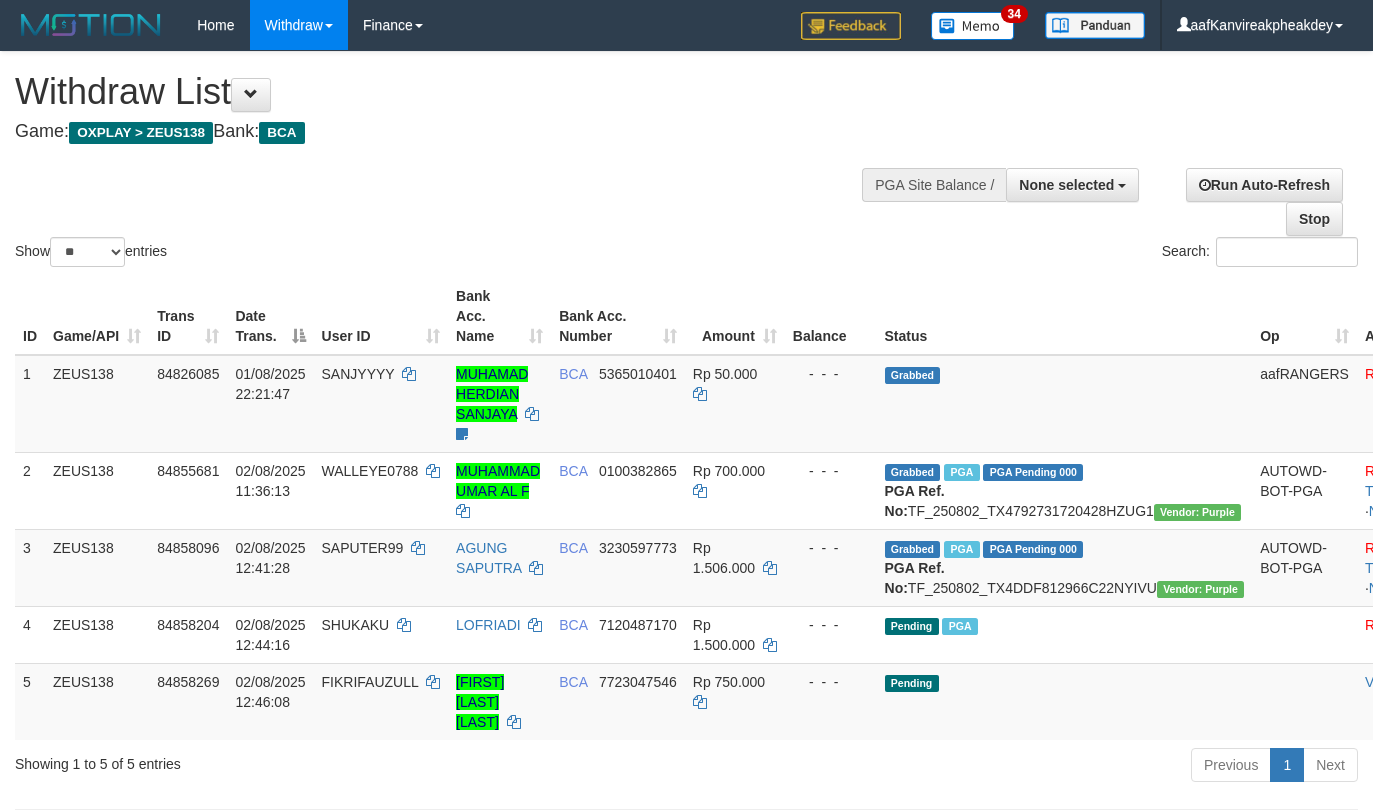 select 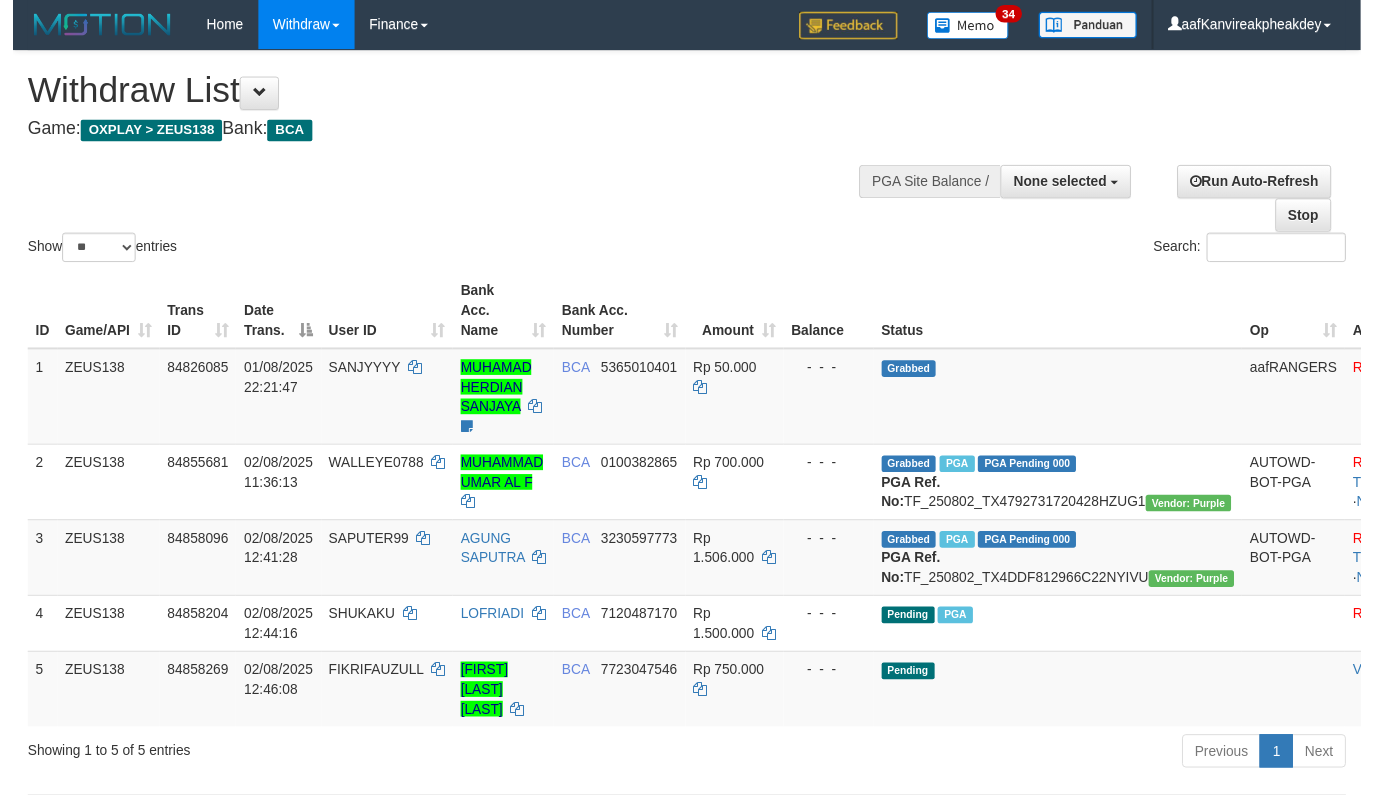 scroll, scrollTop: 34, scrollLeft: 0, axis: vertical 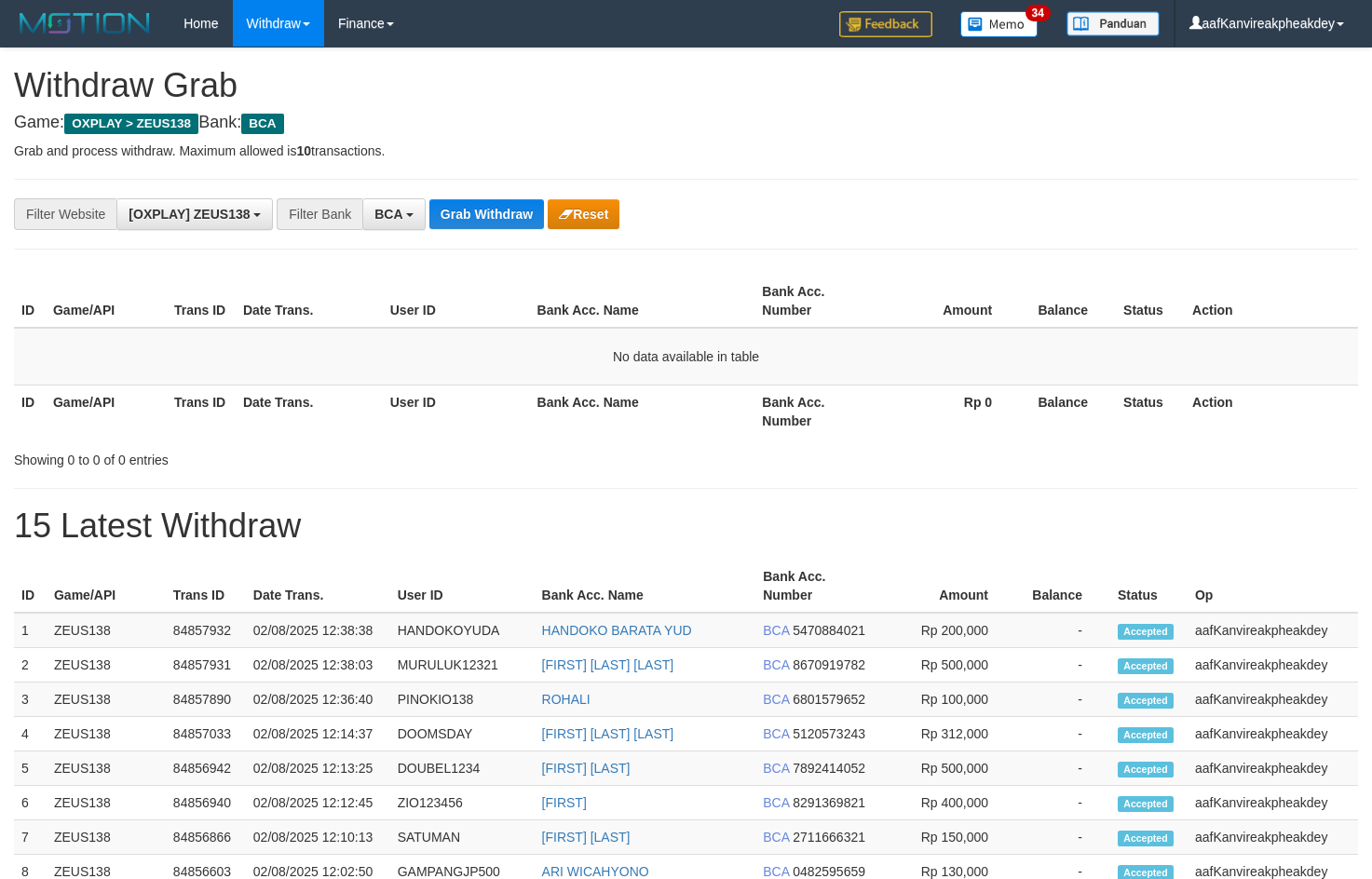 click on "**********" at bounding box center (686, 214) 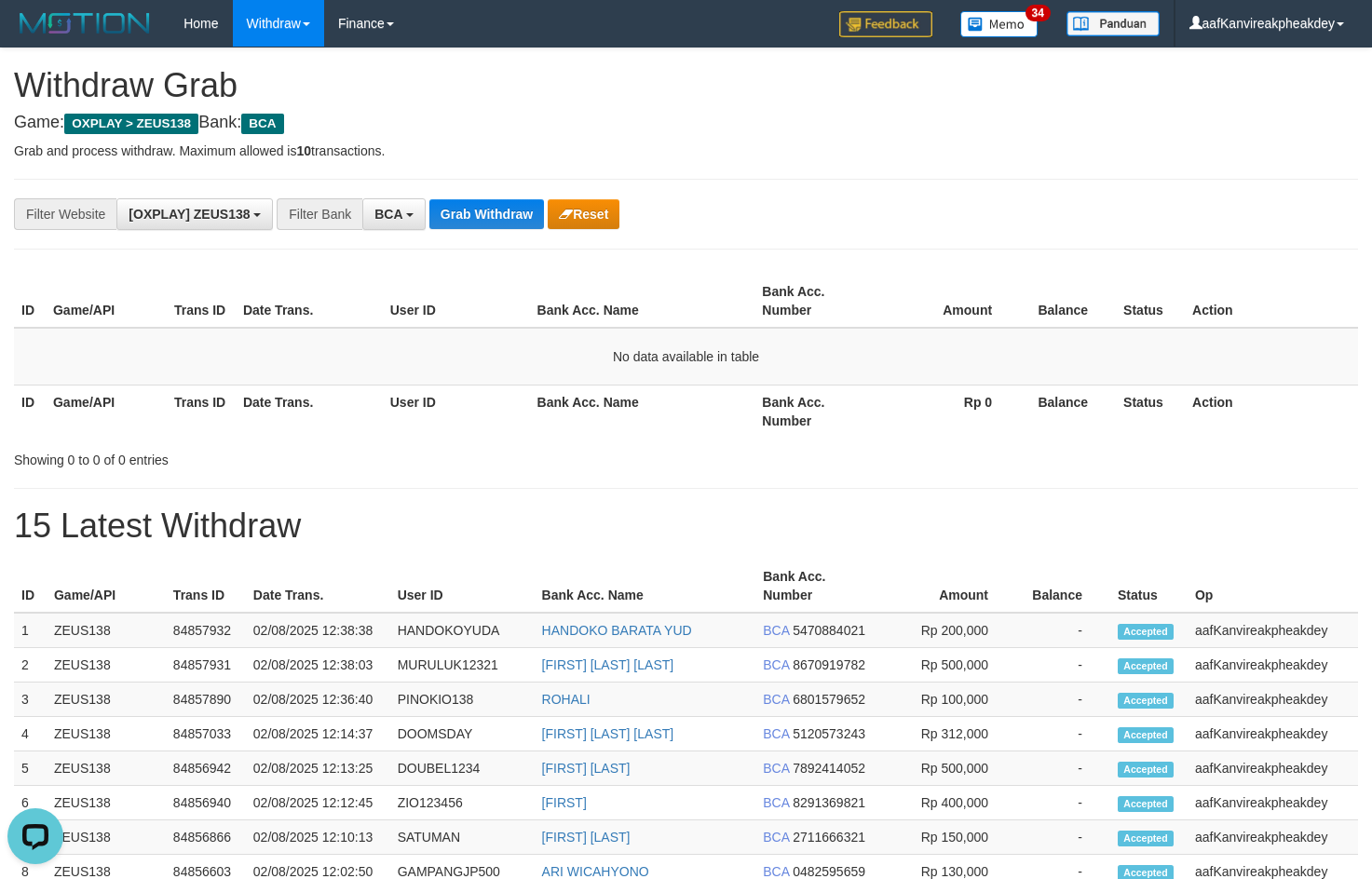 scroll, scrollTop: 0, scrollLeft: 0, axis: both 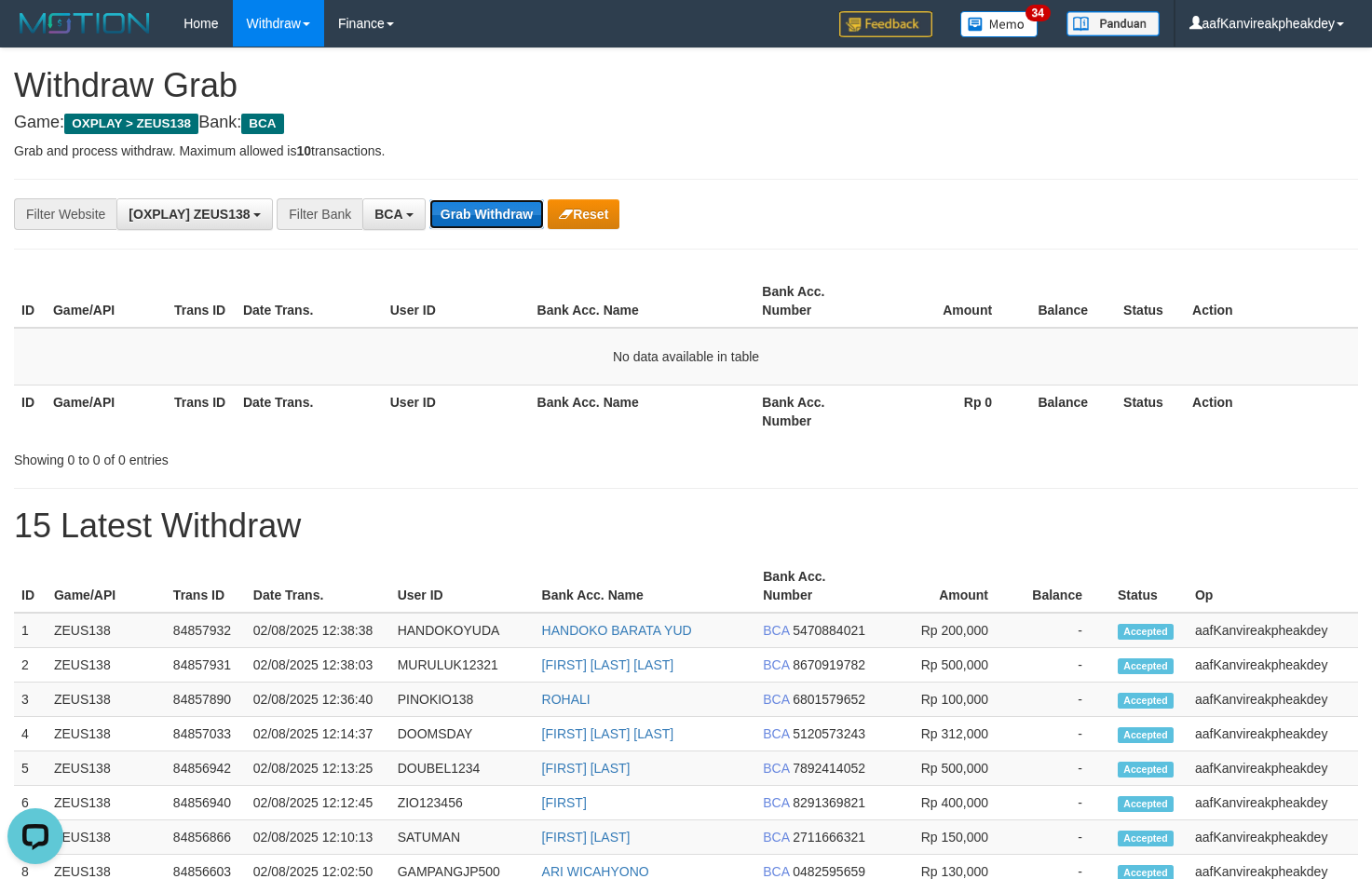 click on "Grab Withdraw" at bounding box center (486, 214) 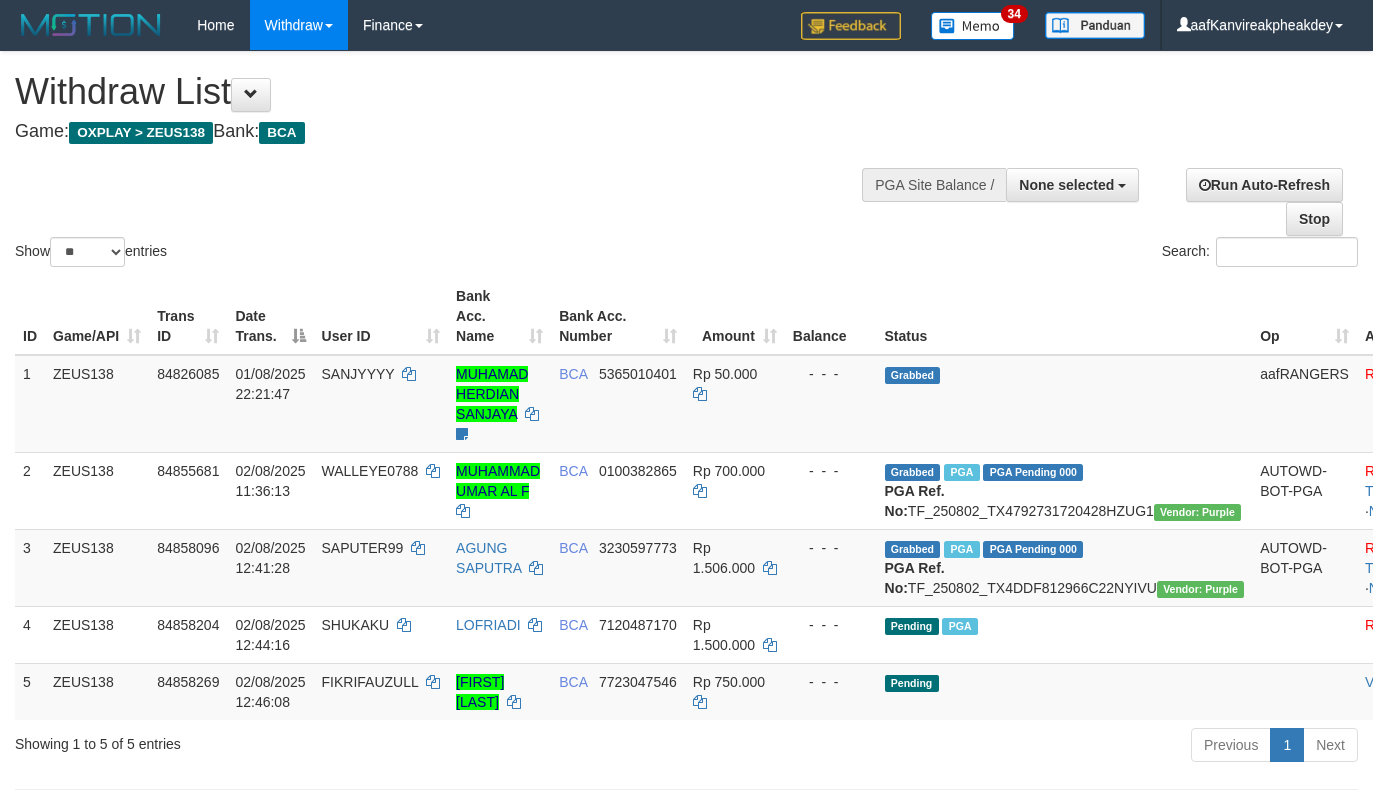 select 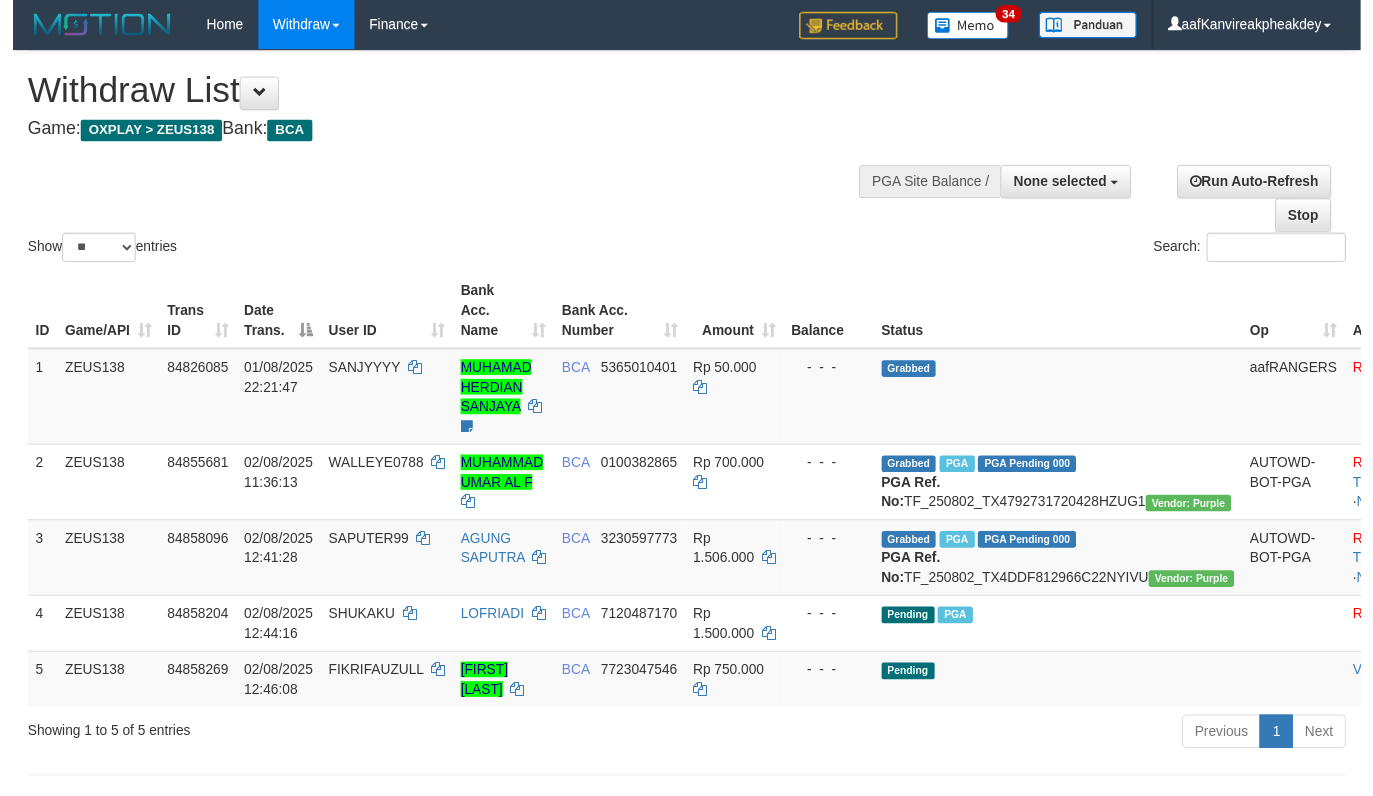 scroll, scrollTop: 34, scrollLeft: 0, axis: vertical 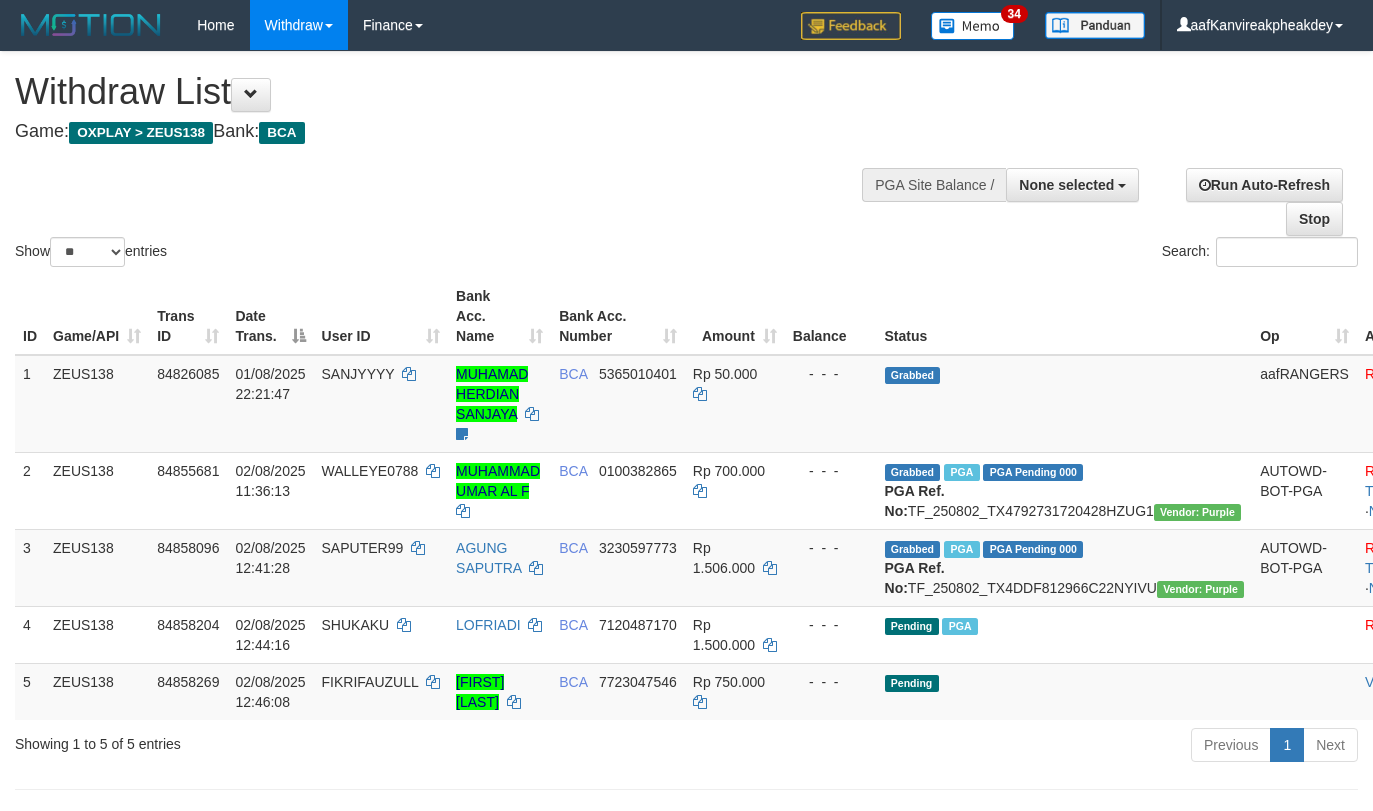 select 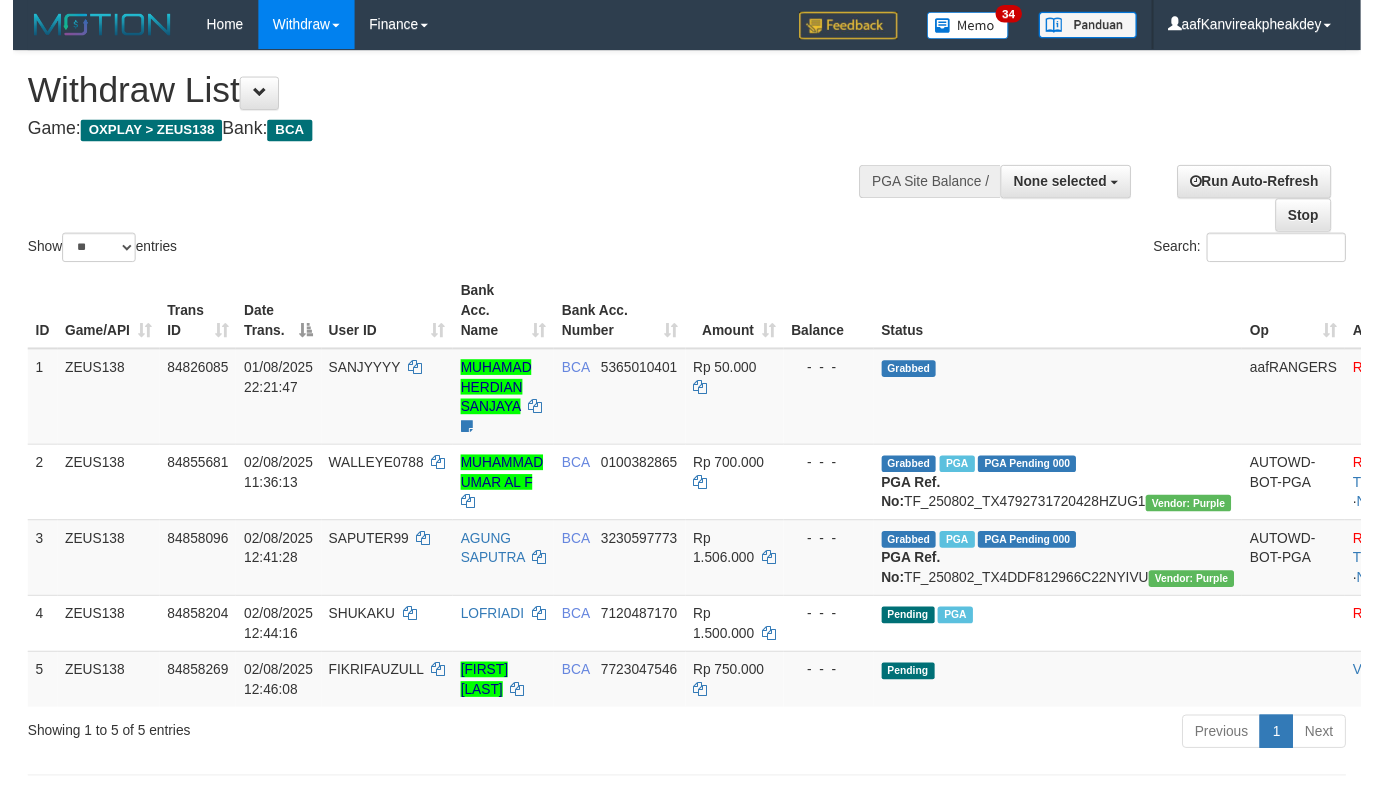 scroll, scrollTop: 34, scrollLeft: 0, axis: vertical 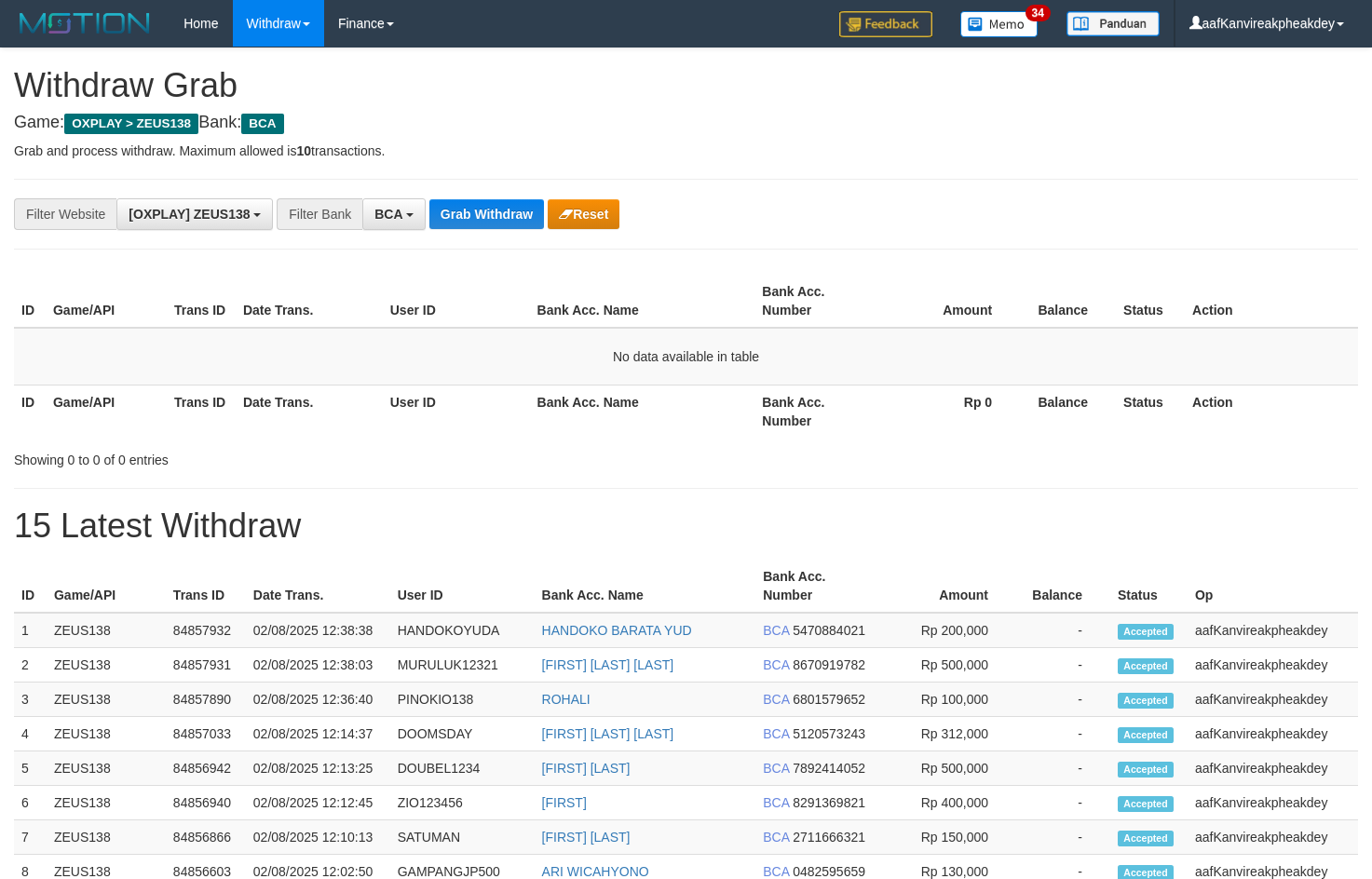 click on "Grab Withdraw" at bounding box center [486, 214] 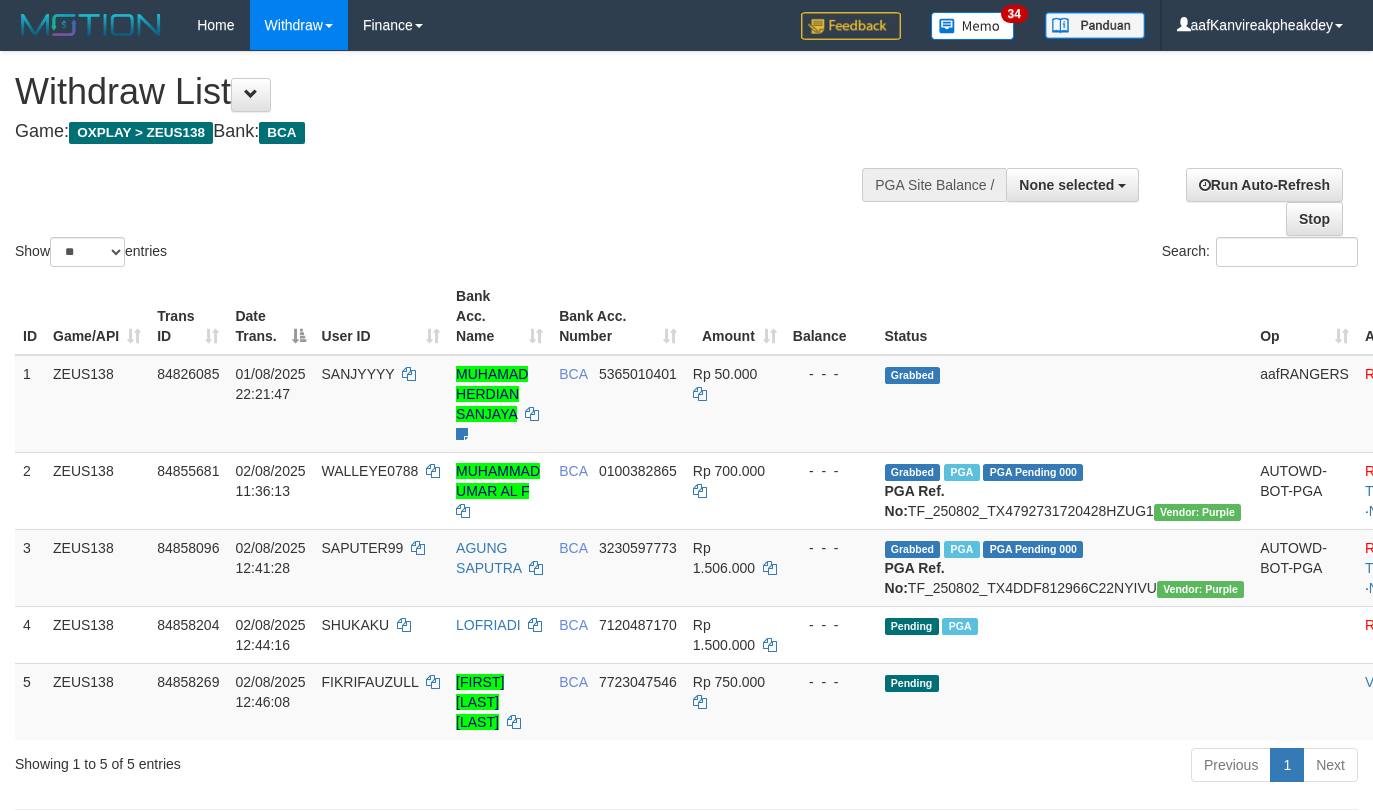 select 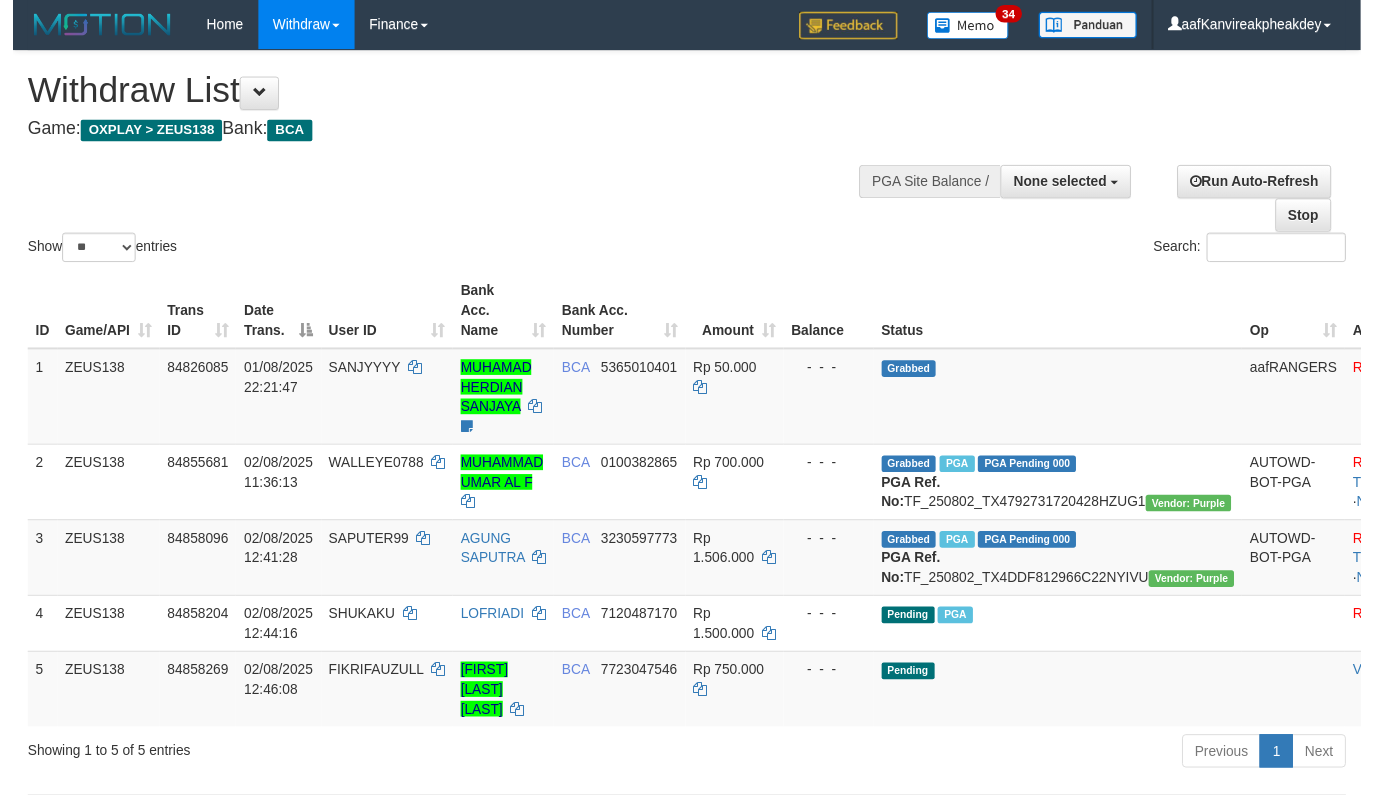 scroll, scrollTop: 34, scrollLeft: 0, axis: vertical 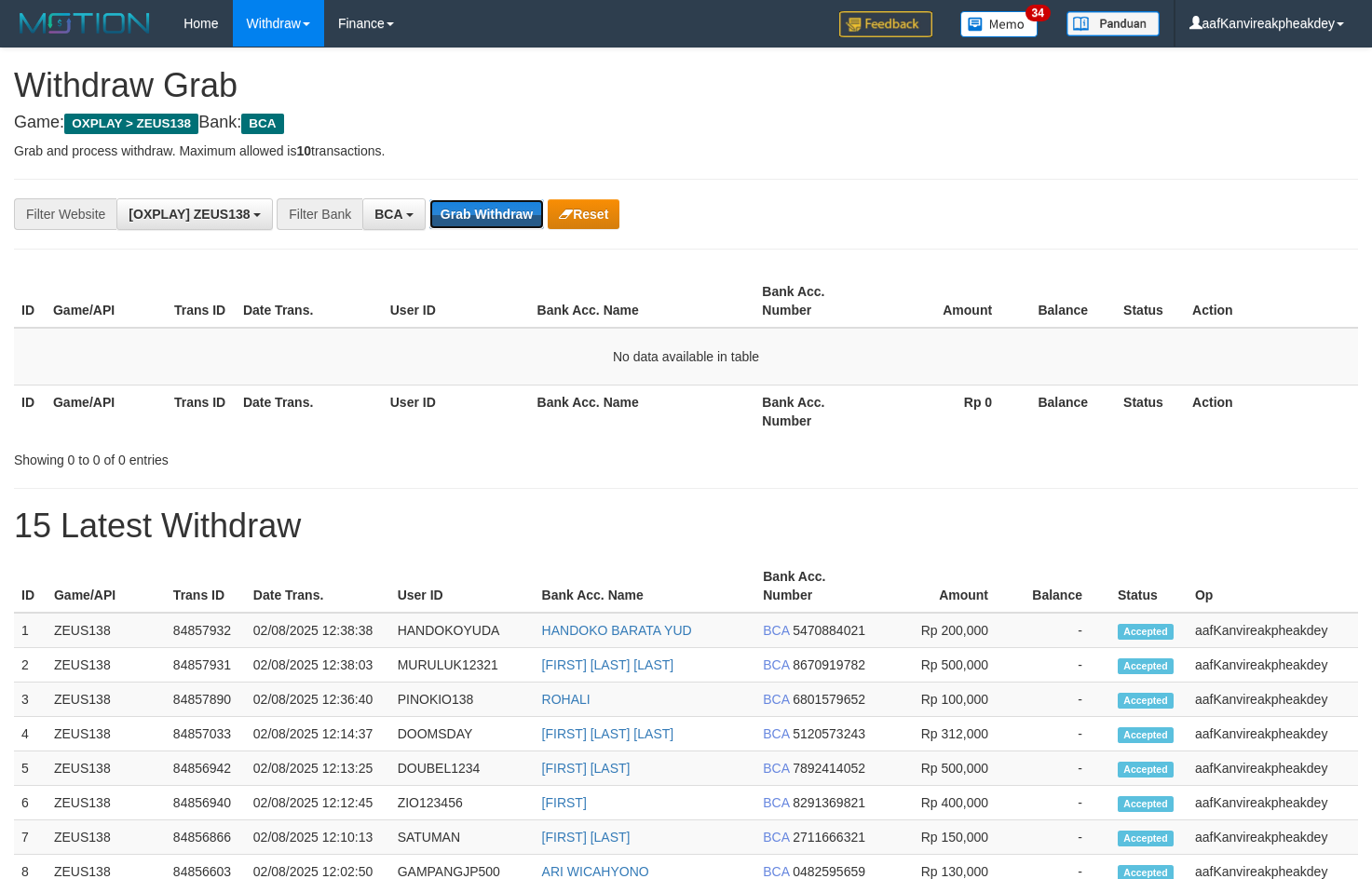 click on "Grab Withdraw" at bounding box center (486, 214) 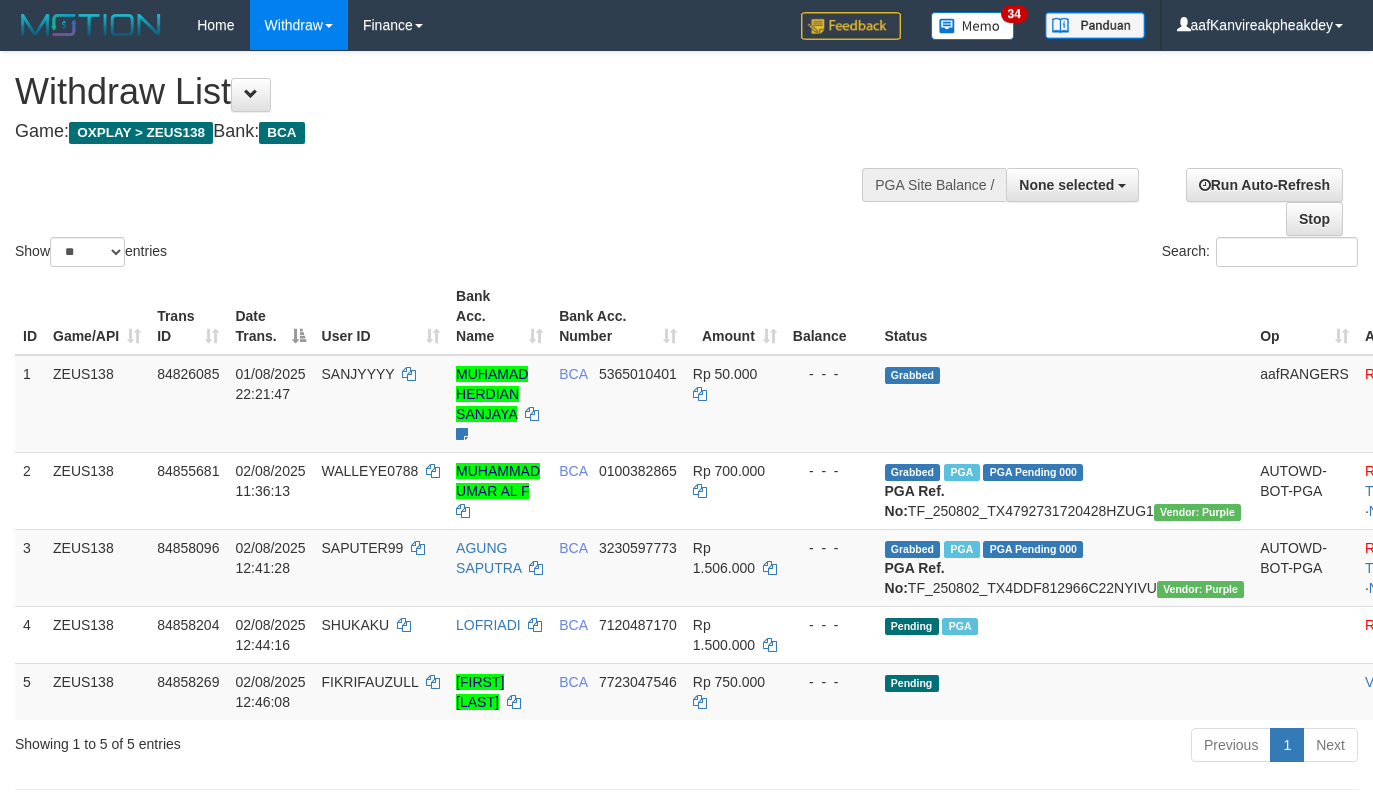 select 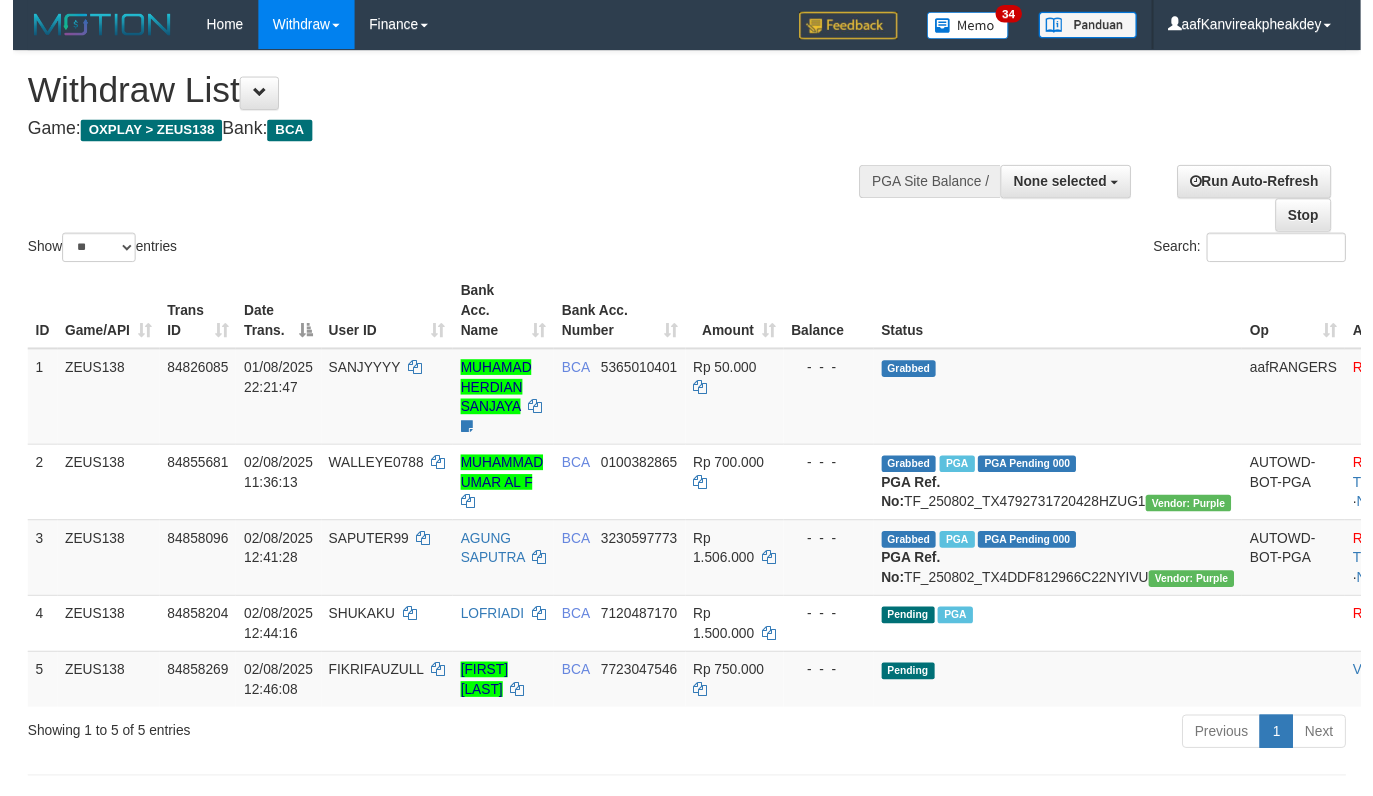 scroll, scrollTop: 34, scrollLeft: 0, axis: vertical 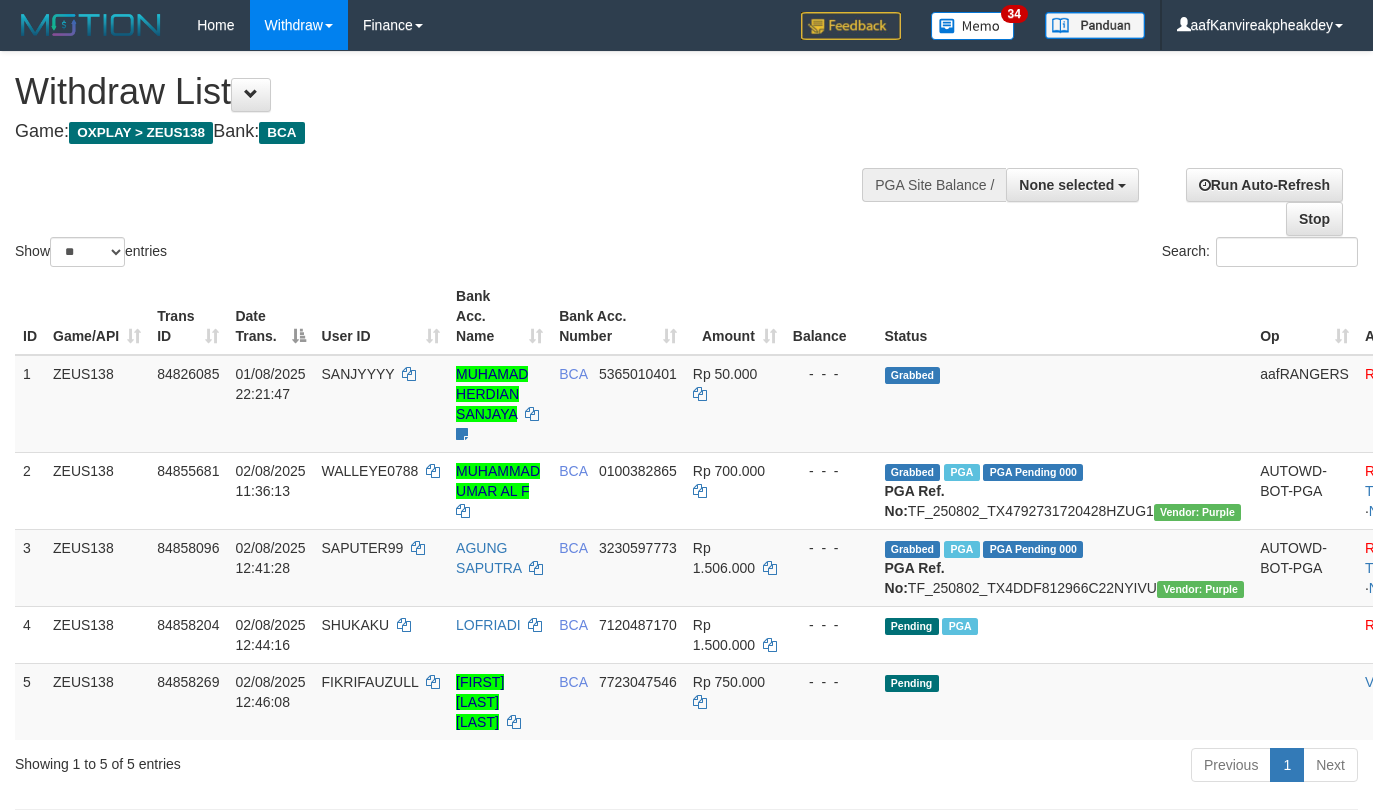 select 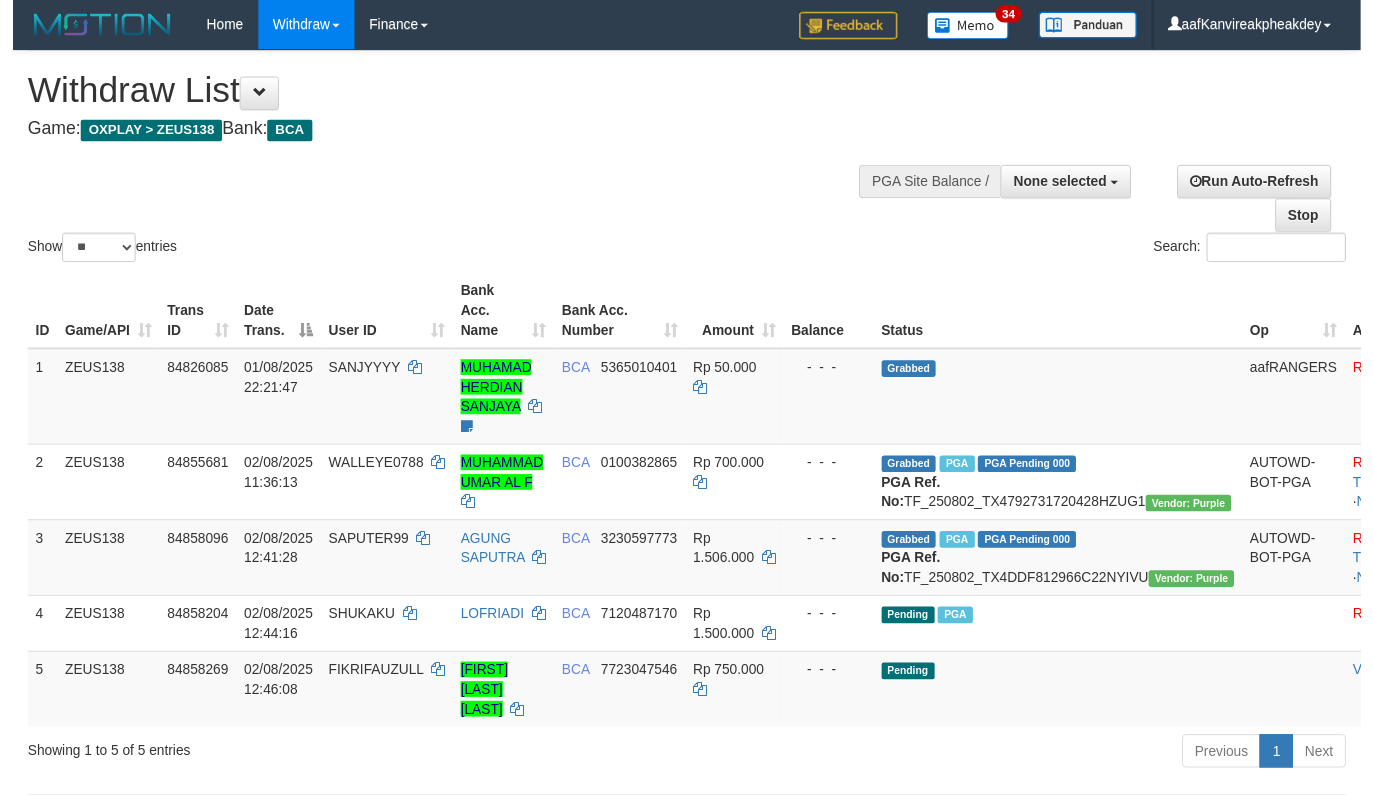scroll, scrollTop: 34, scrollLeft: 0, axis: vertical 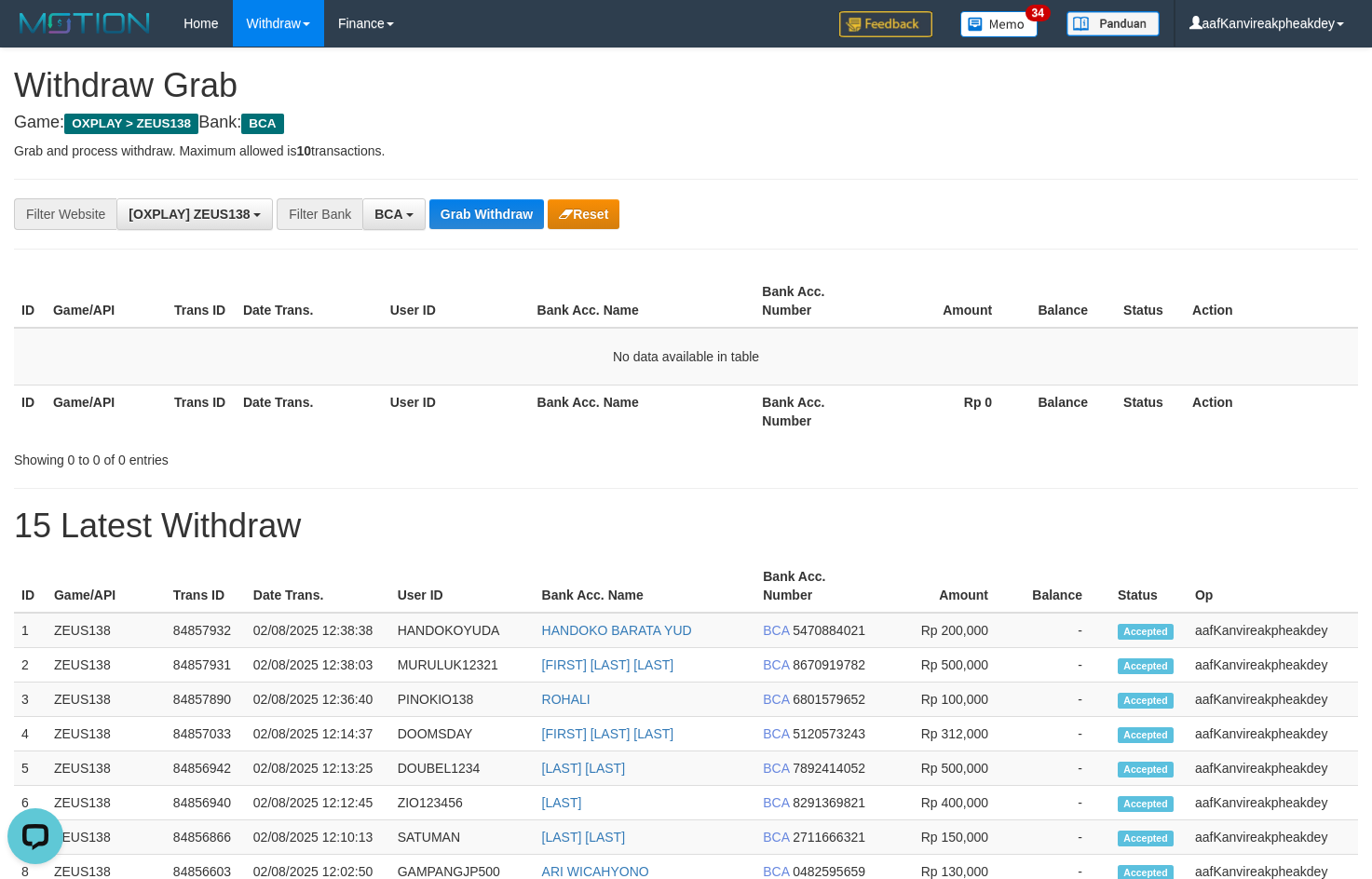 click on "Amount" at bounding box center (947, 301) 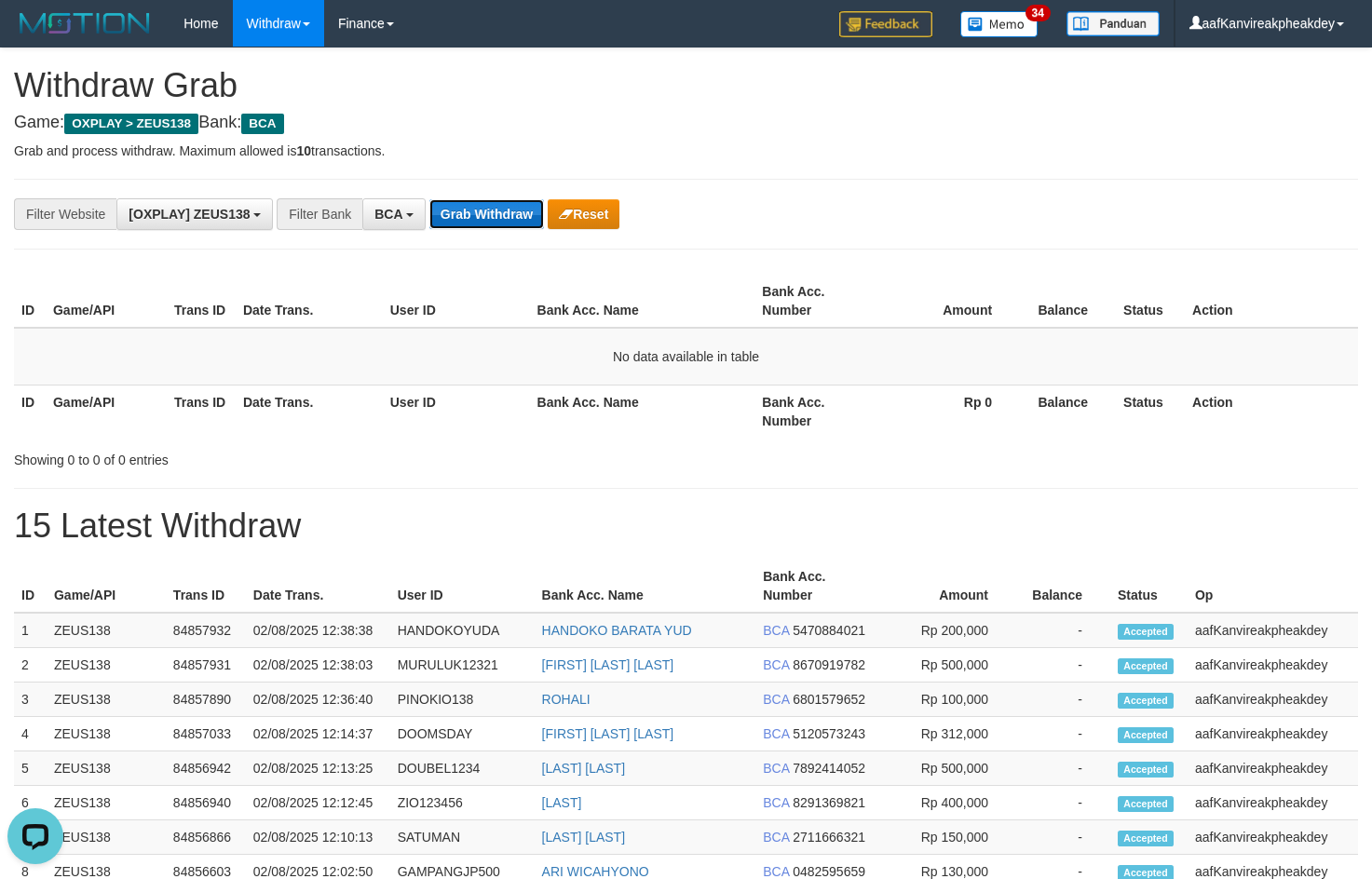 click on "Grab Withdraw" at bounding box center [486, 214] 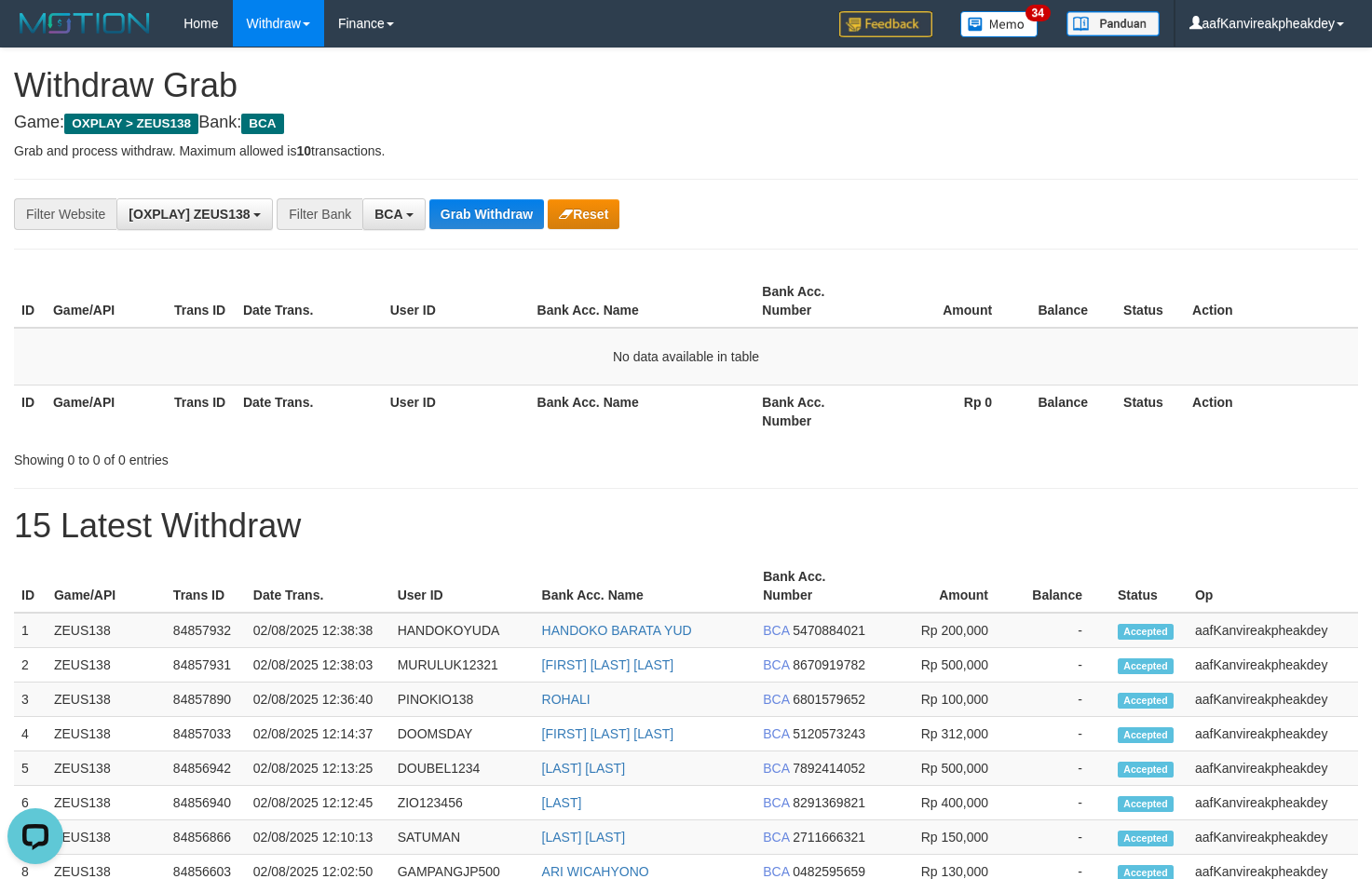 click on "Bank Acc. Number" at bounding box center (815, 301) 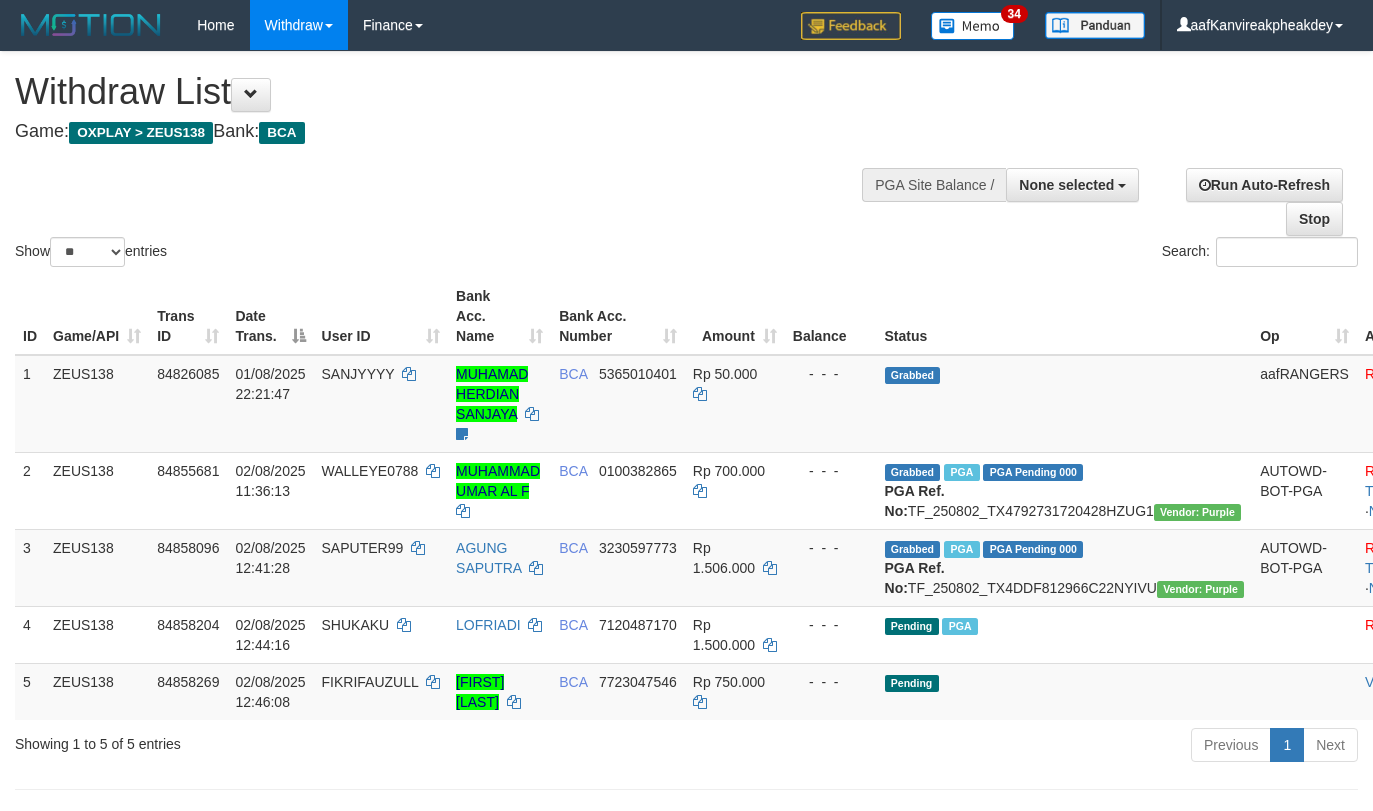 select 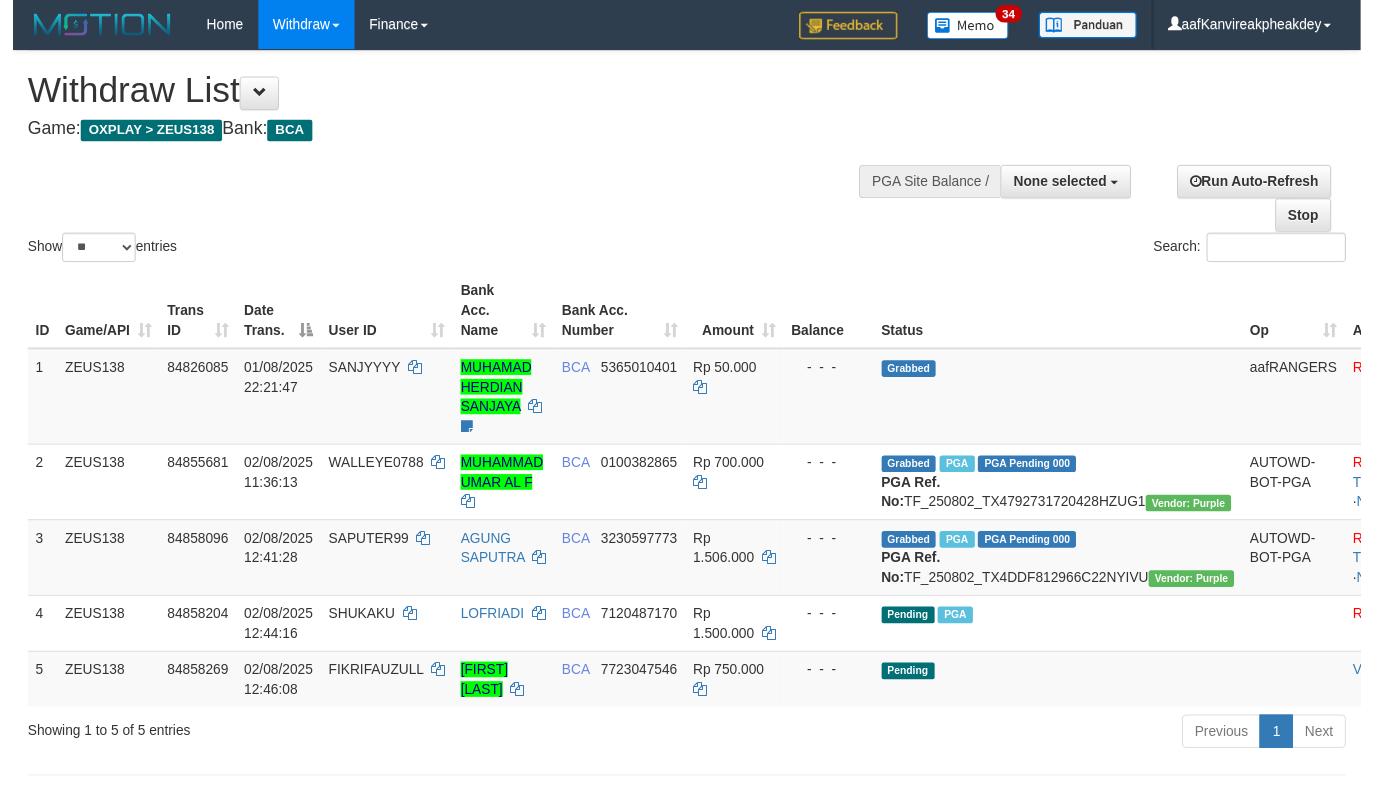 scroll, scrollTop: 34, scrollLeft: 0, axis: vertical 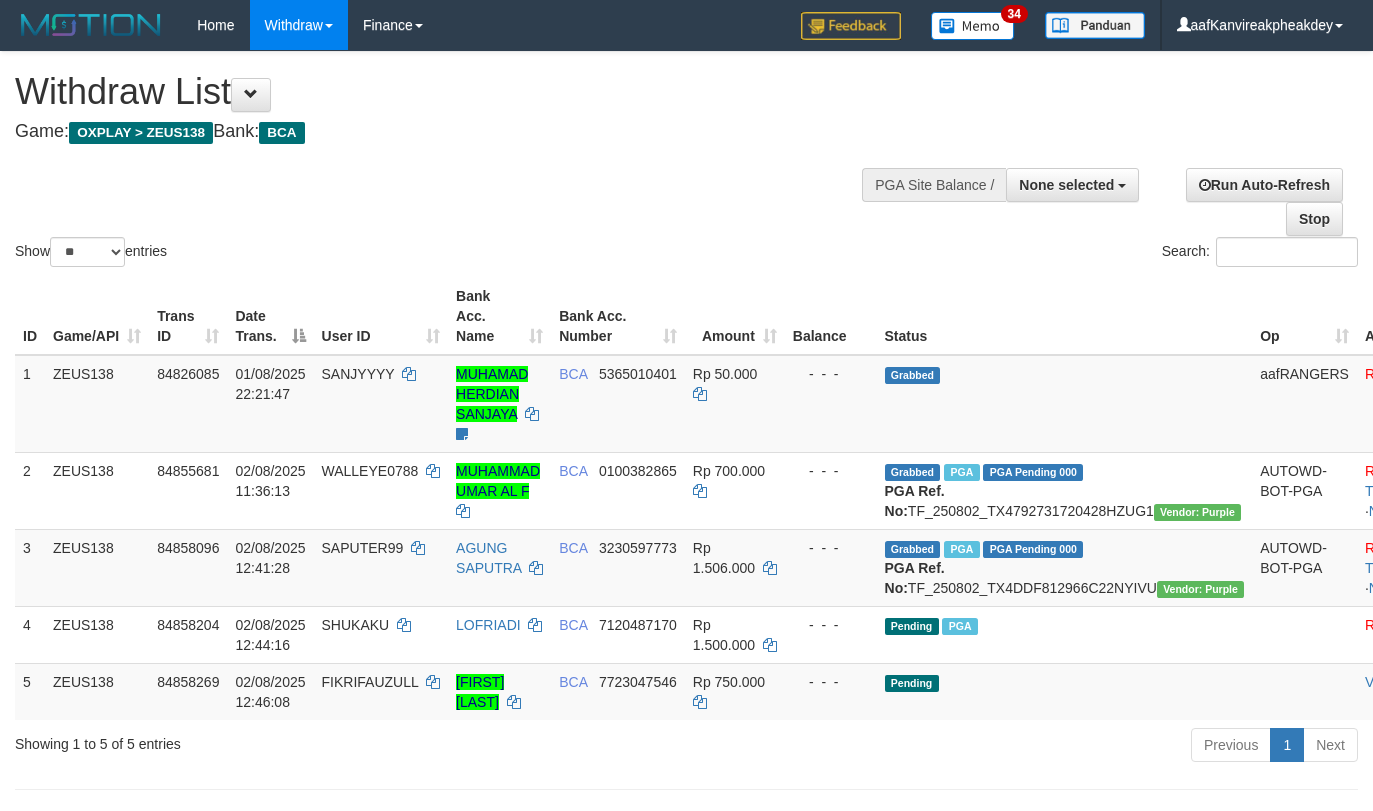 select 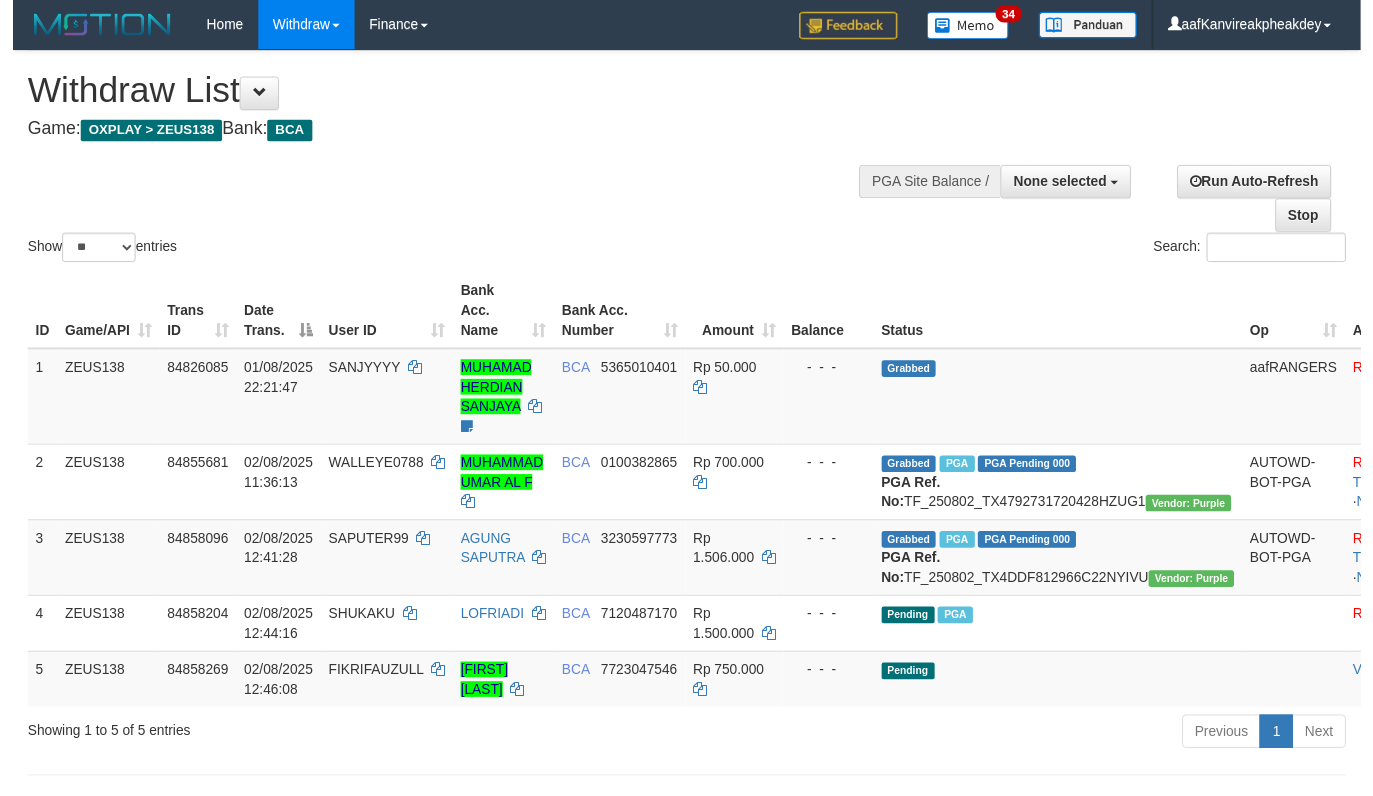 scroll, scrollTop: 34, scrollLeft: 0, axis: vertical 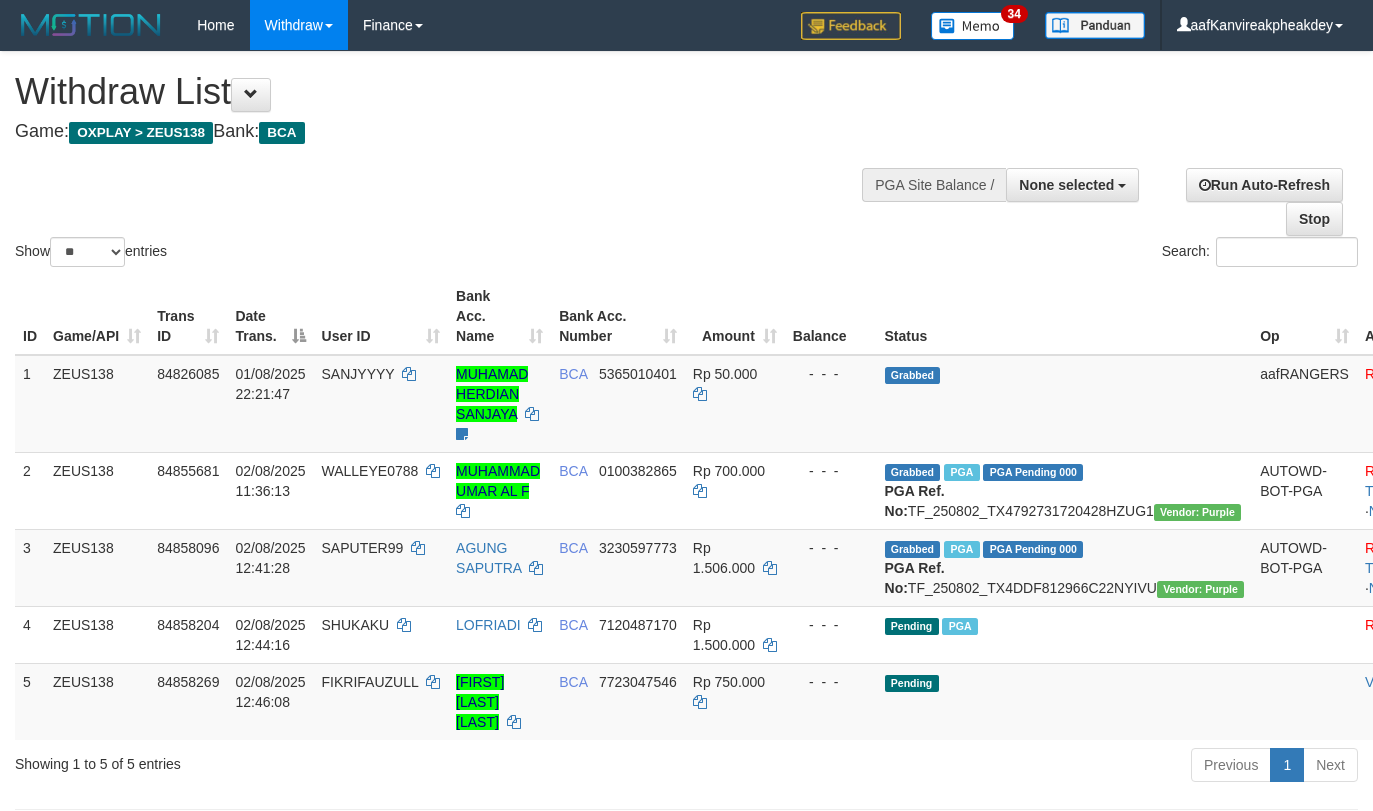 select 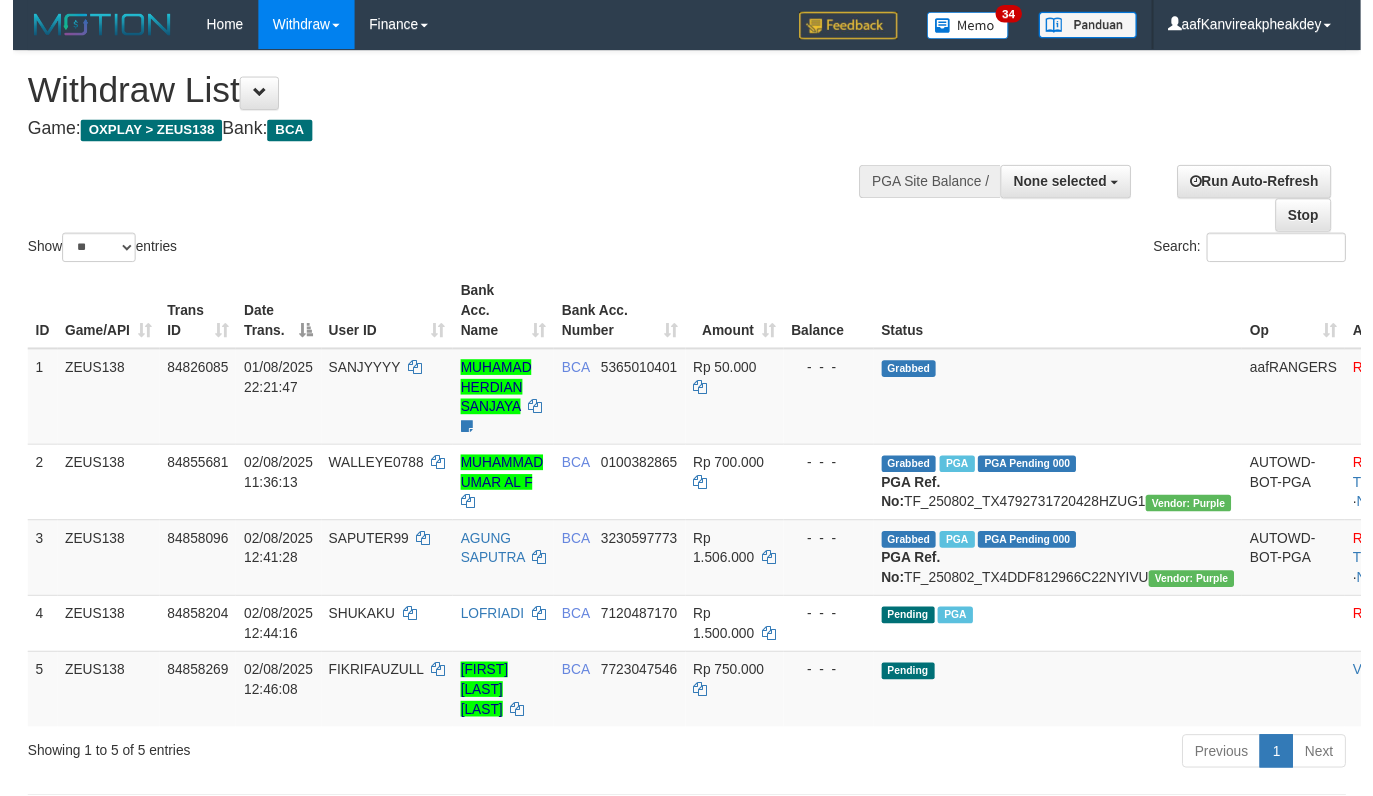 scroll, scrollTop: 34, scrollLeft: 0, axis: vertical 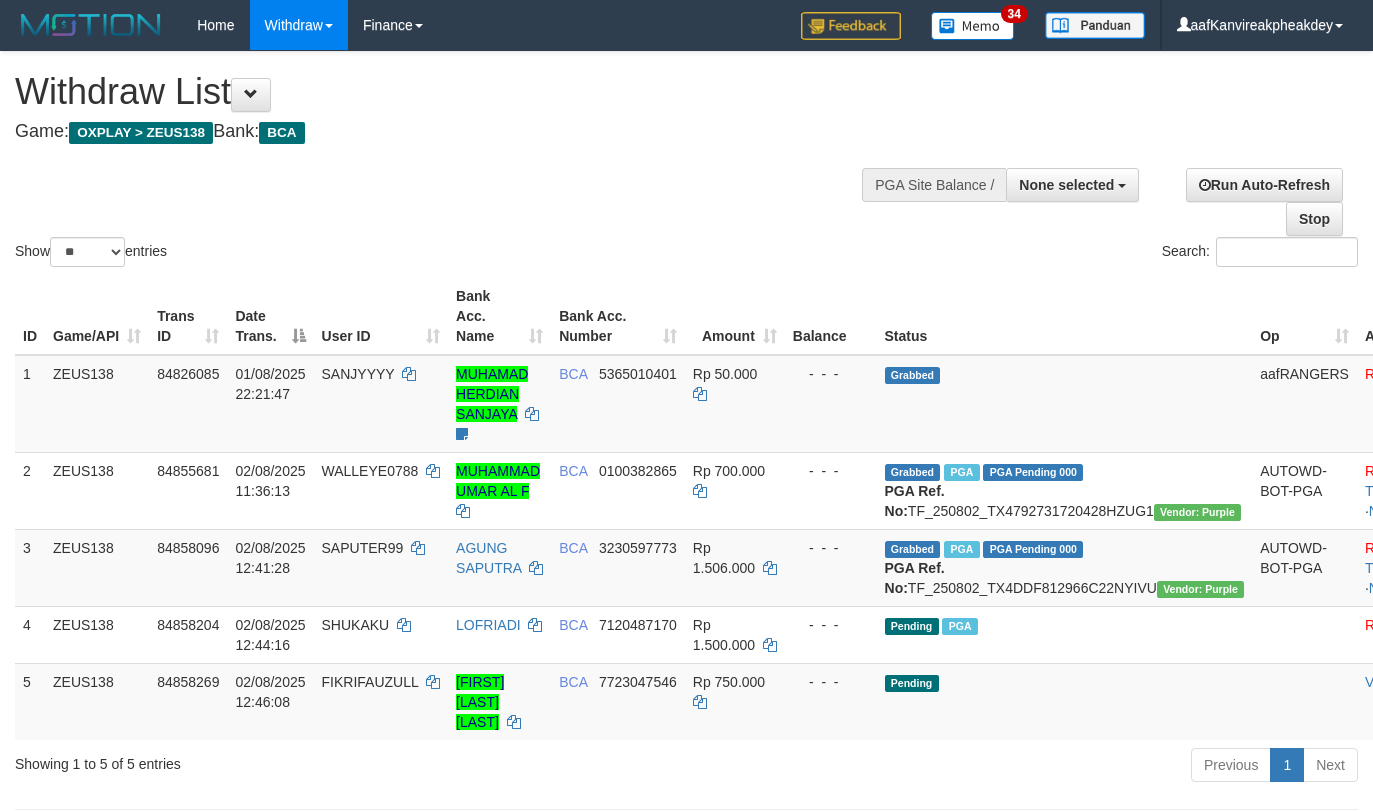 select 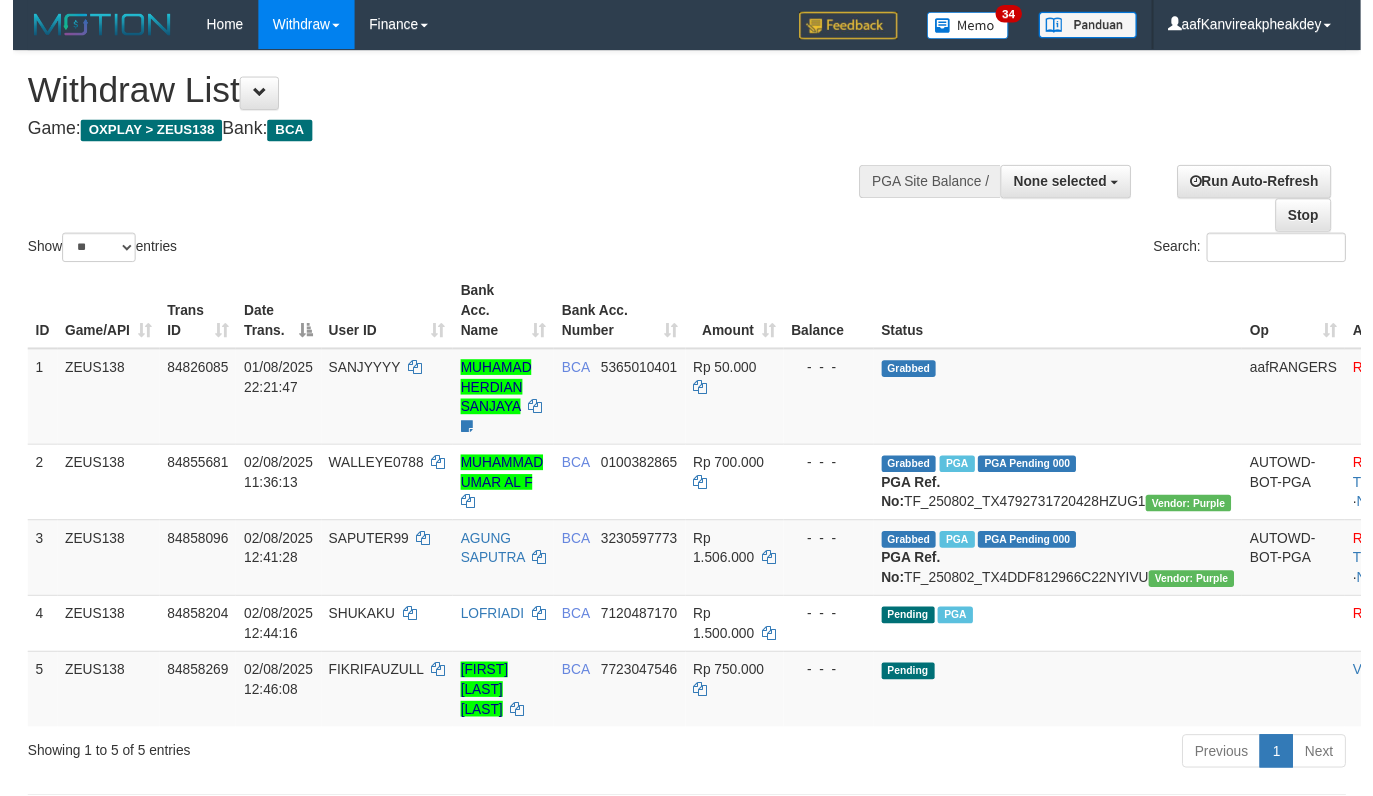 scroll, scrollTop: 34, scrollLeft: 0, axis: vertical 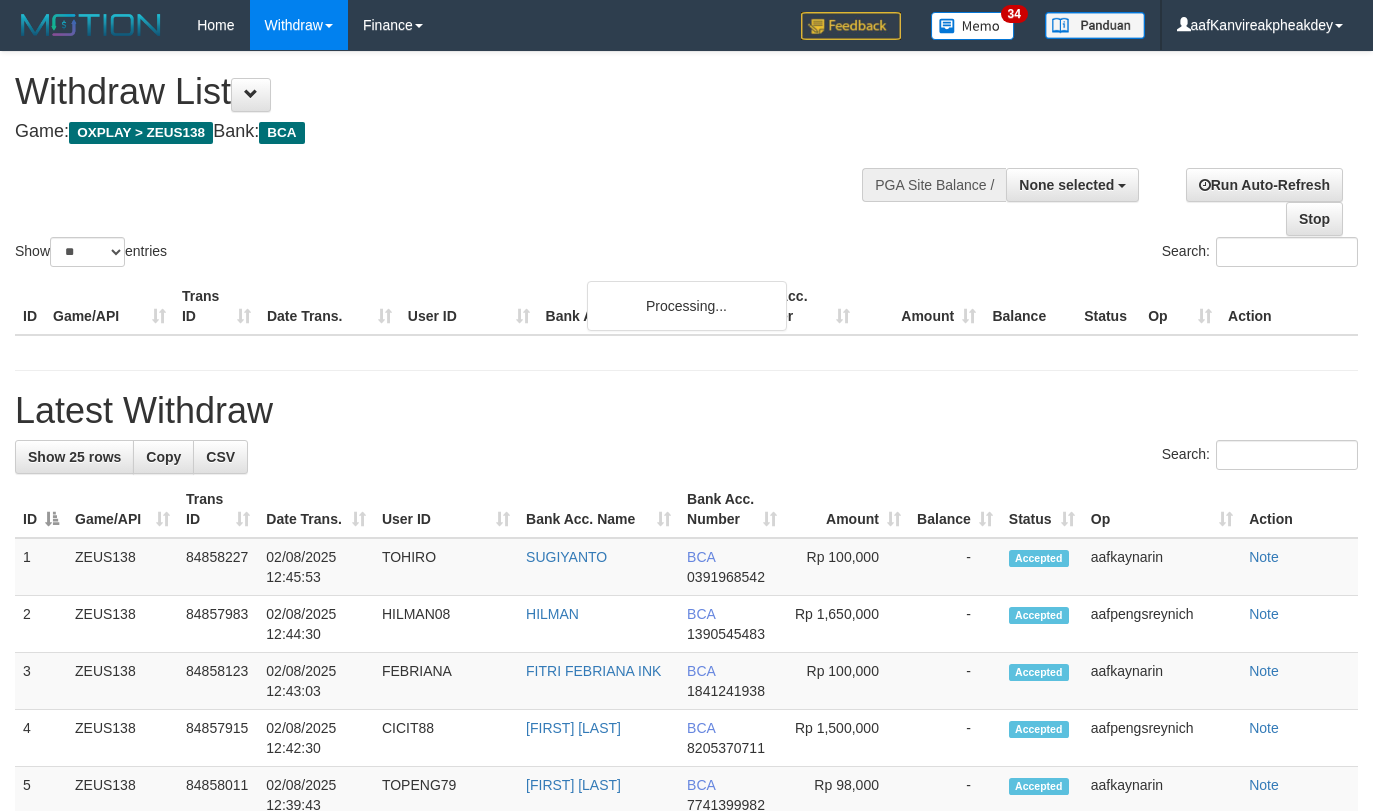 select 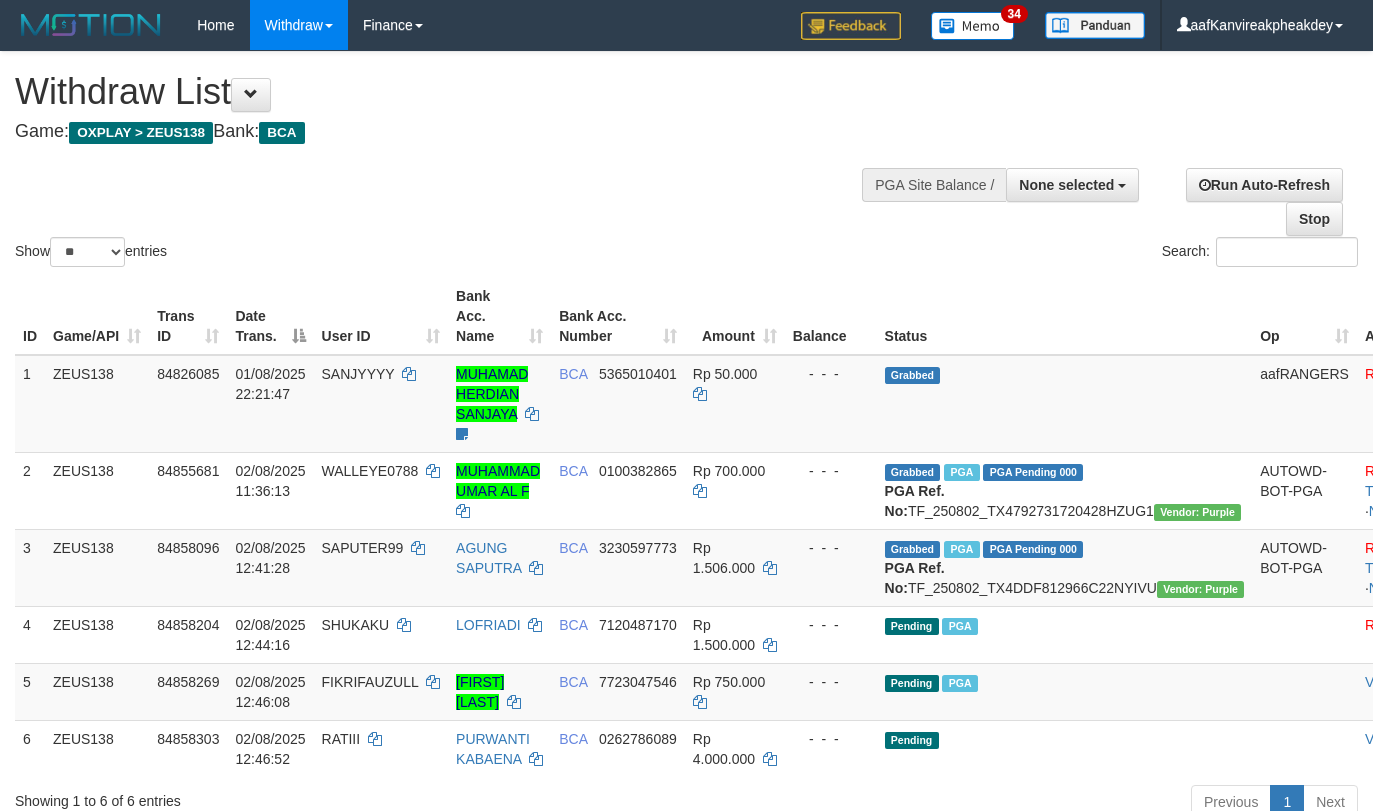 select 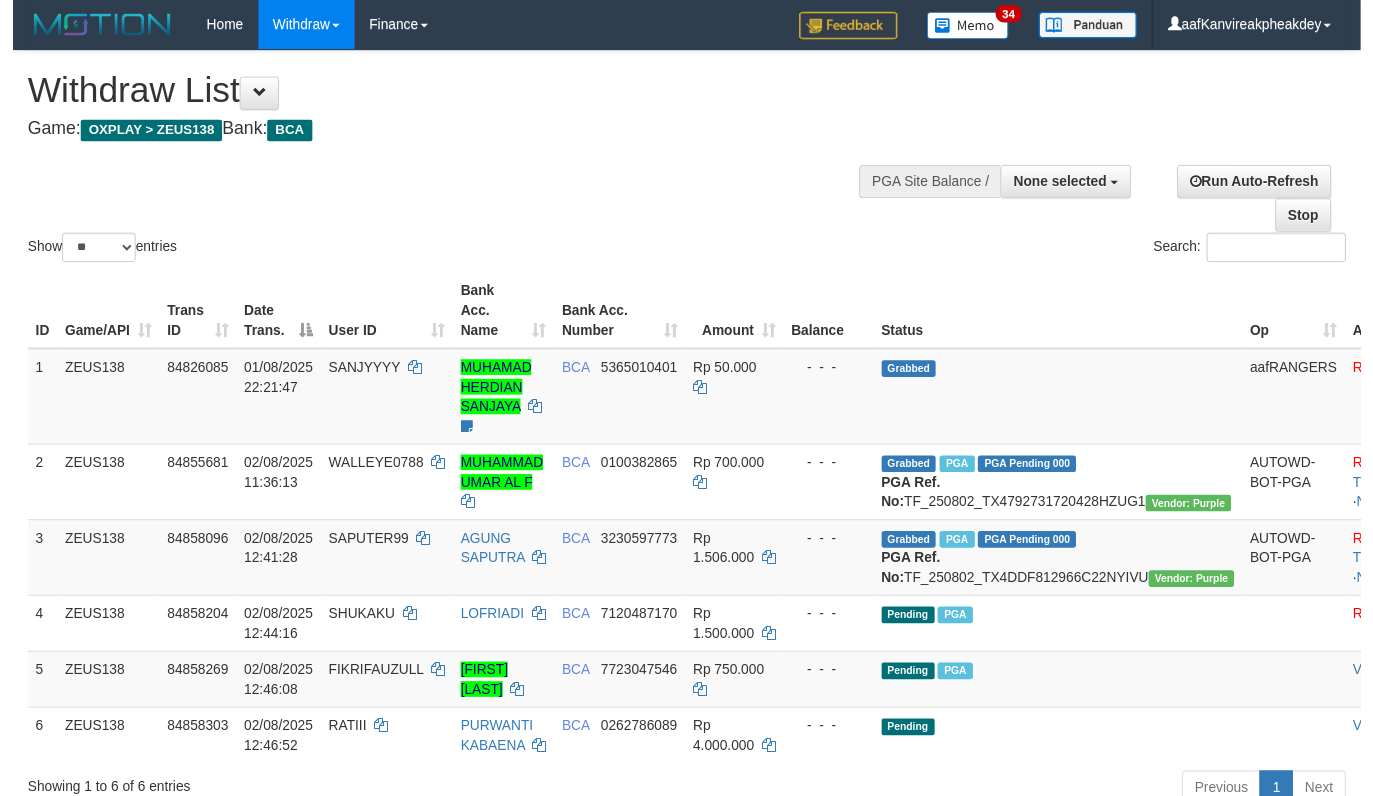 scroll, scrollTop: 34, scrollLeft: 0, axis: vertical 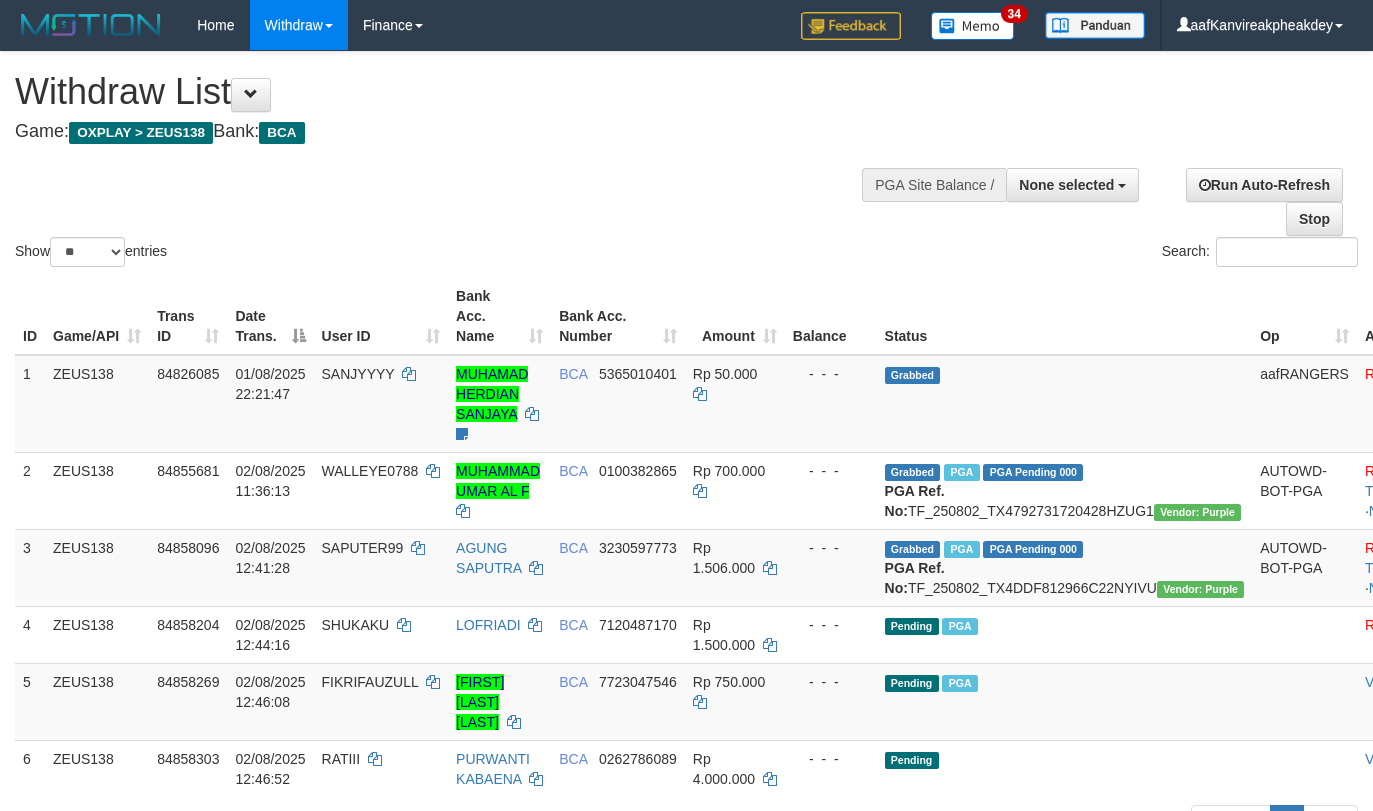 select 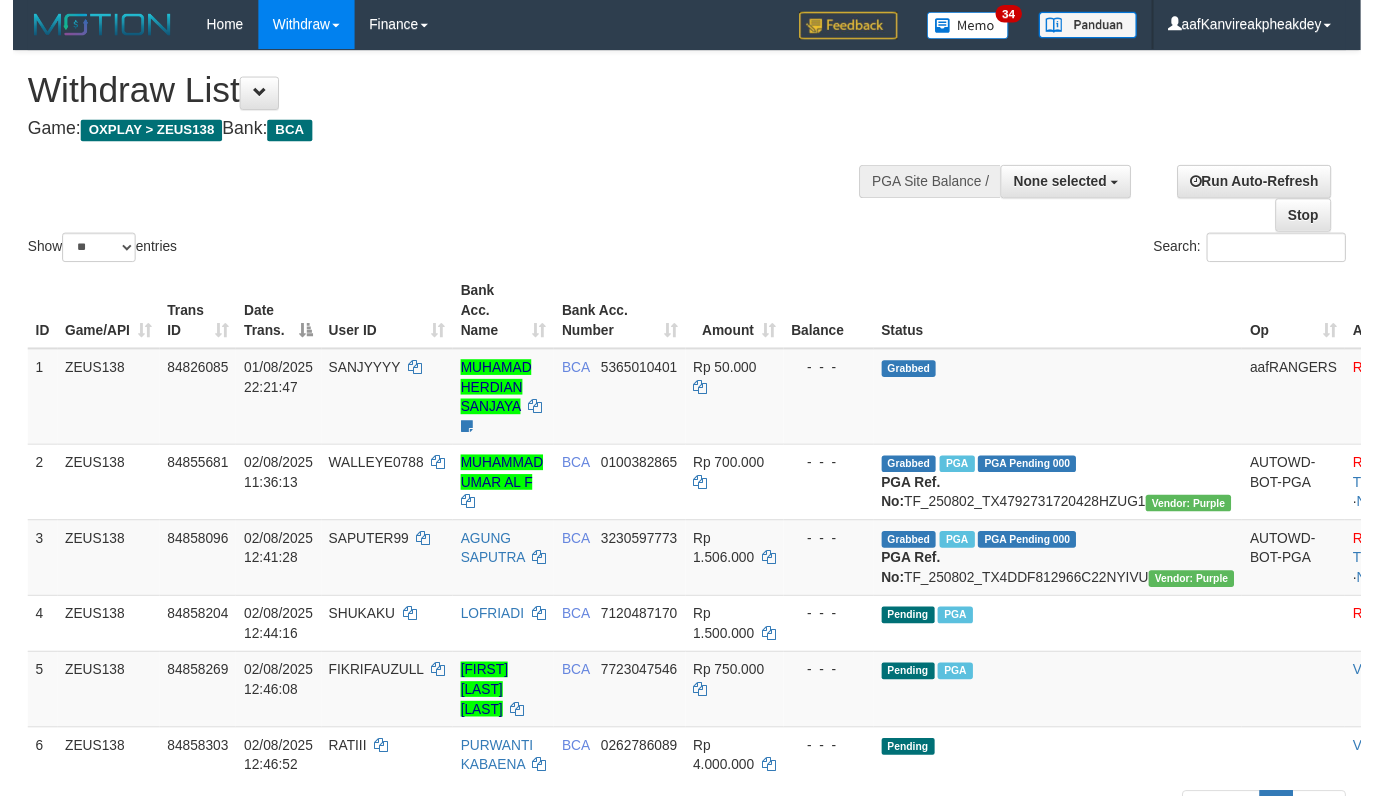 scroll, scrollTop: 34, scrollLeft: 0, axis: vertical 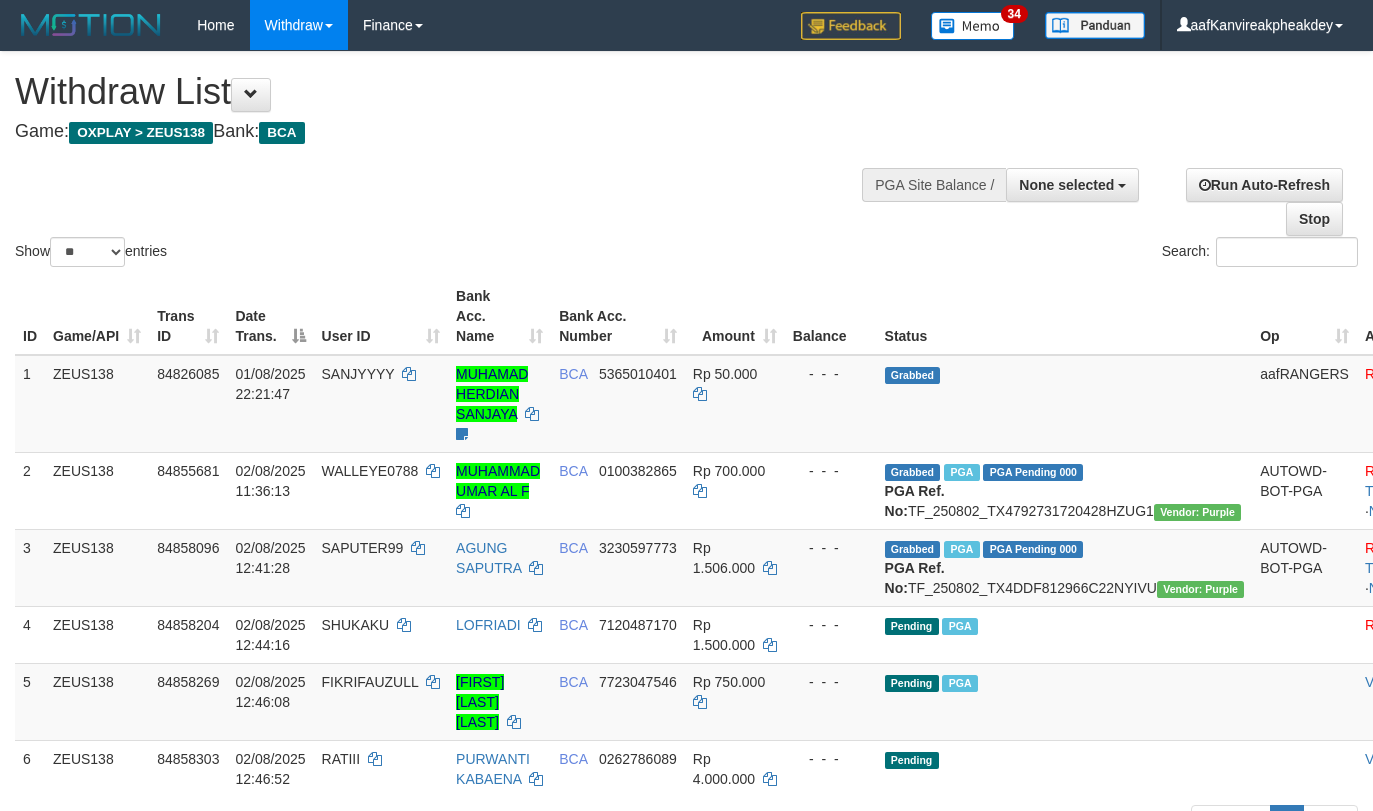 select 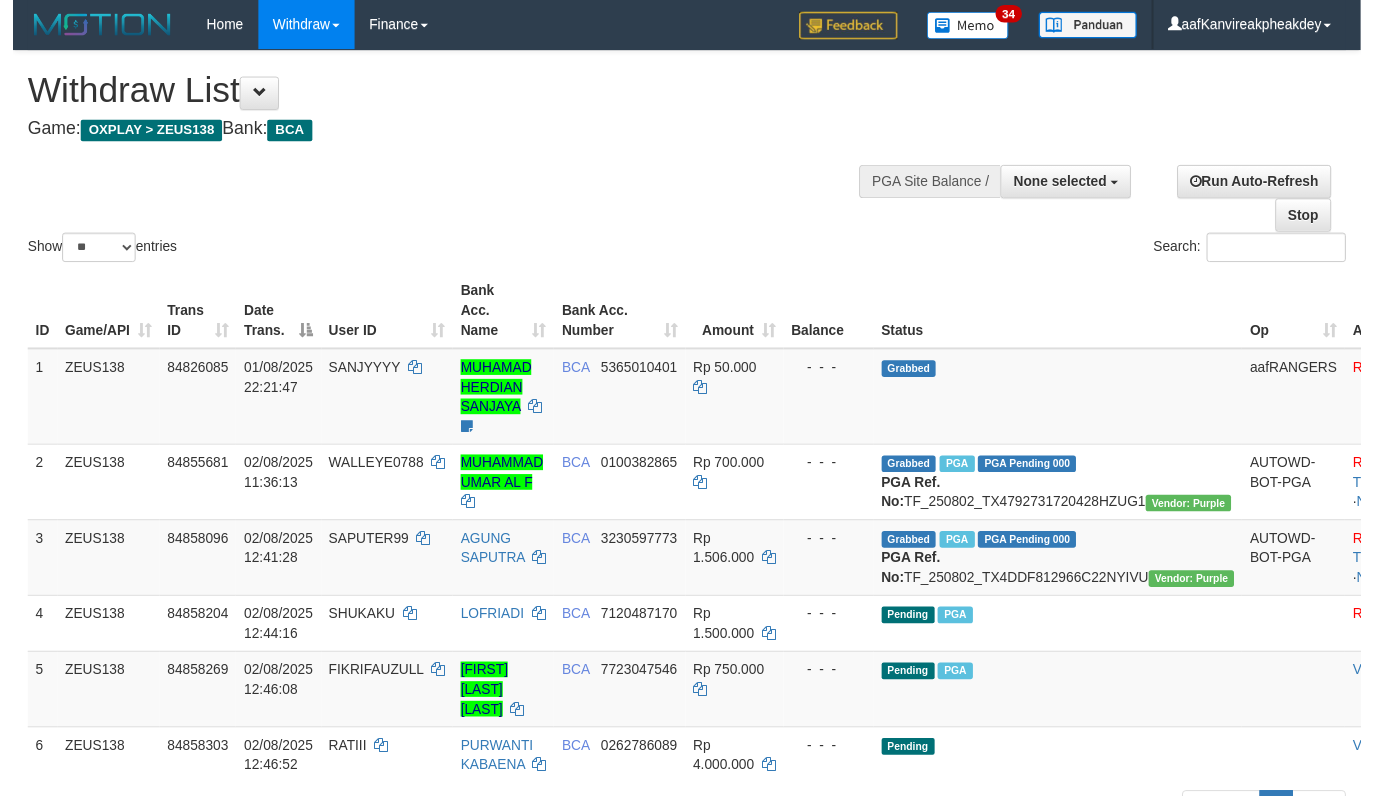 scroll, scrollTop: 34, scrollLeft: 0, axis: vertical 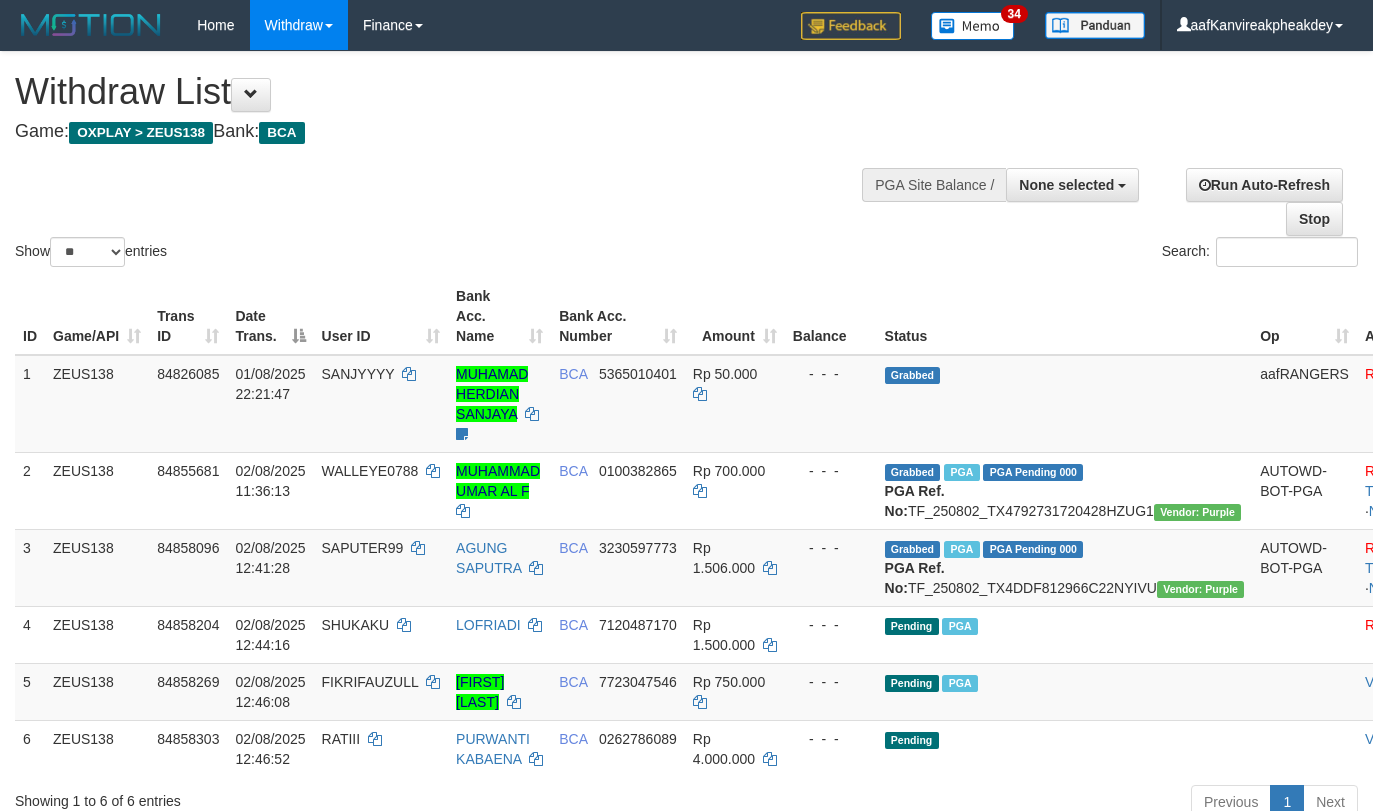 select 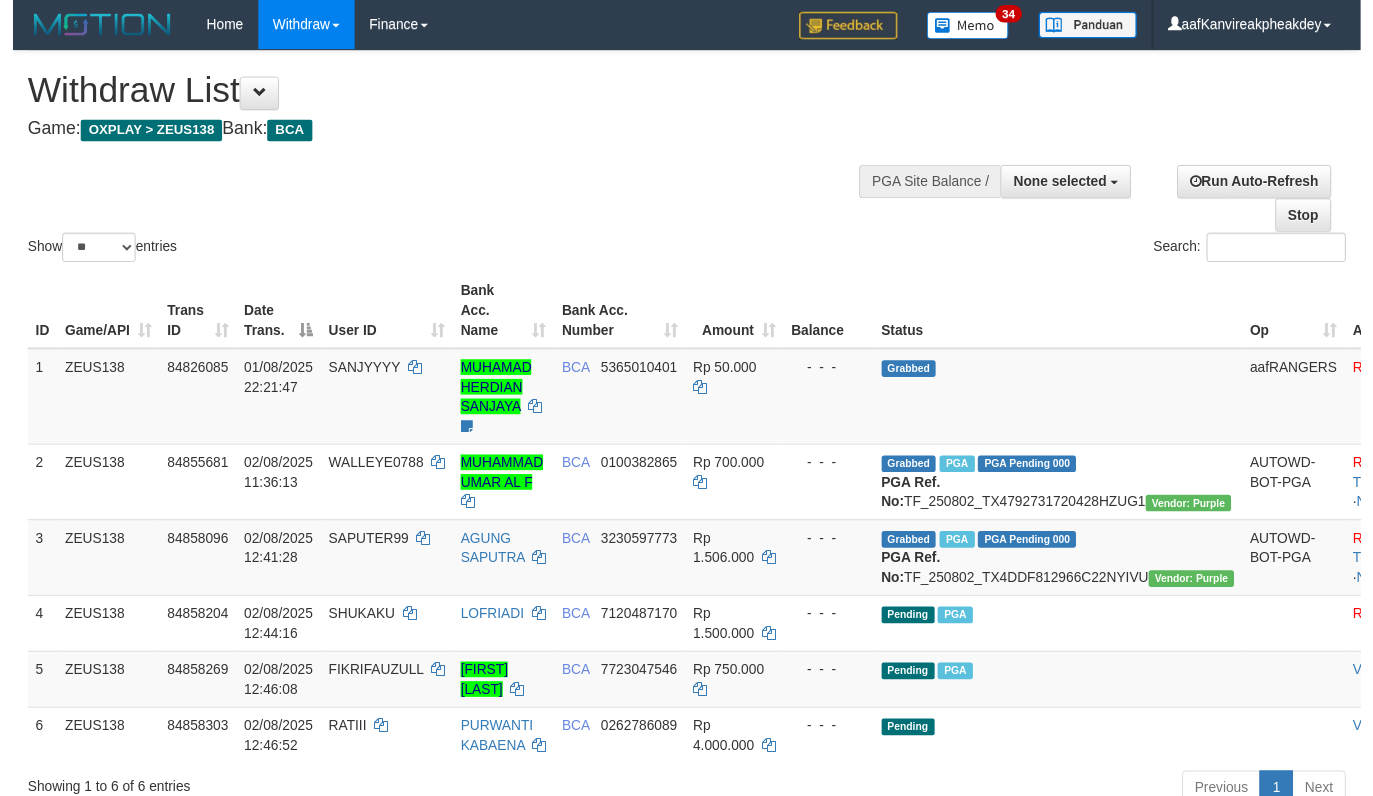 scroll, scrollTop: 34, scrollLeft: 0, axis: vertical 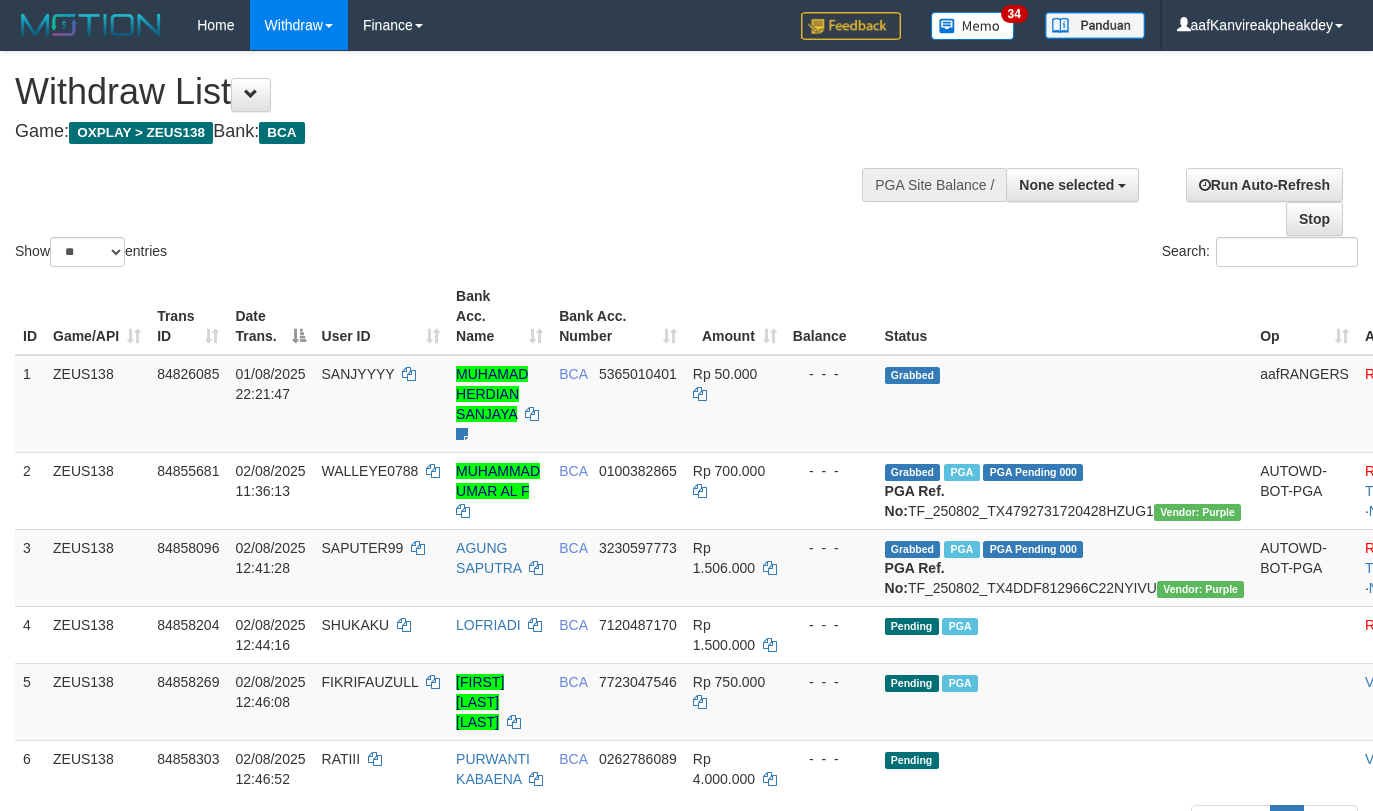 select 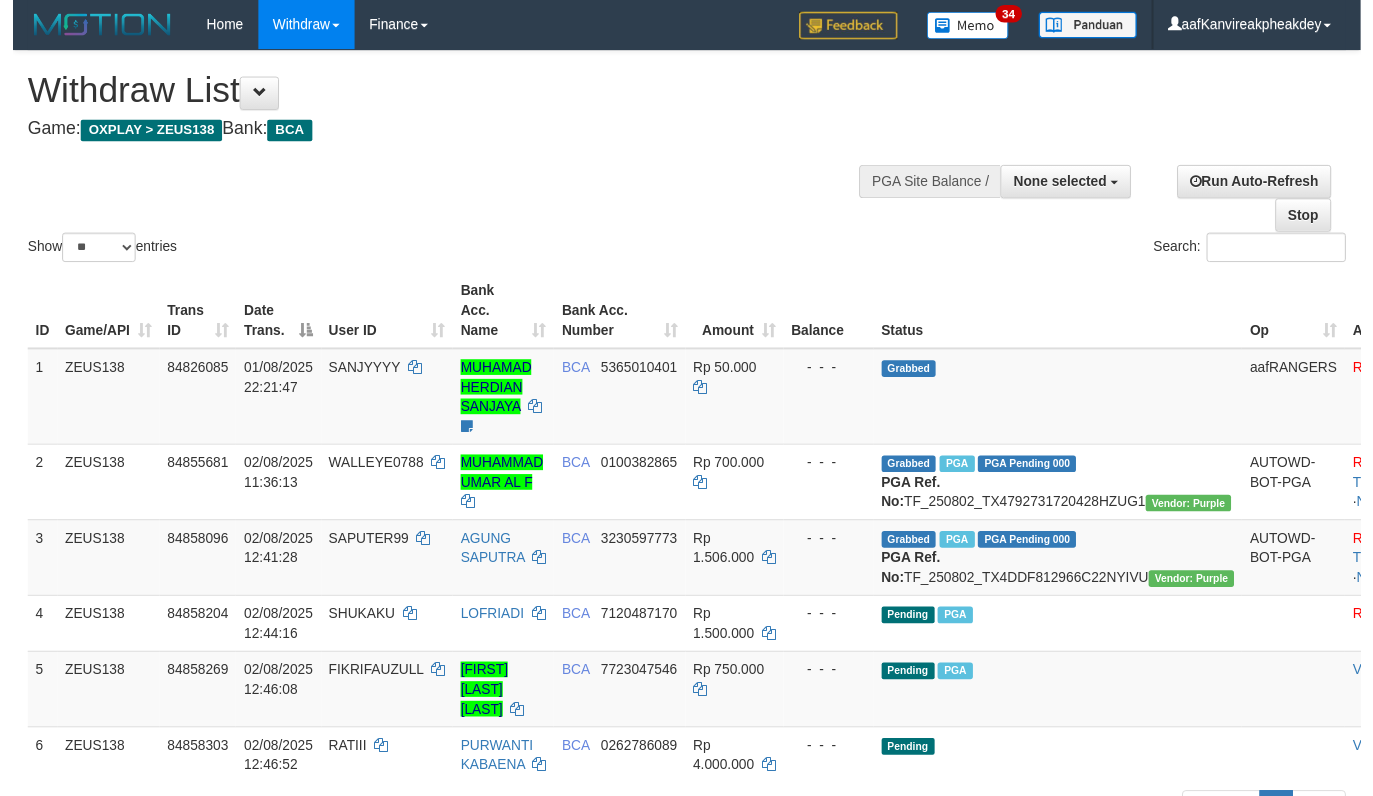 scroll, scrollTop: 34, scrollLeft: 0, axis: vertical 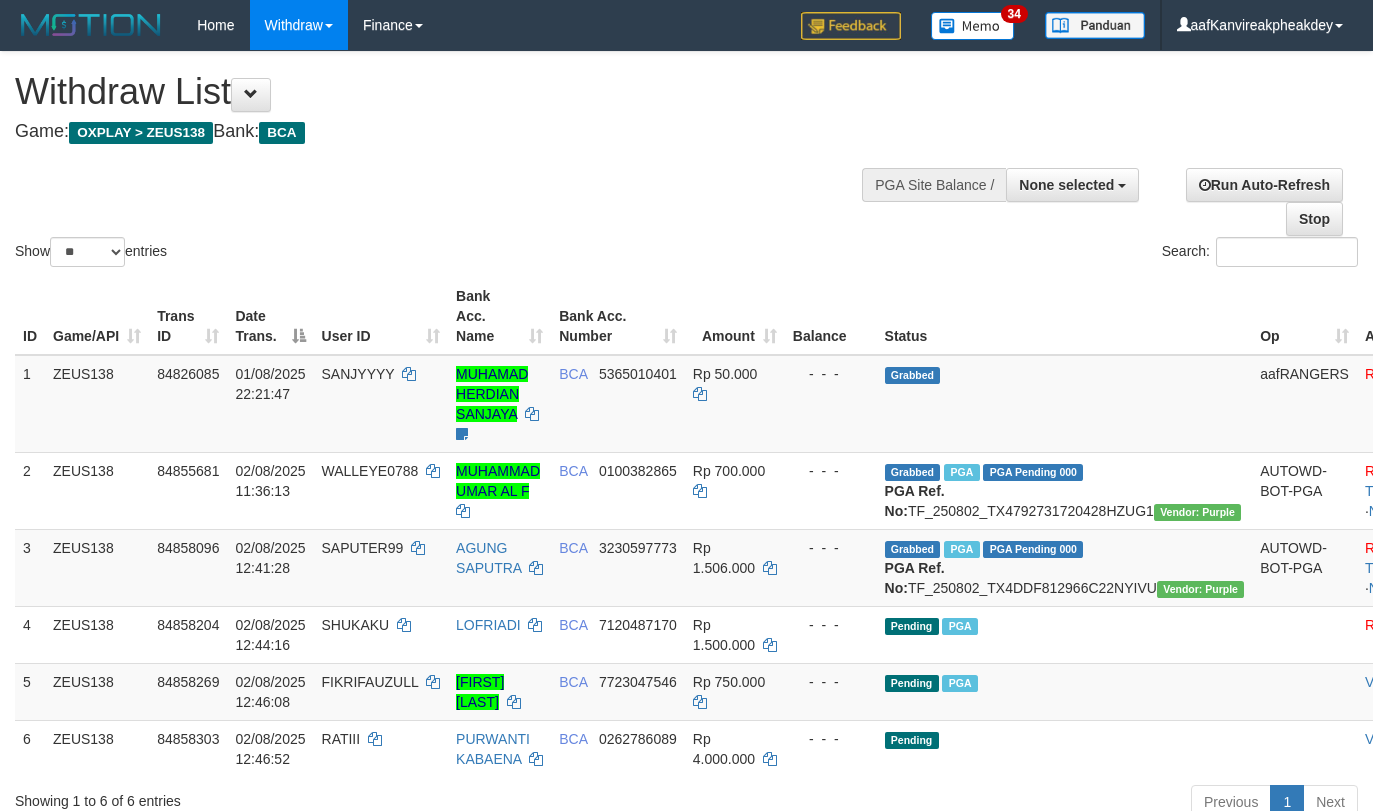 select 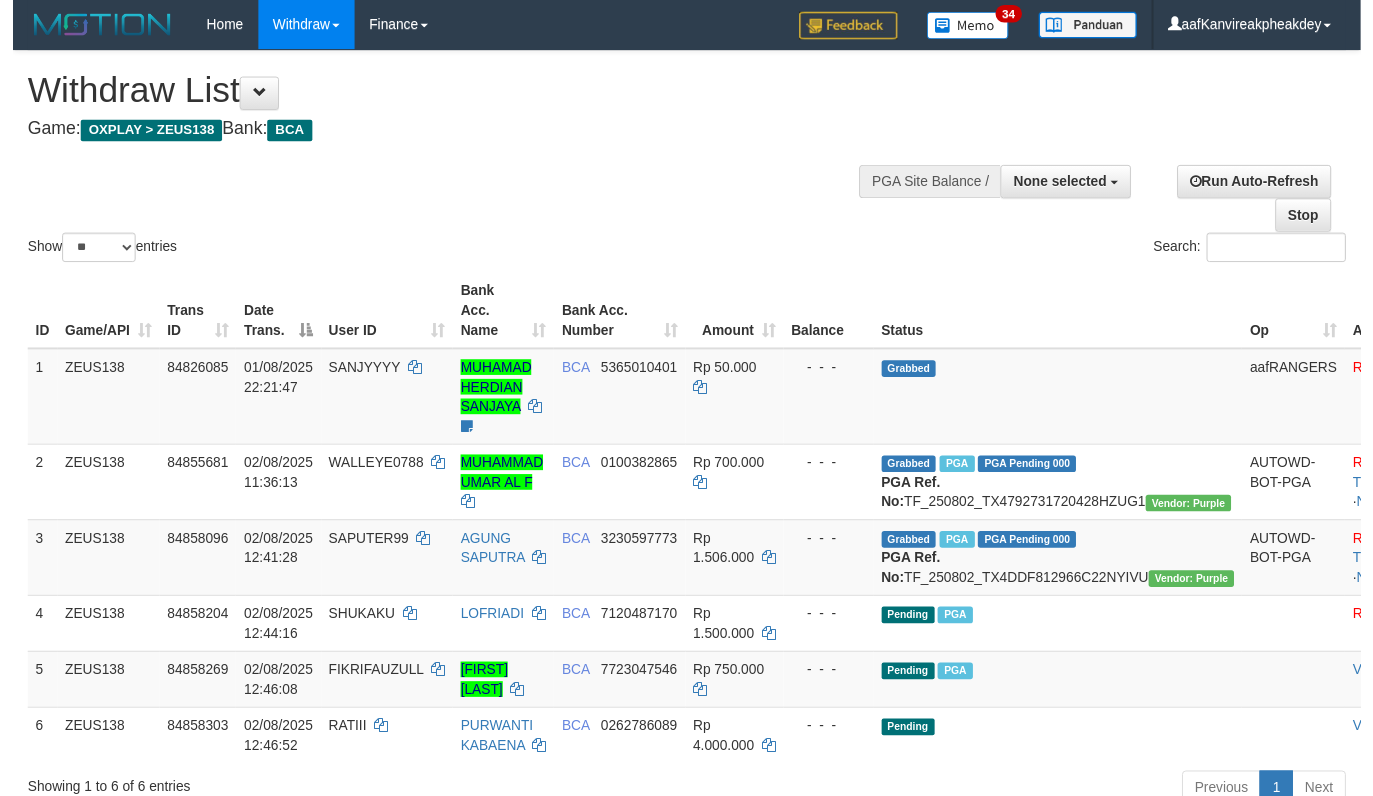 scroll, scrollTop: 34, scrollLeft: 0, axis: vertical 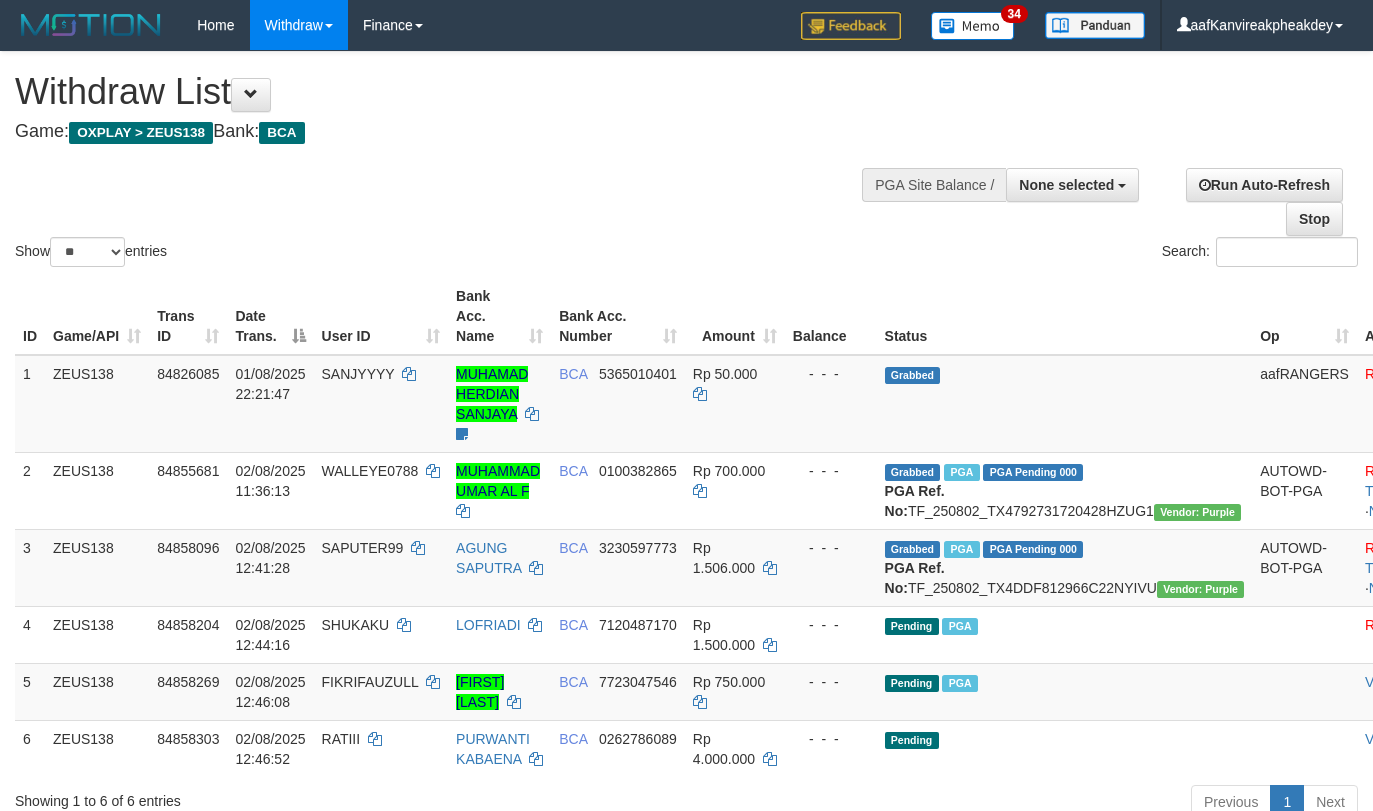 select 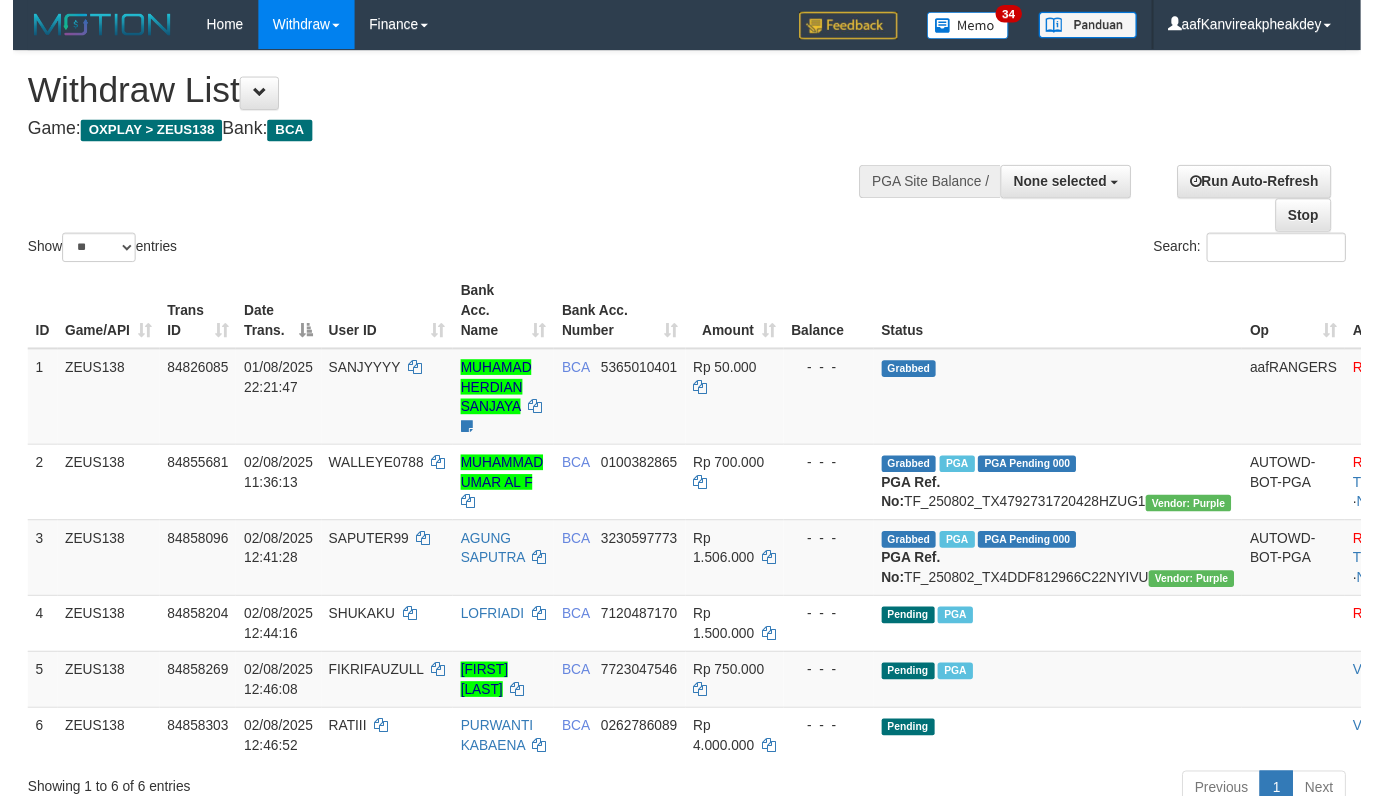 scroll, scrollTop: 34, scrollLeft: 0, axis: vertical 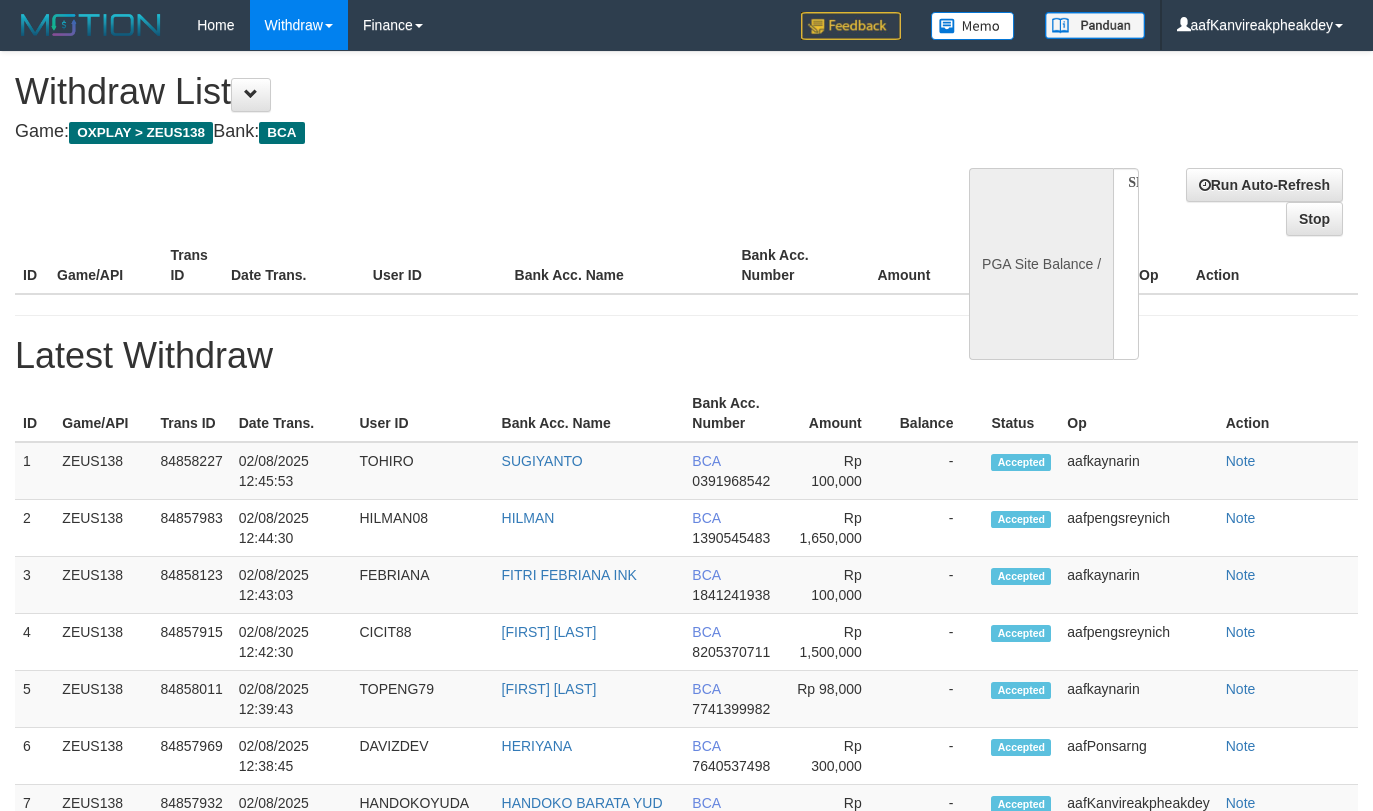 select 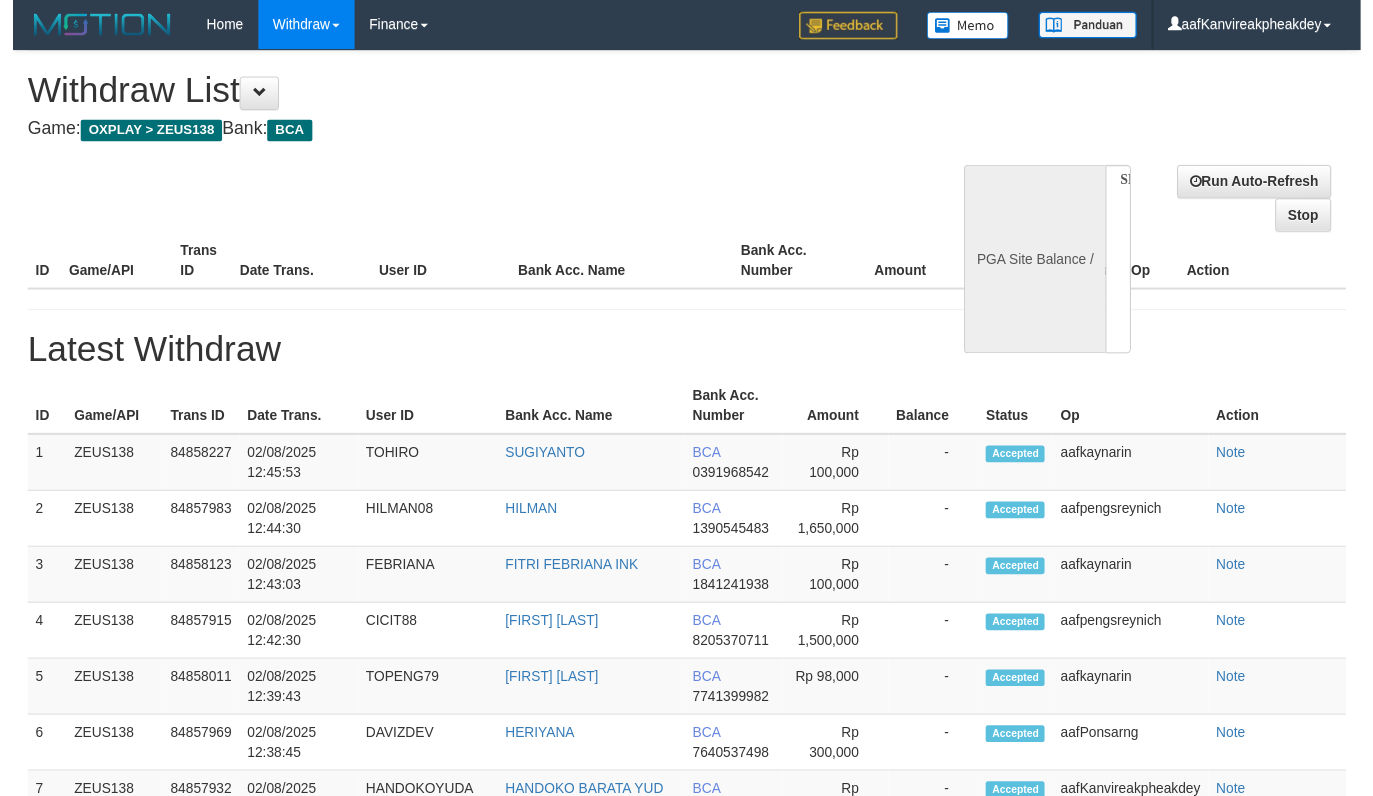 scroll, scrollTop: 34, scrollLeft: 0, axis: vertical 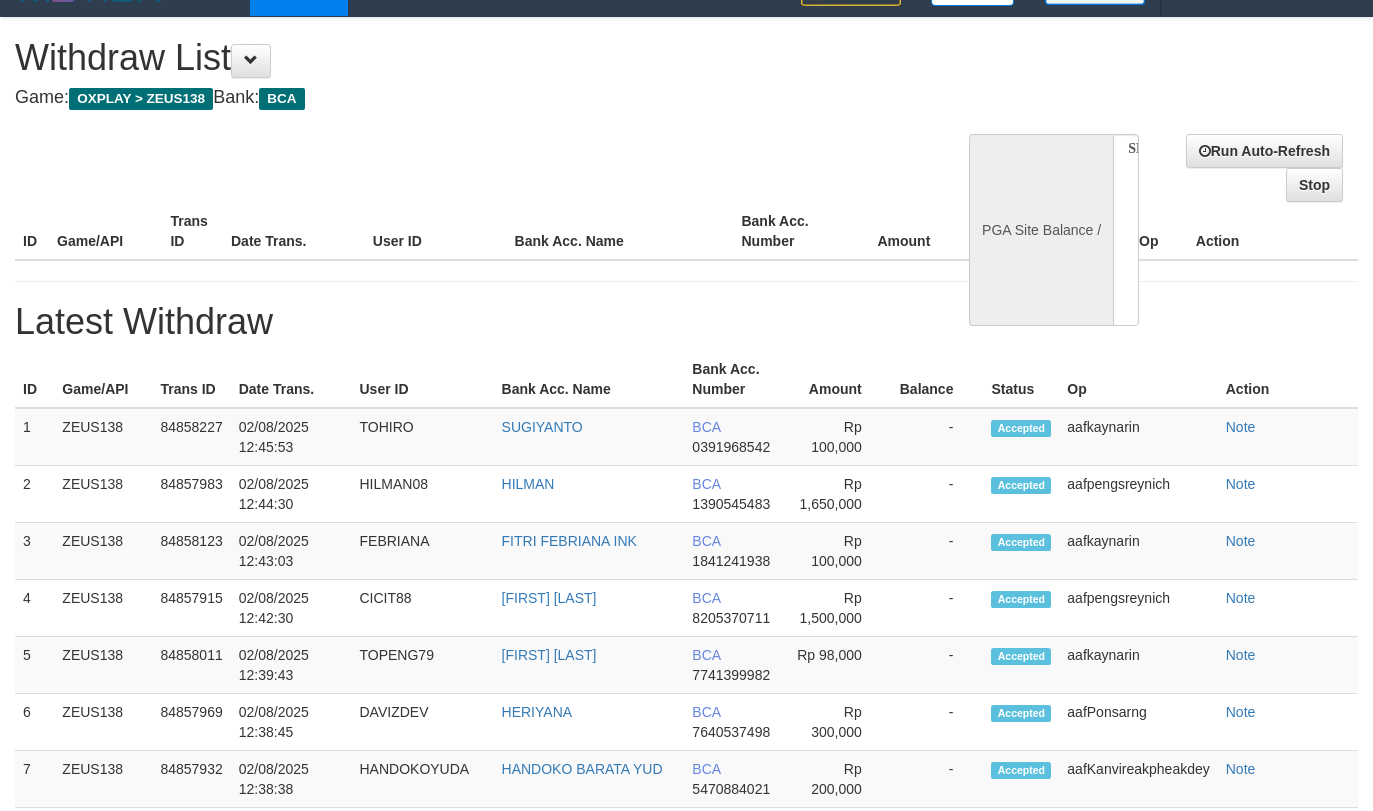 select on "**" 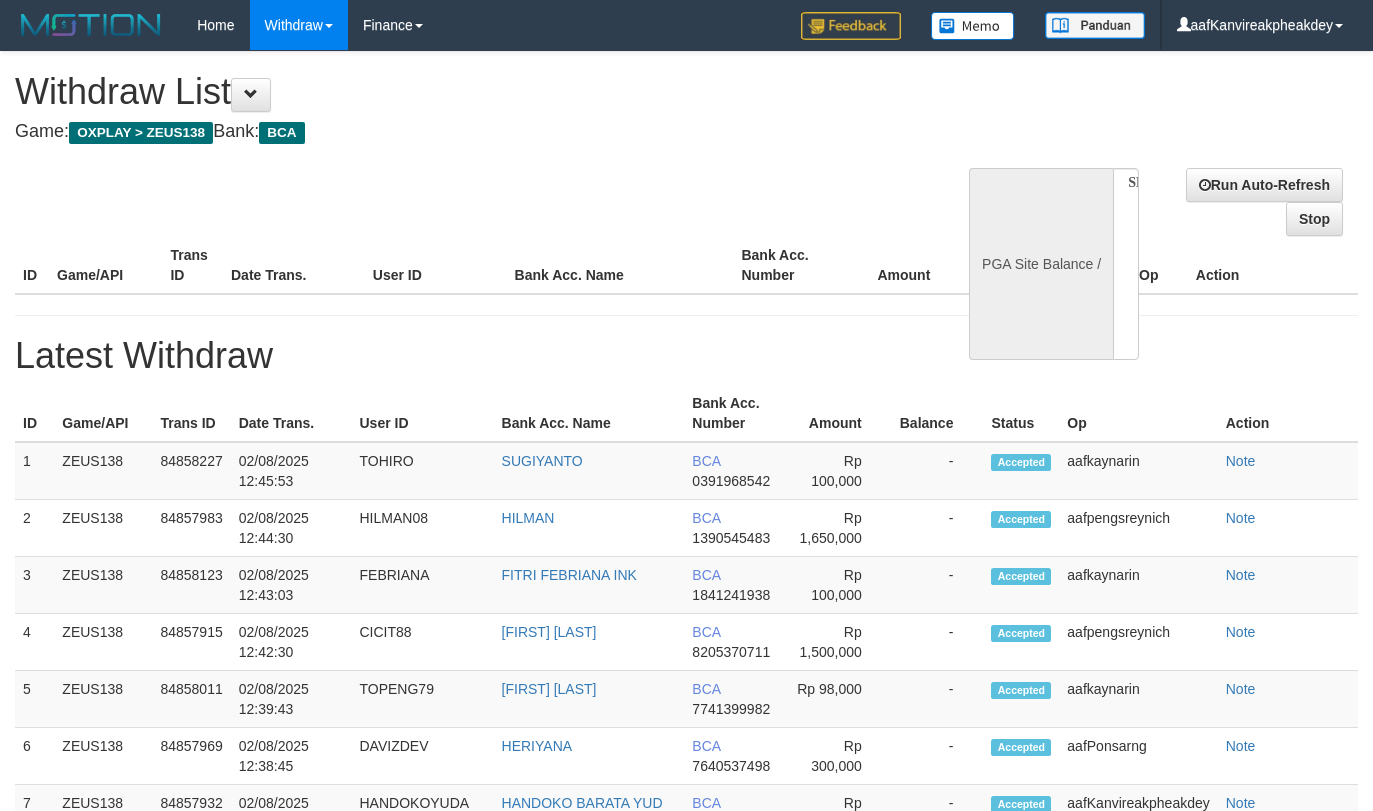 select 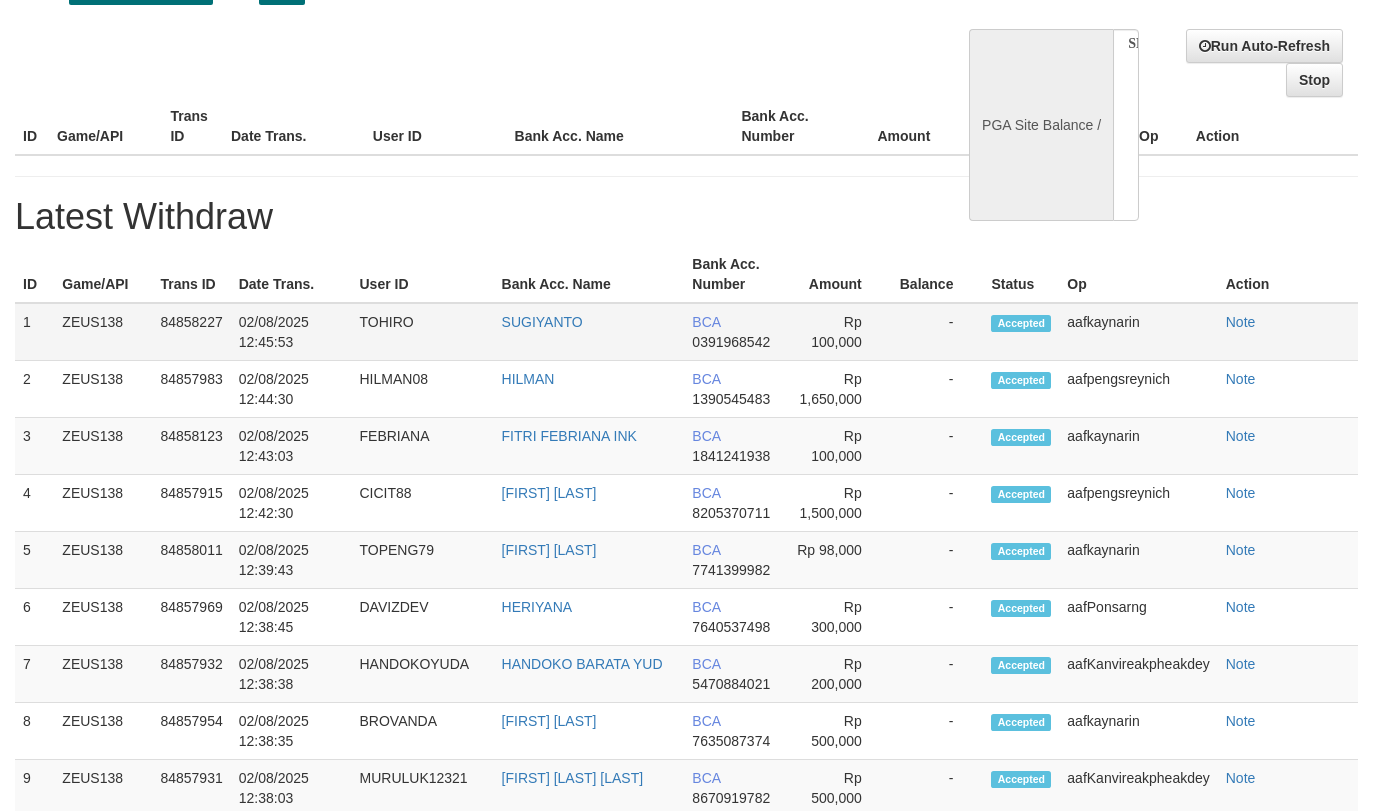 select on "**" 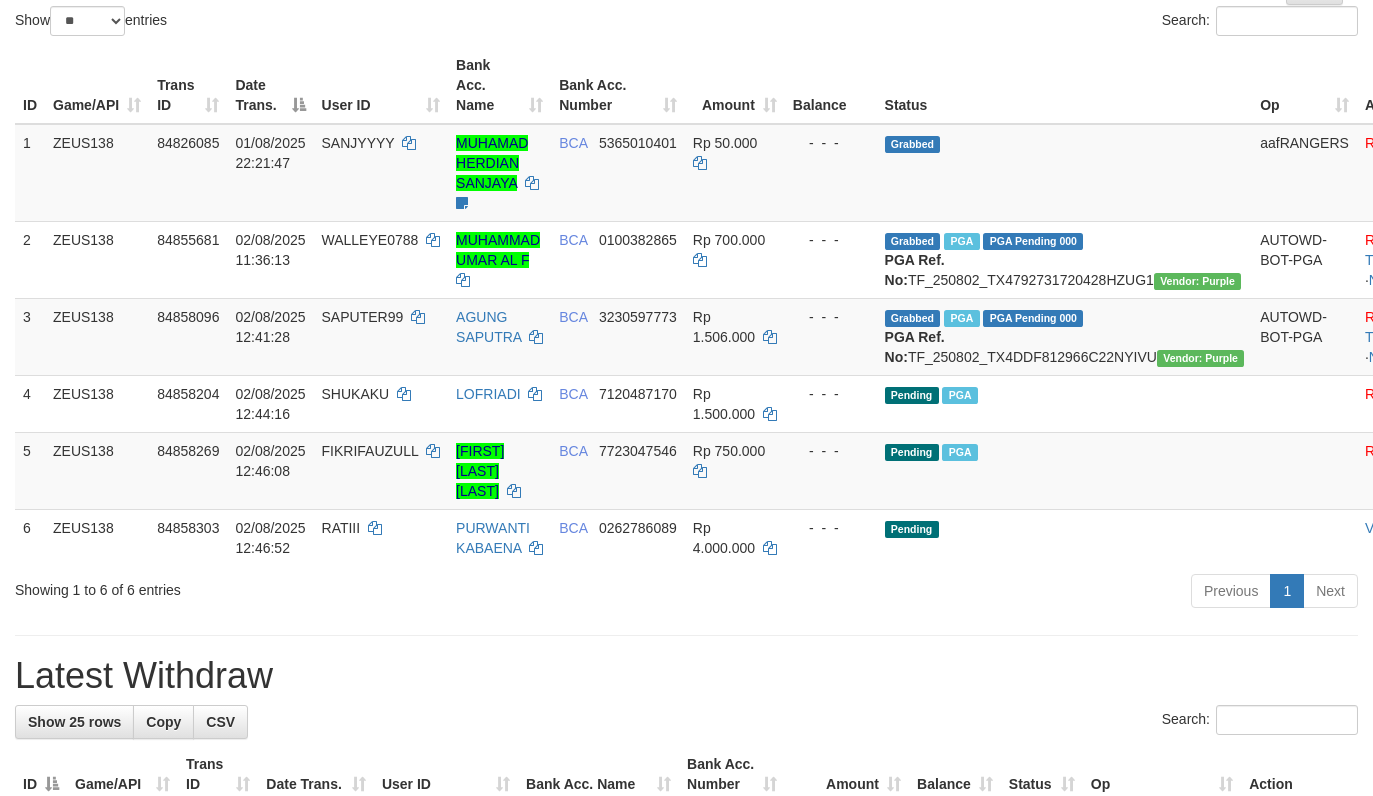scroll, scrollTop: 234, scrollLeft: 0, axis: vertical 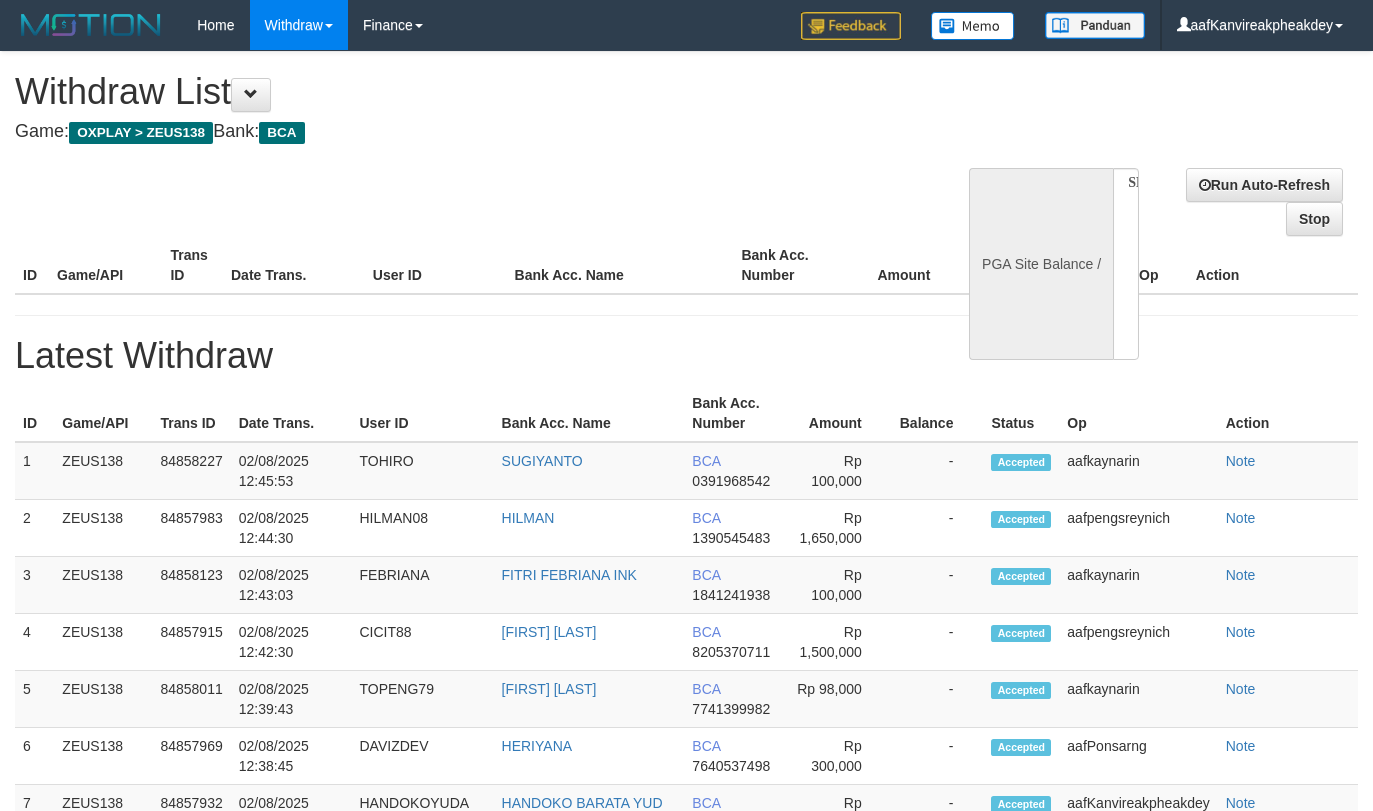 select 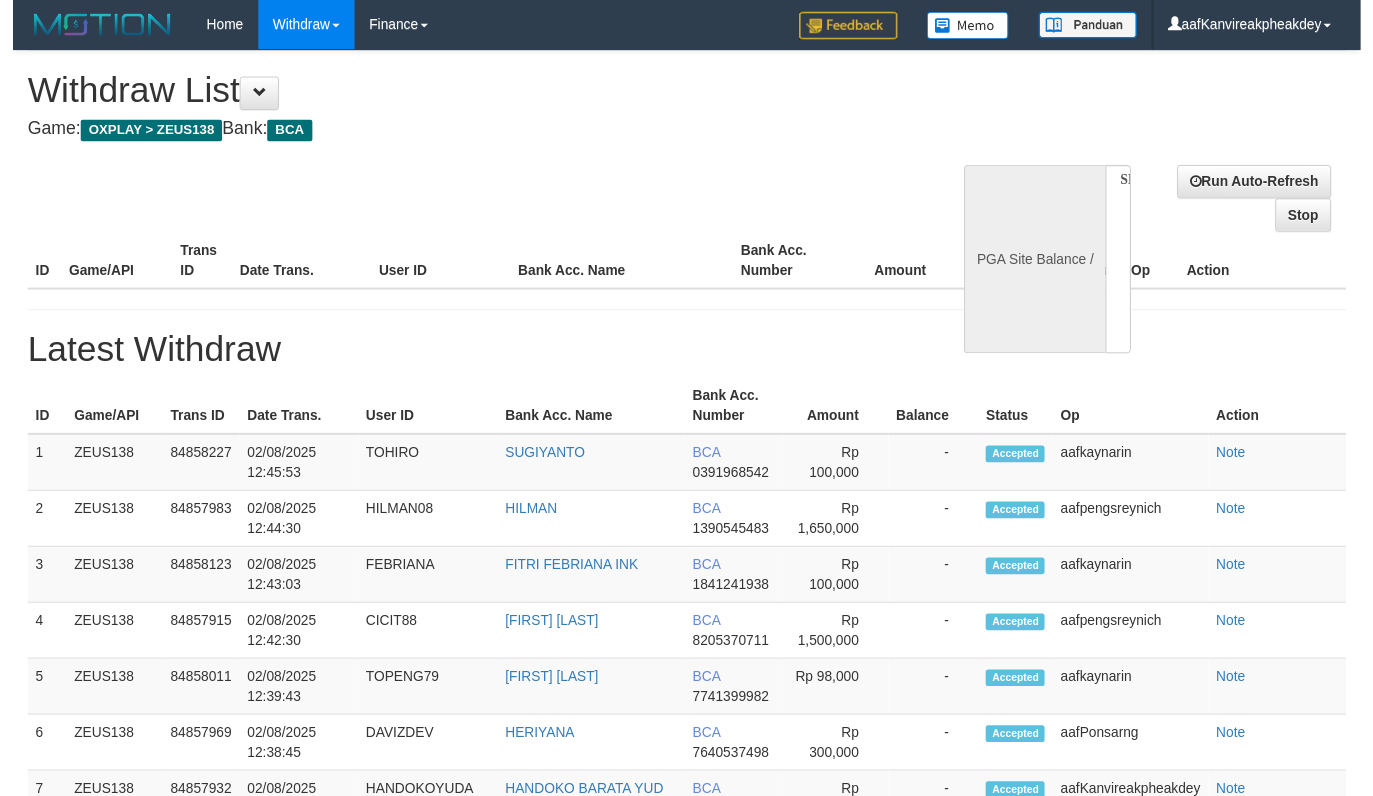 scroll, scrollTop: 234, scrollLeft: 0, axis: vertical 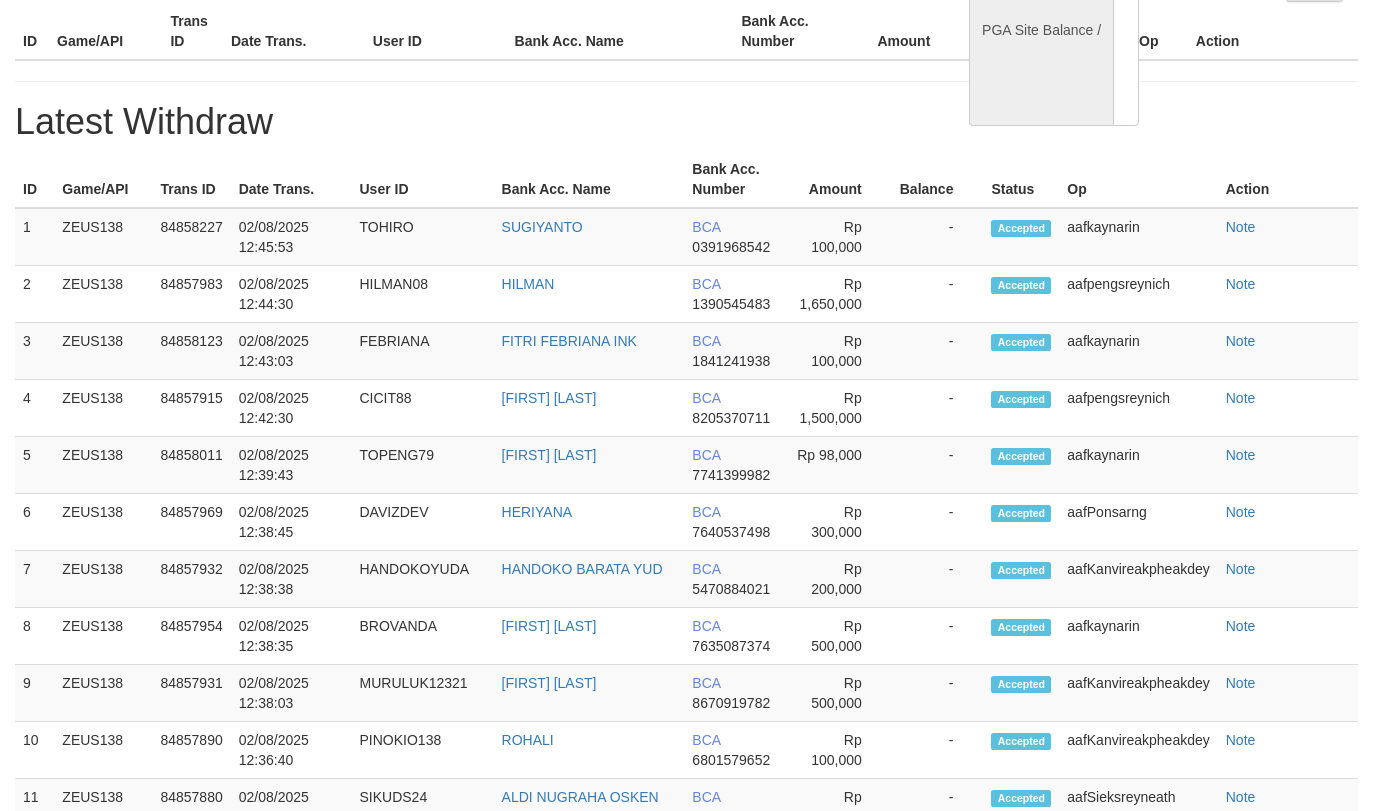 select on "**" 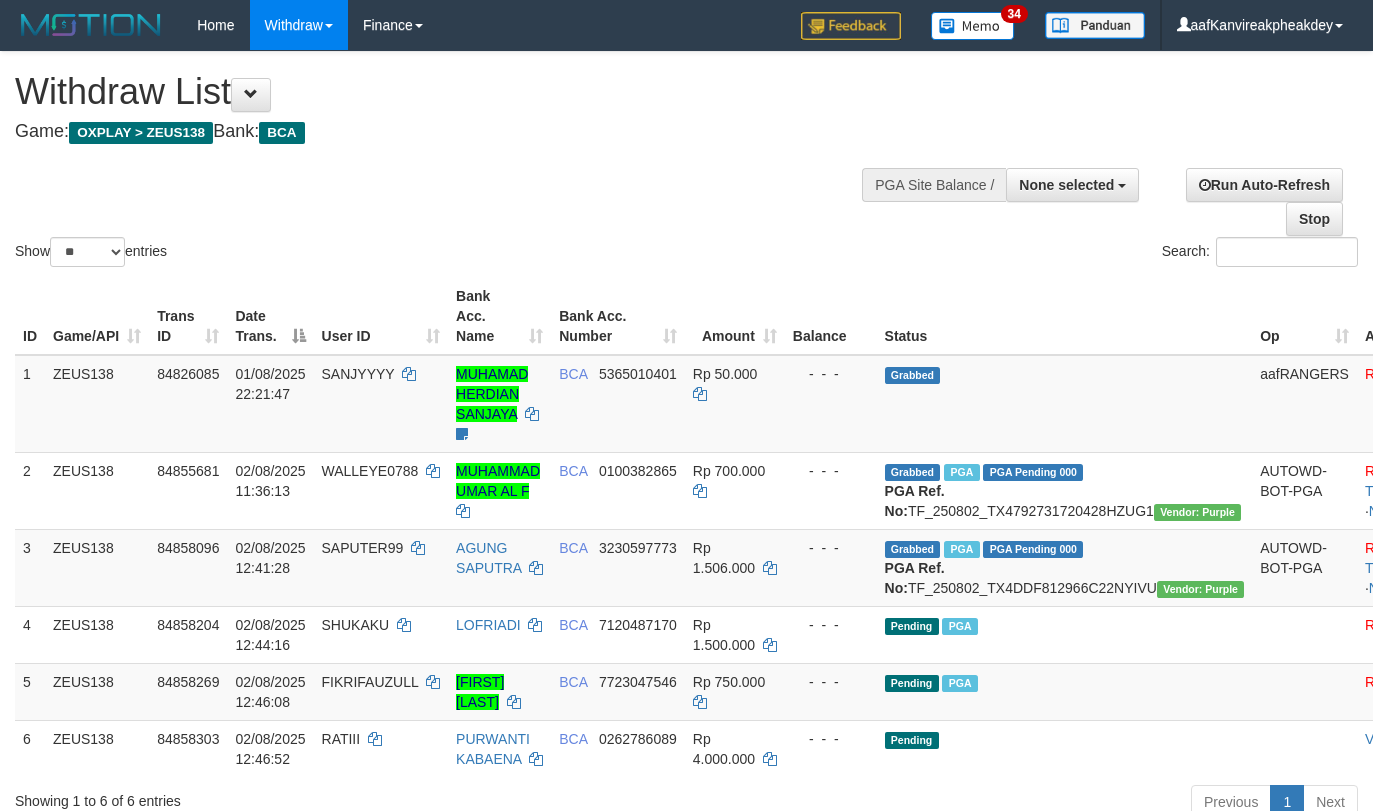 select 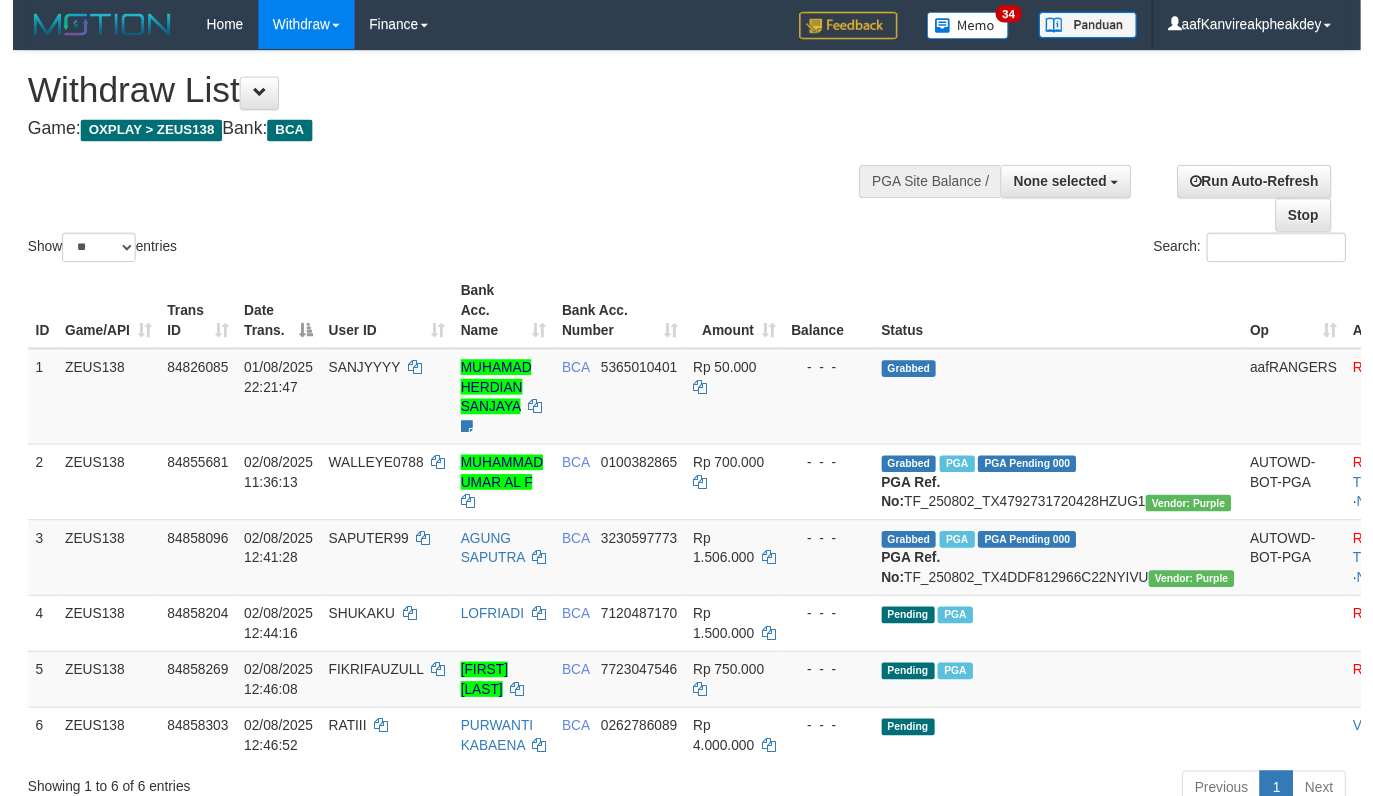scroll, scrollTop: 234, scrollLeft: 0, axis: vertical 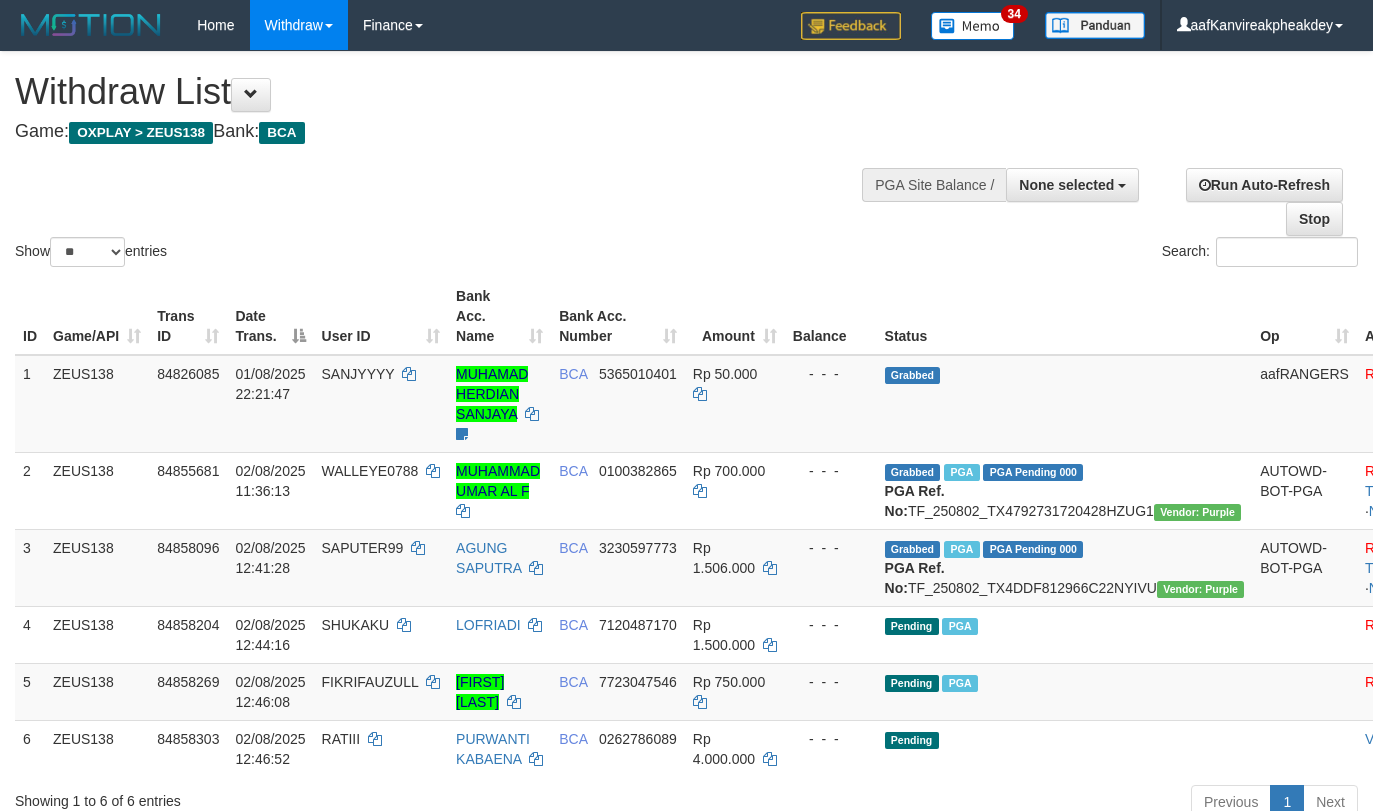 select 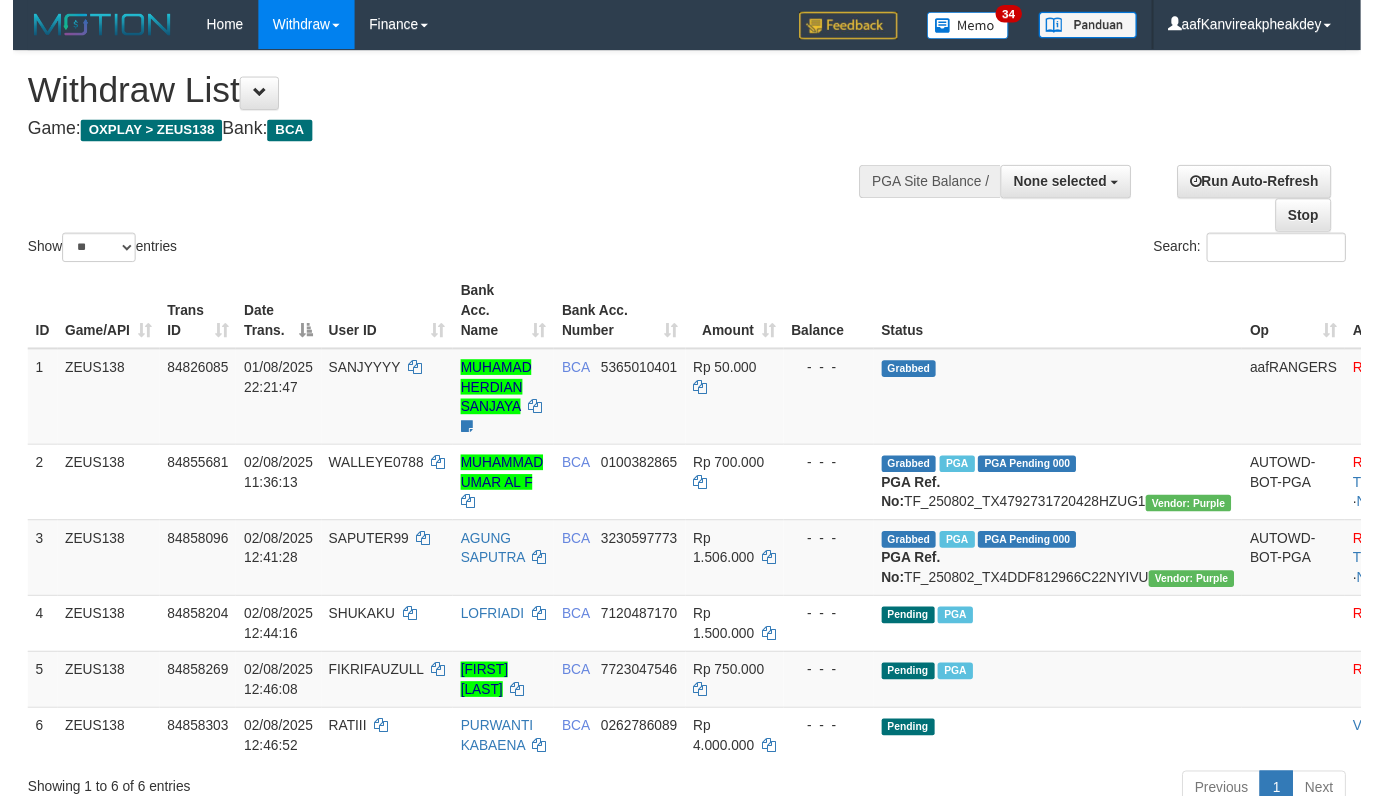 scroll, scrollTop: 234, scrollLeft: 0, axis: vertical 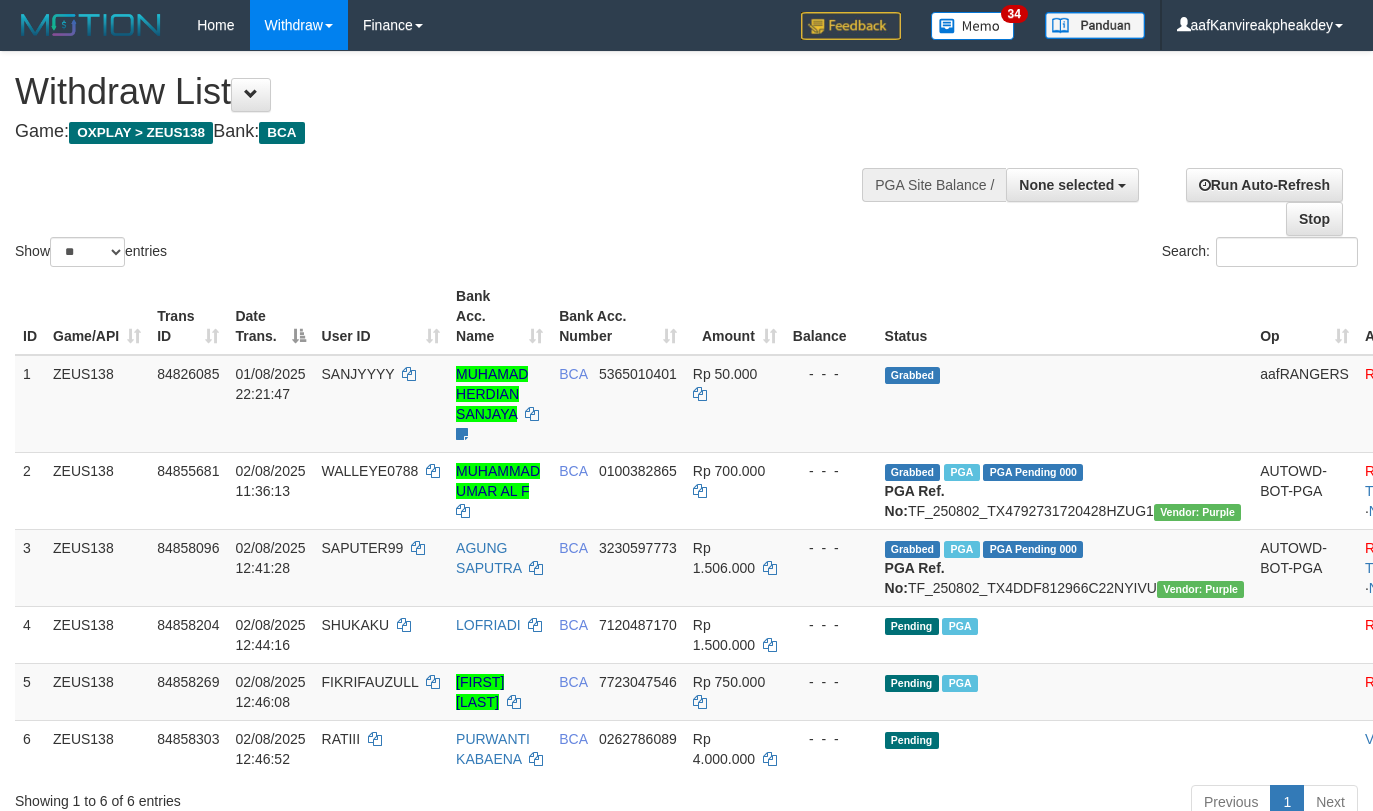 select 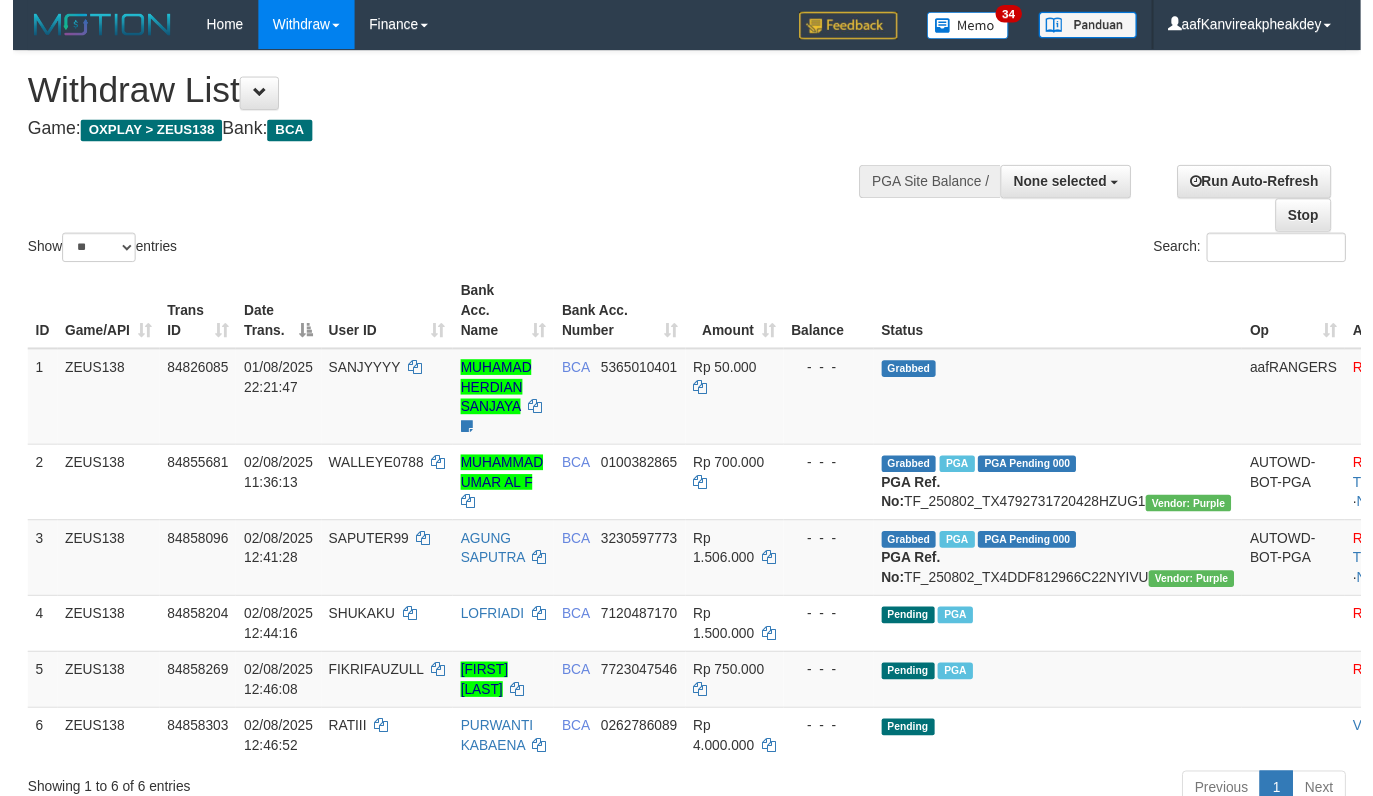 scroll, scrollTop: 234, scrollLeft: 0, axis: vertical 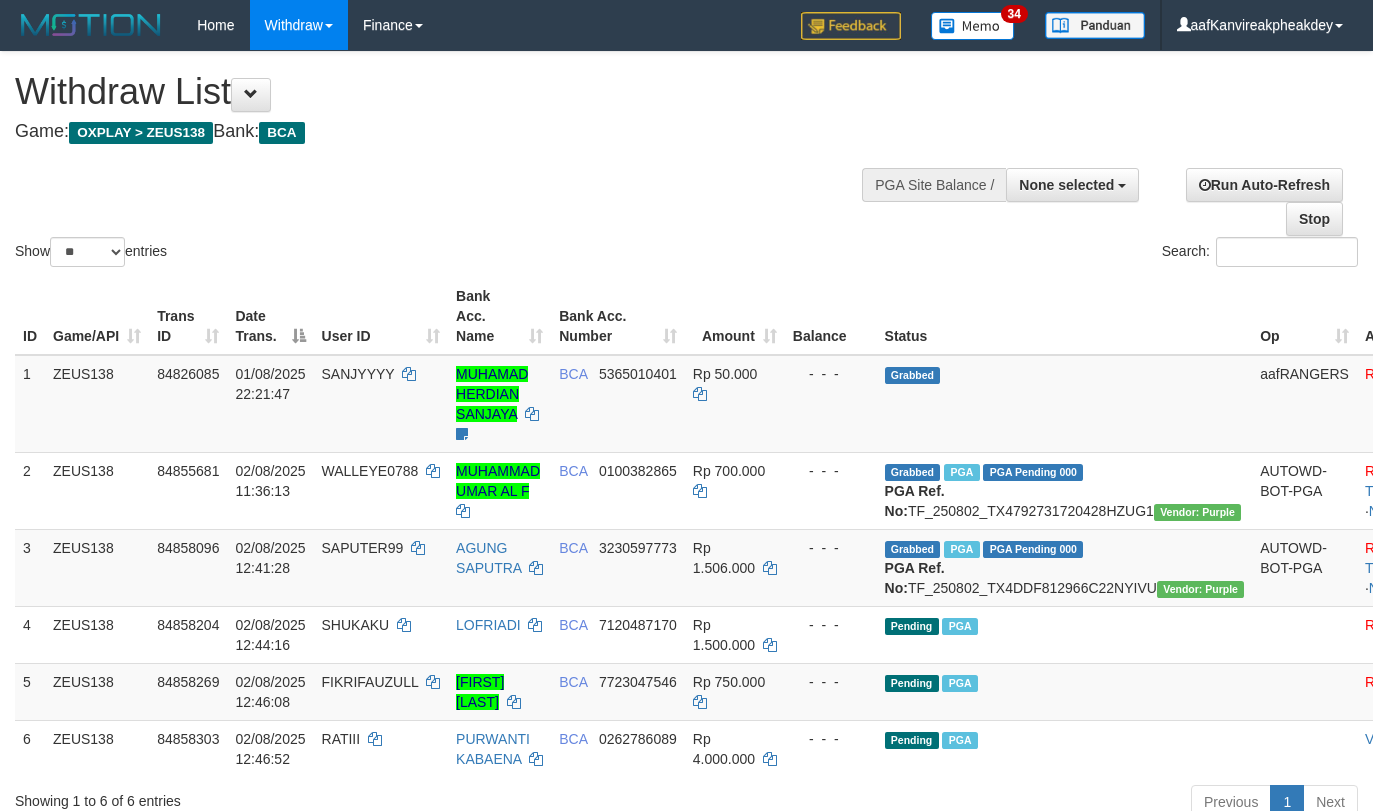 select 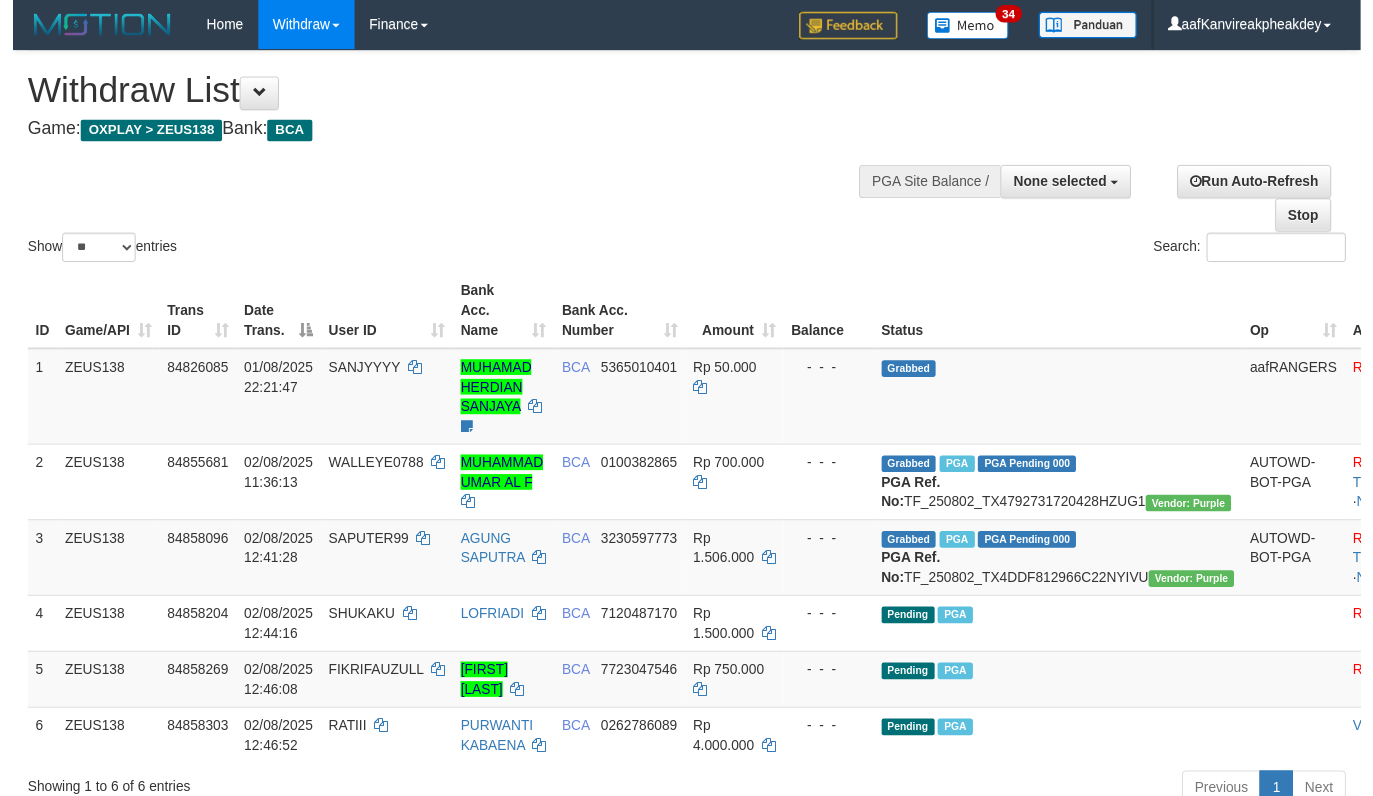 scroll, scrollTop: 234, scrollLeft: 0, axis: vertical 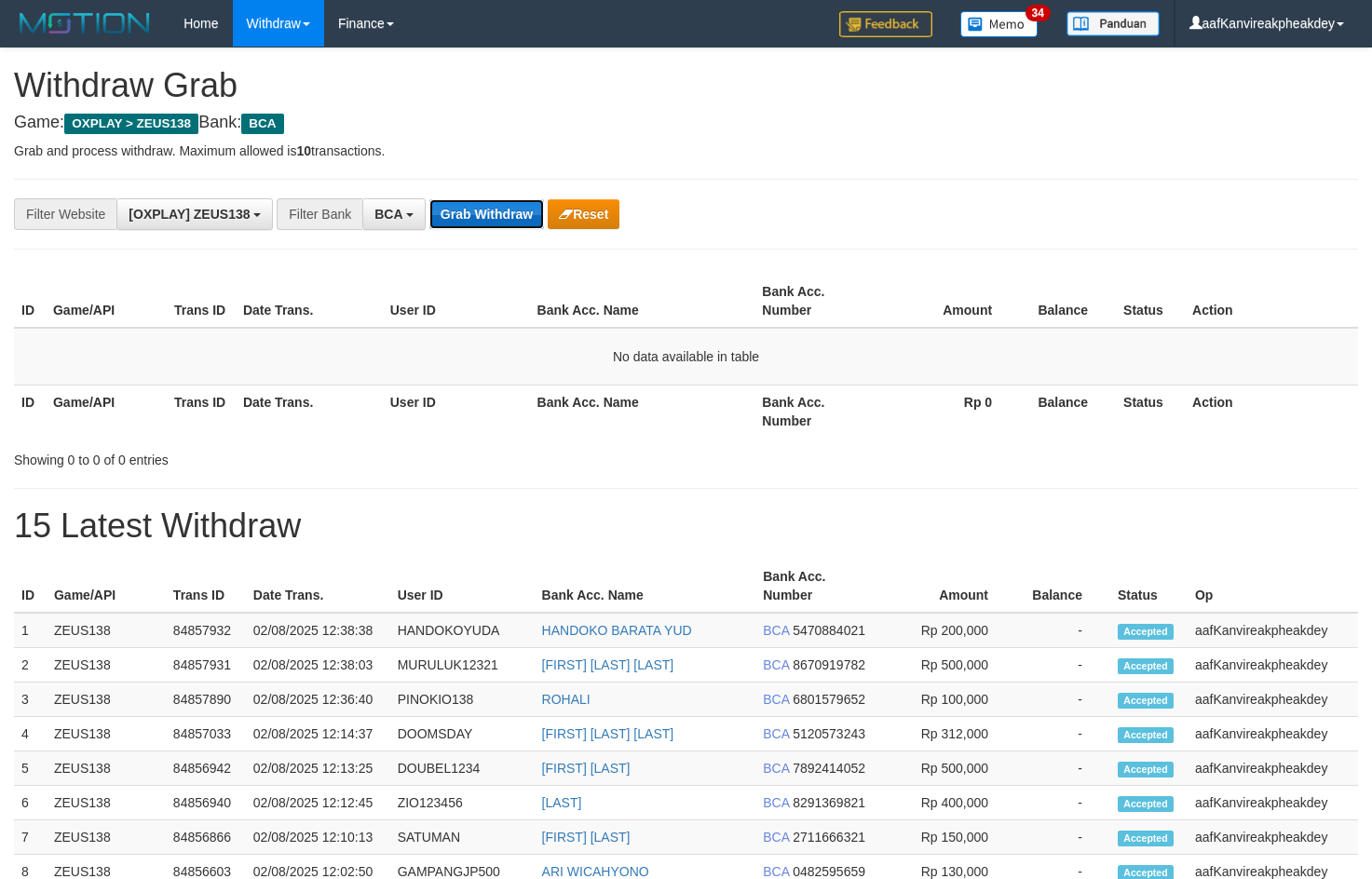 click on "Grab Withdraw" at bounding box center [486, 214] 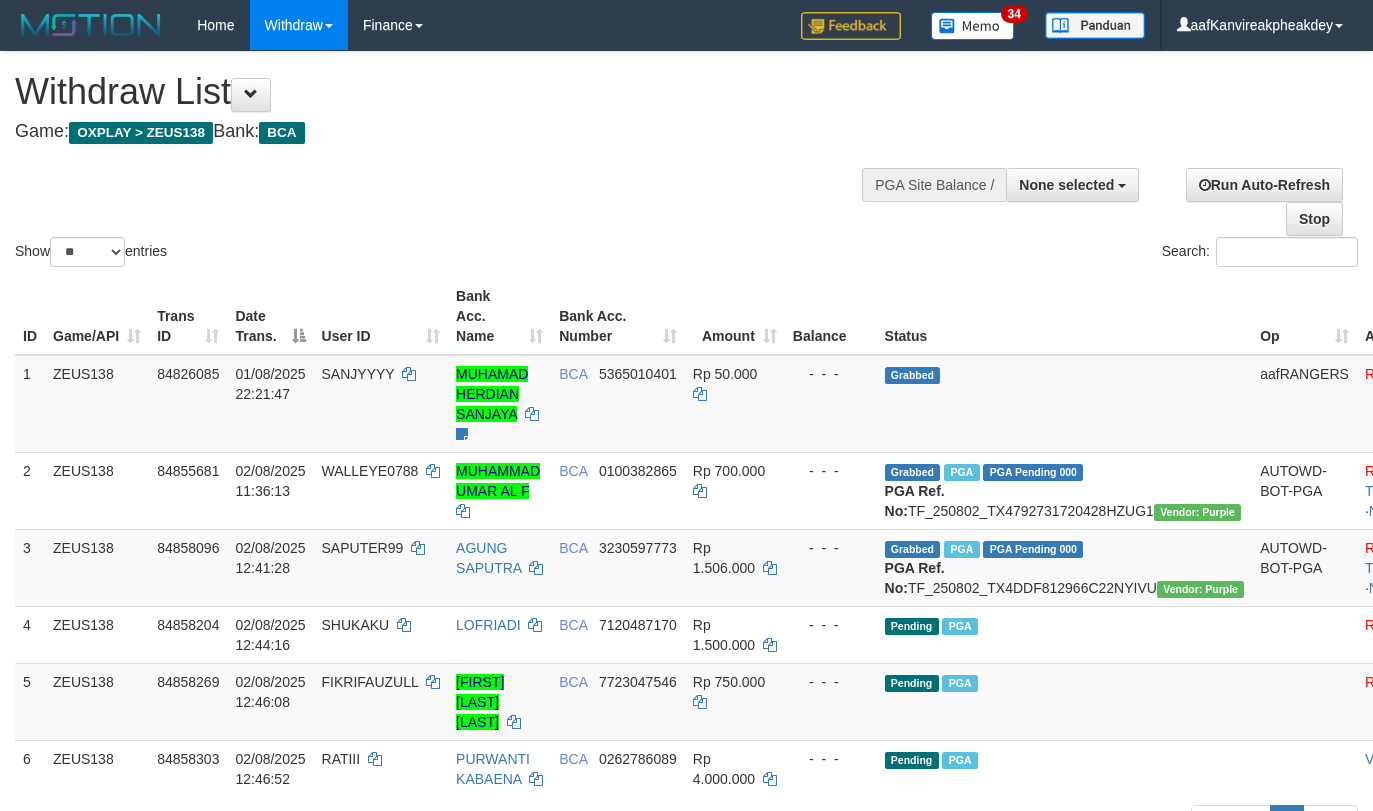 select 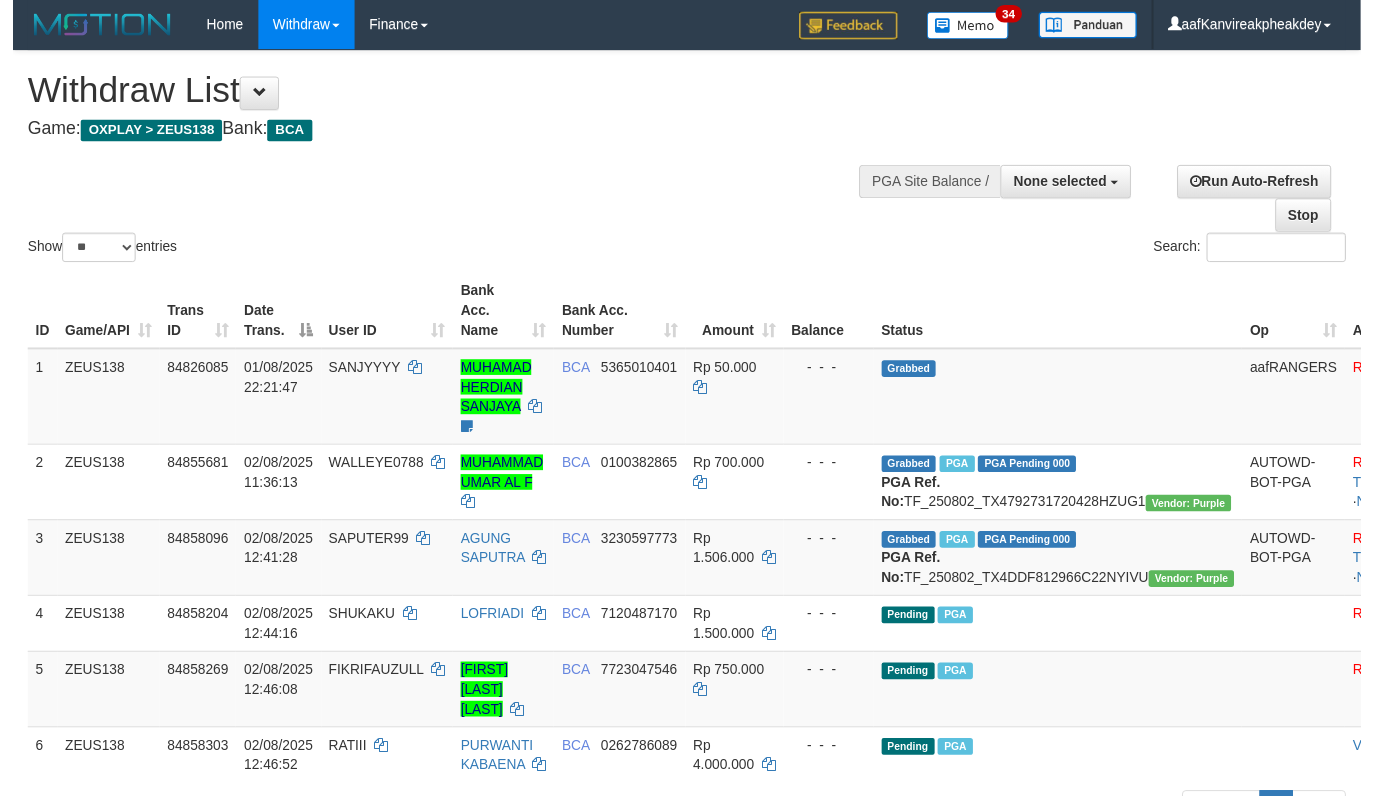 scroll, scrollTop: 234, scrollLeft: 0, axis: vertical 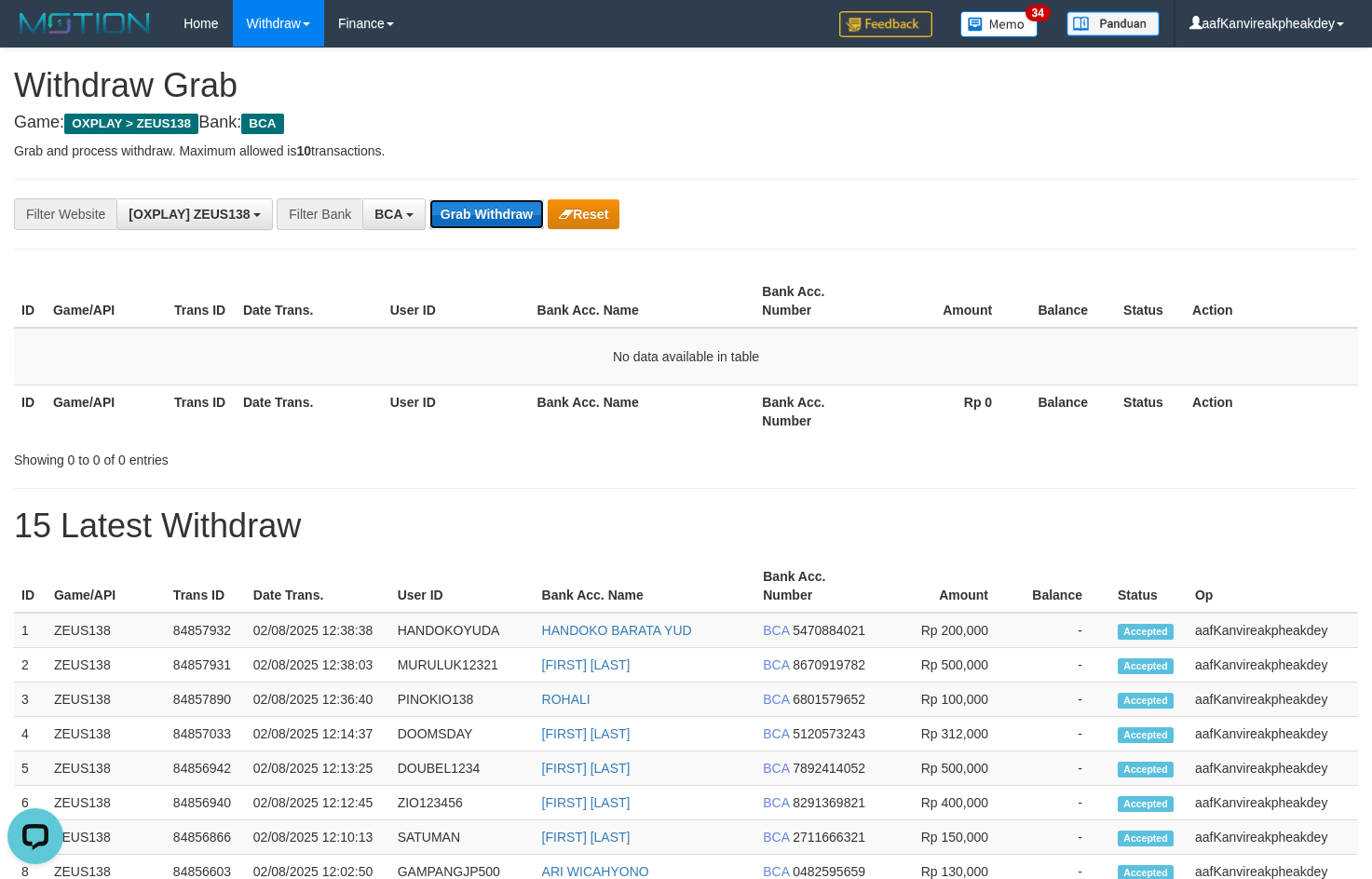 click on "Grab Withdraw" at bounding box center (486, 214) 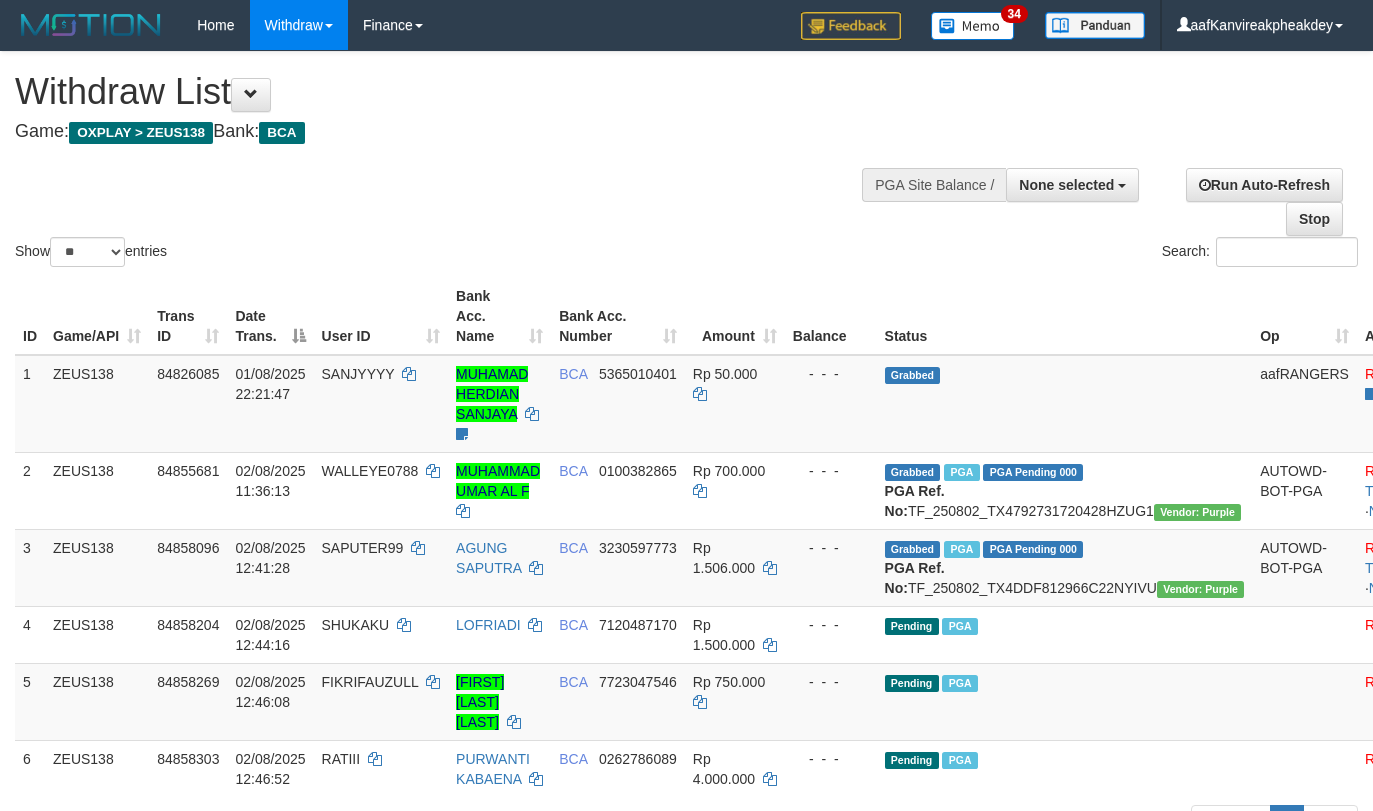 select 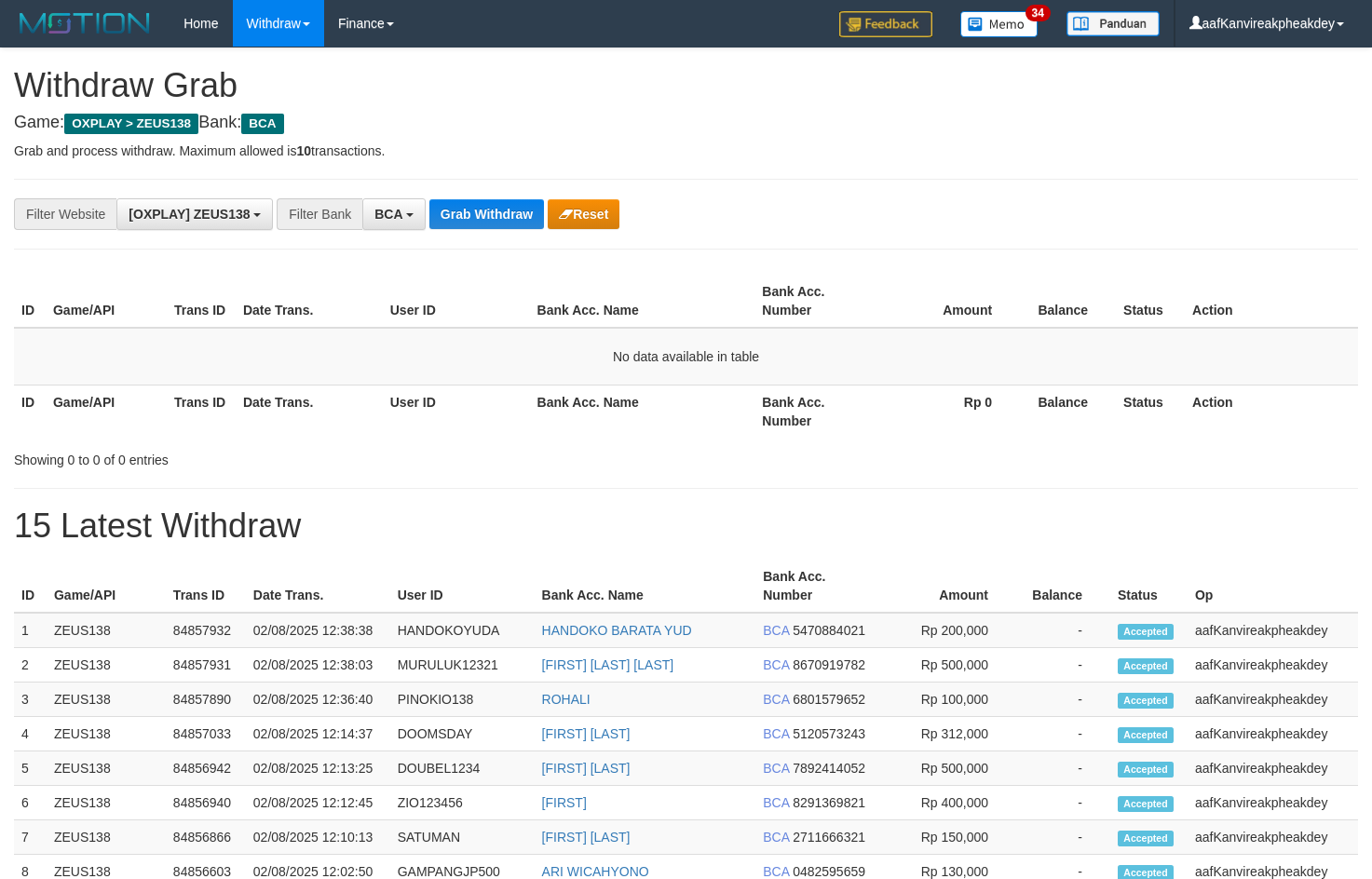 scroll, scrollTop: 0, scrollLeft: 0, axis: both 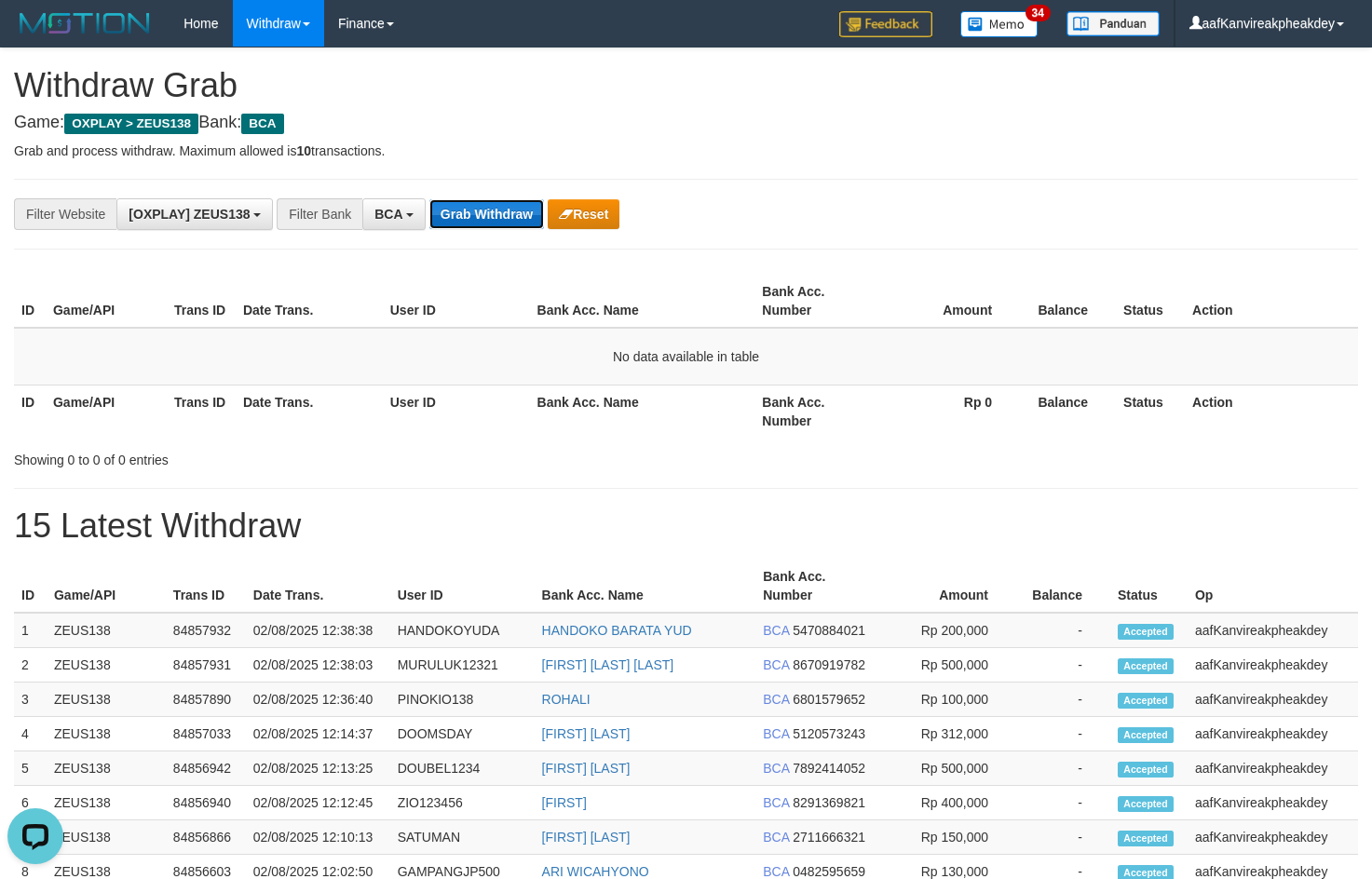click on "Grab Withdraw" at bounding box center [486, 214] 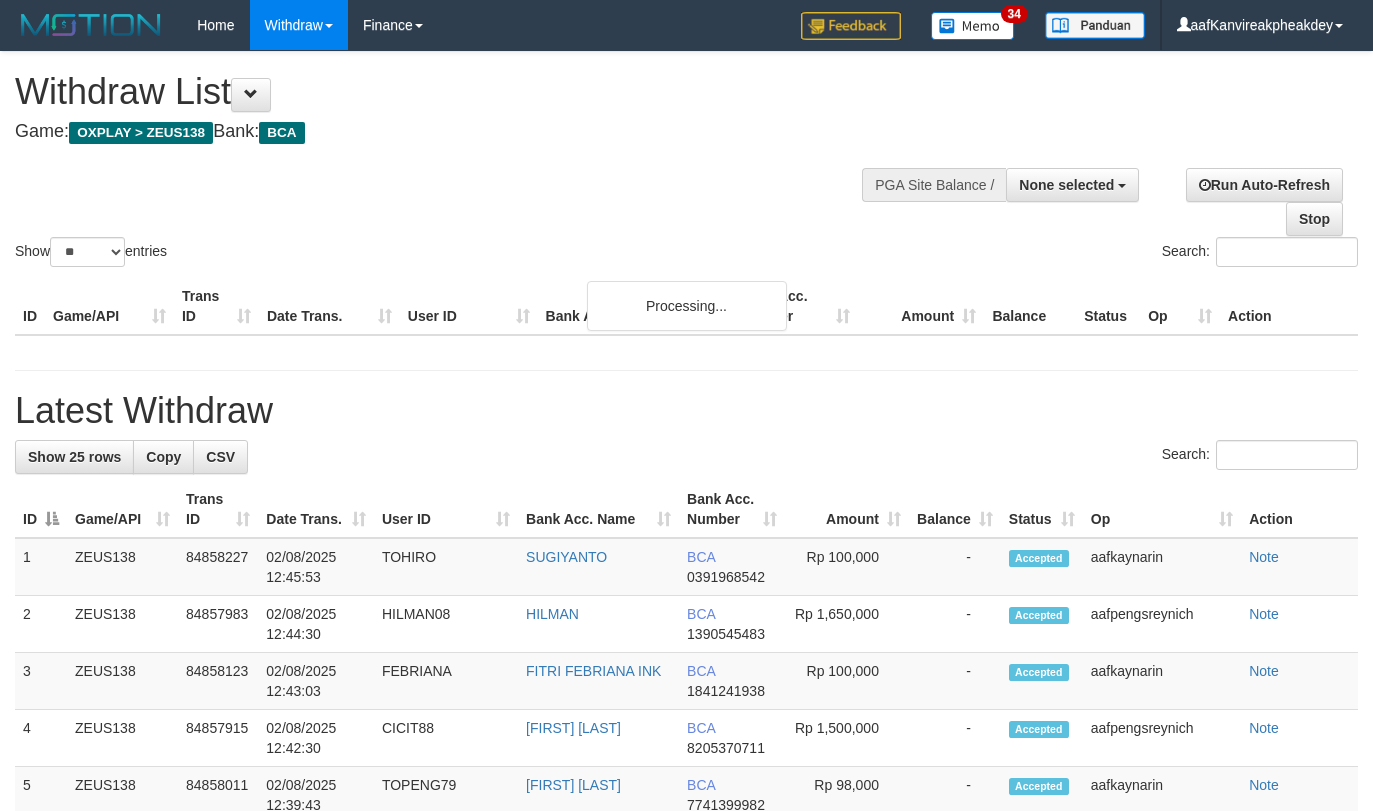 select 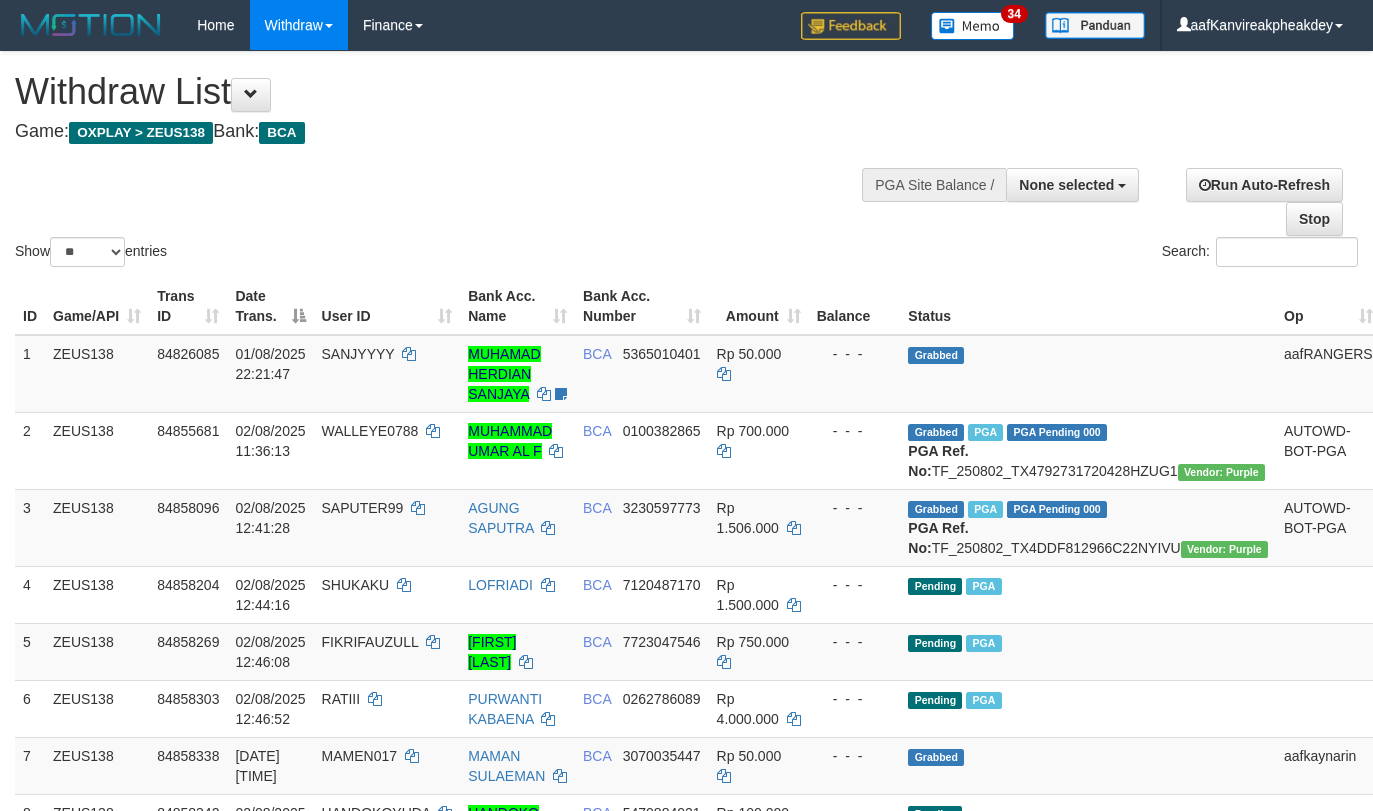 select 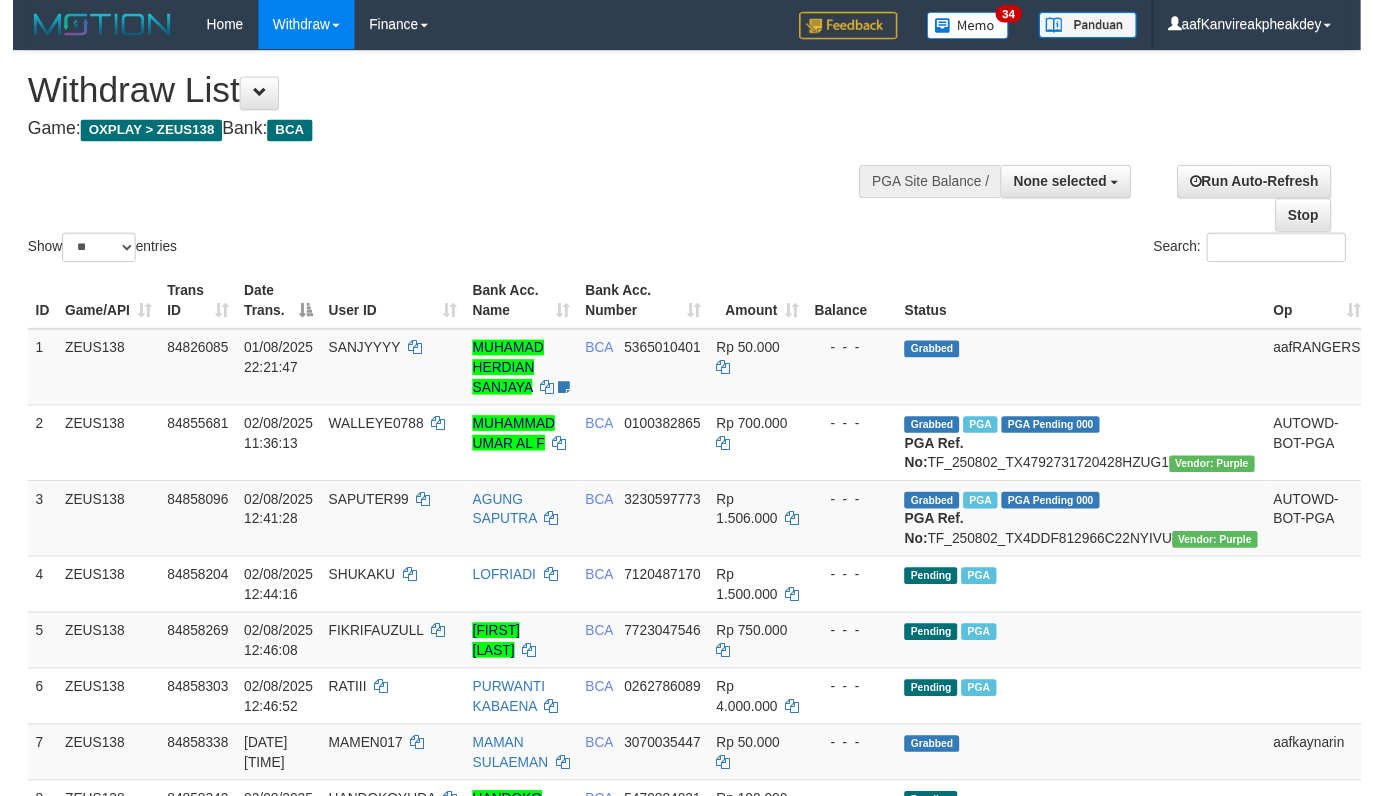 scroll, scrollTop: 234, scrollLeft: 0, axis: vertical 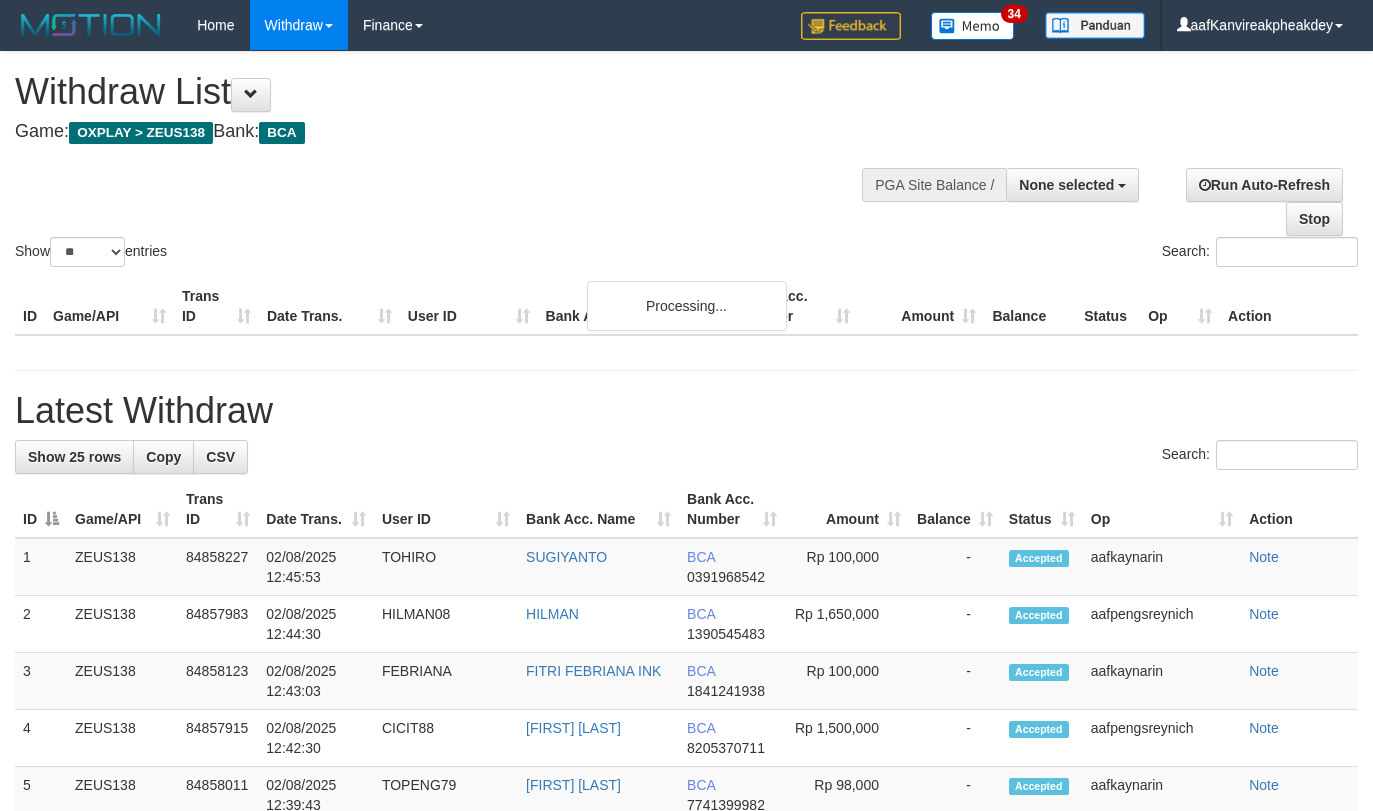 select 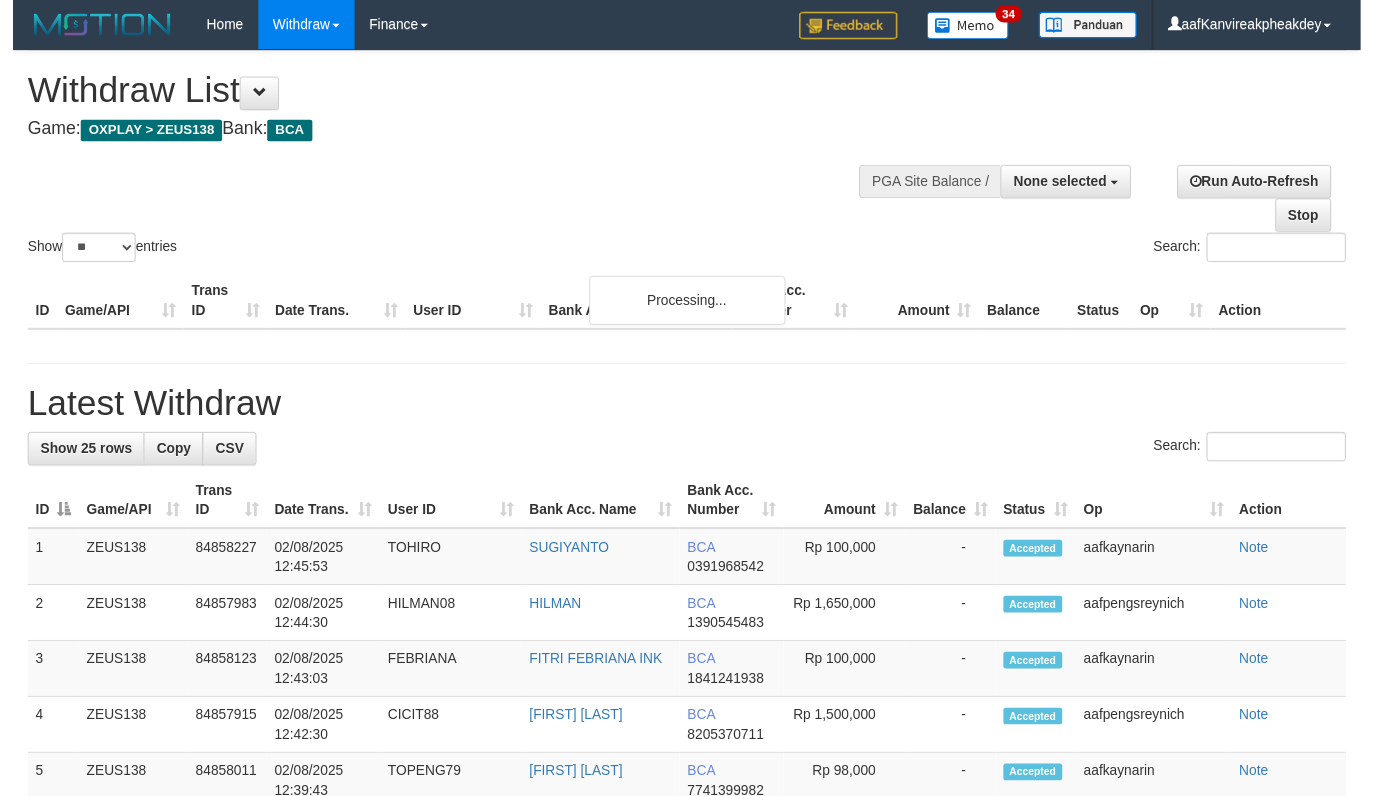 scroll, scrollTop: 234, scrollLeft: 0, axis: vertical 